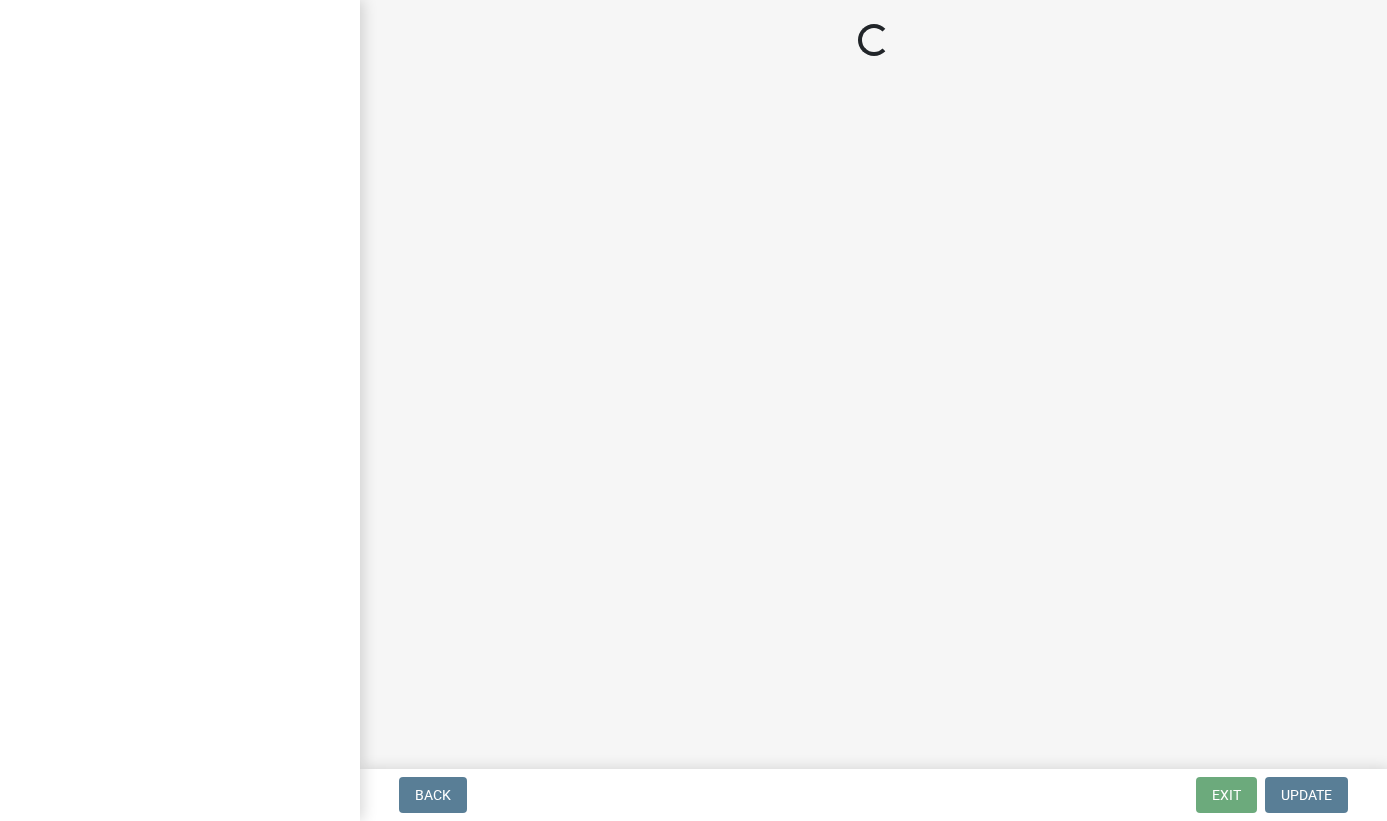 scroll, scrollTop: 0, scrollLeft: 0, axis: both 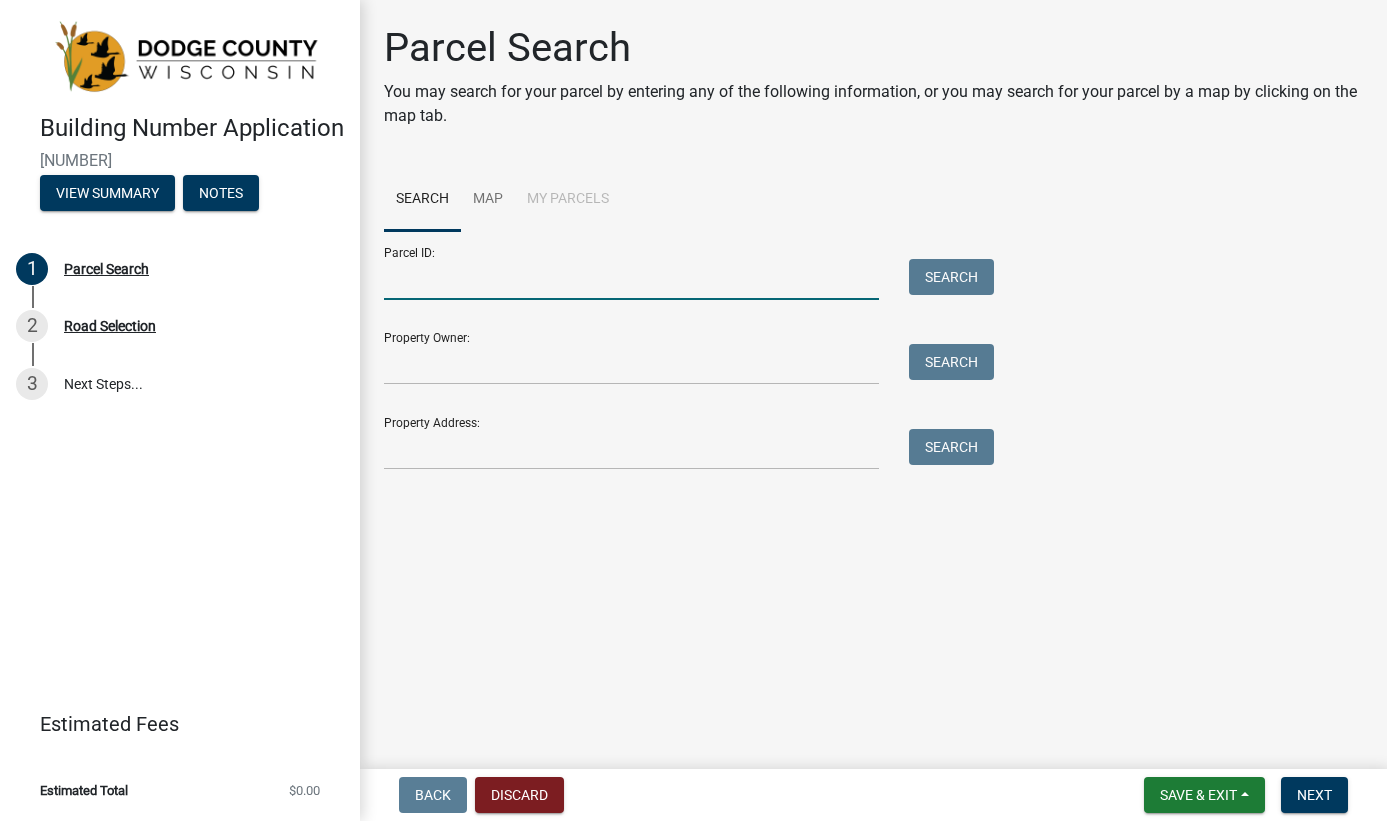 click on "Parcel ID:" at bounding box center (631, 279) 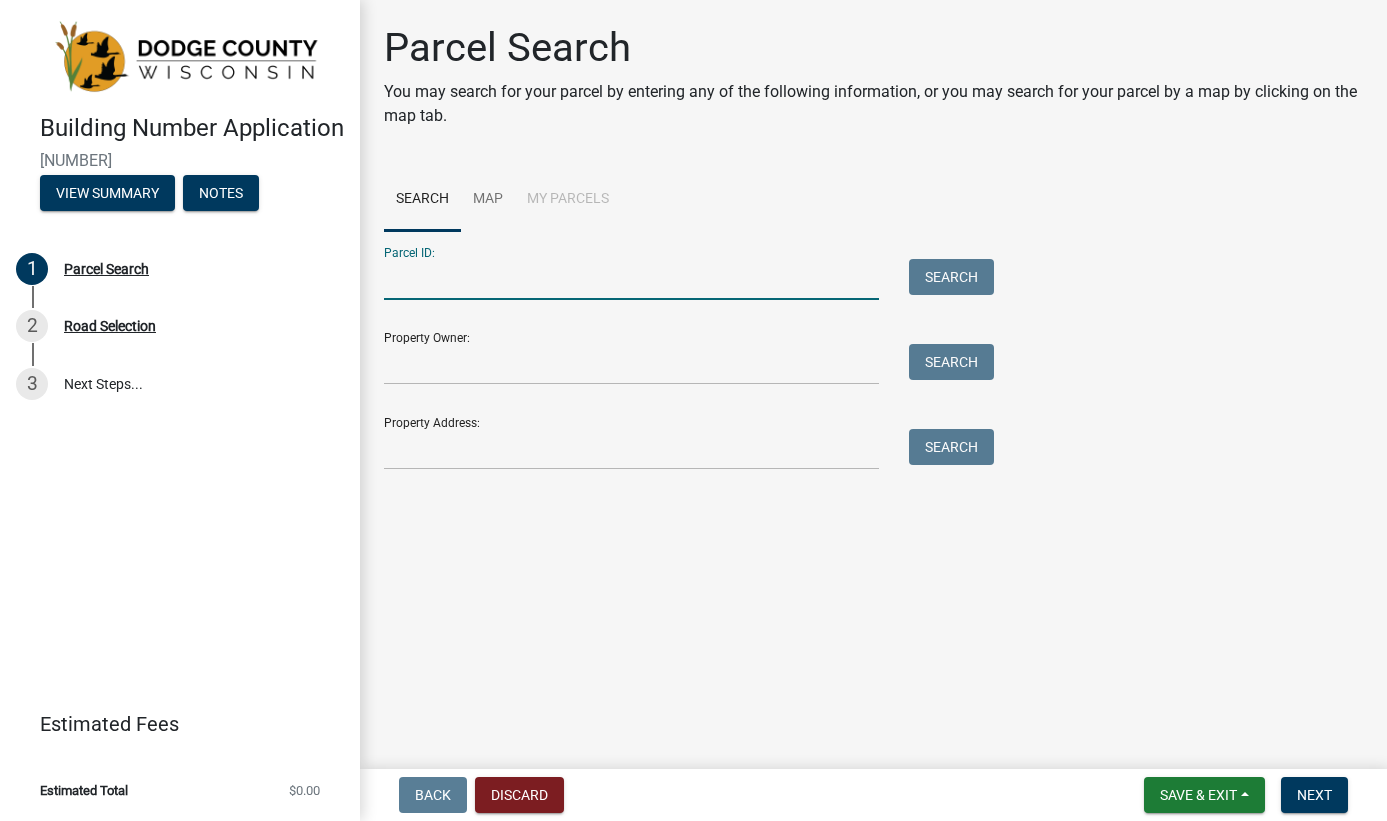 paste on "[NUMBER]" 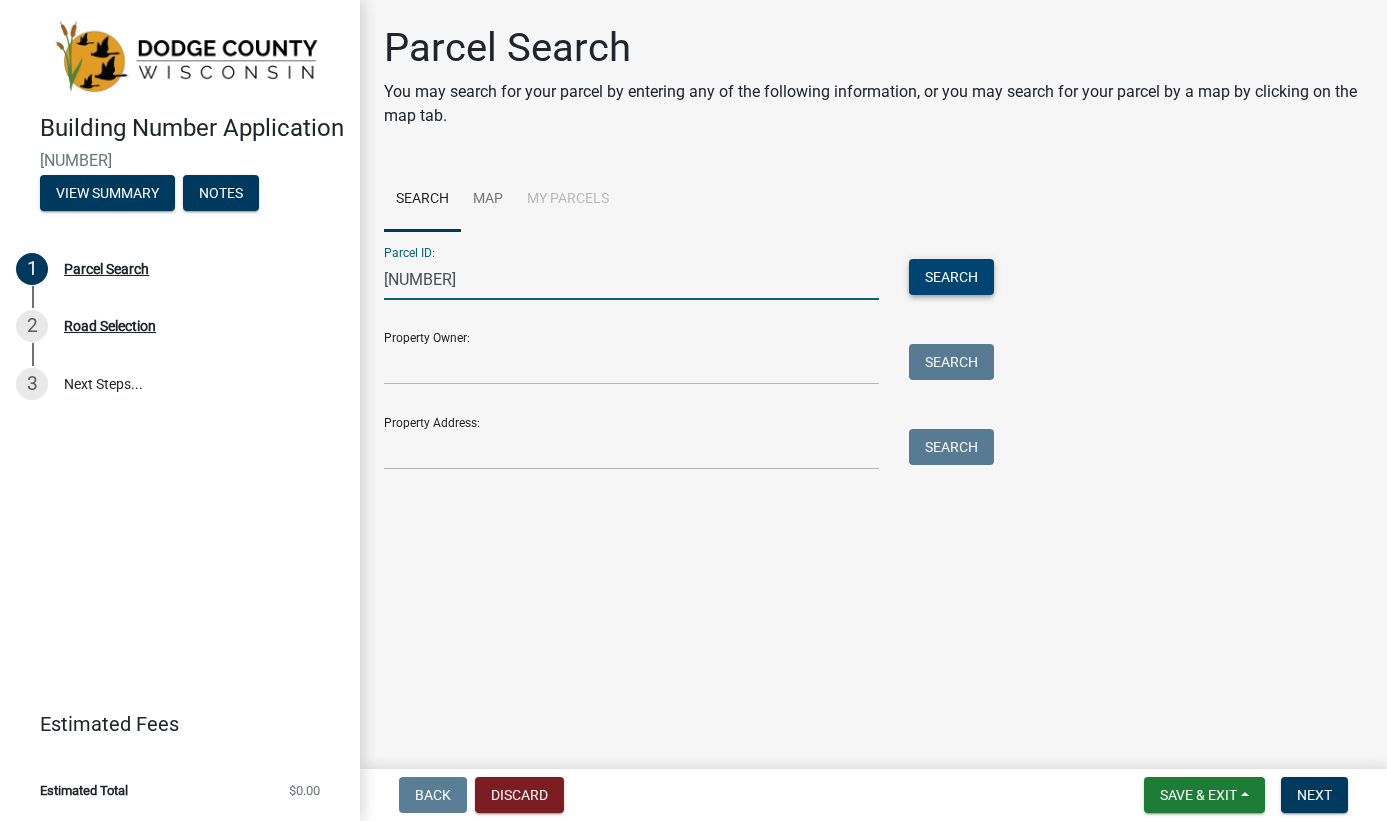 type on "[NUMBER]" 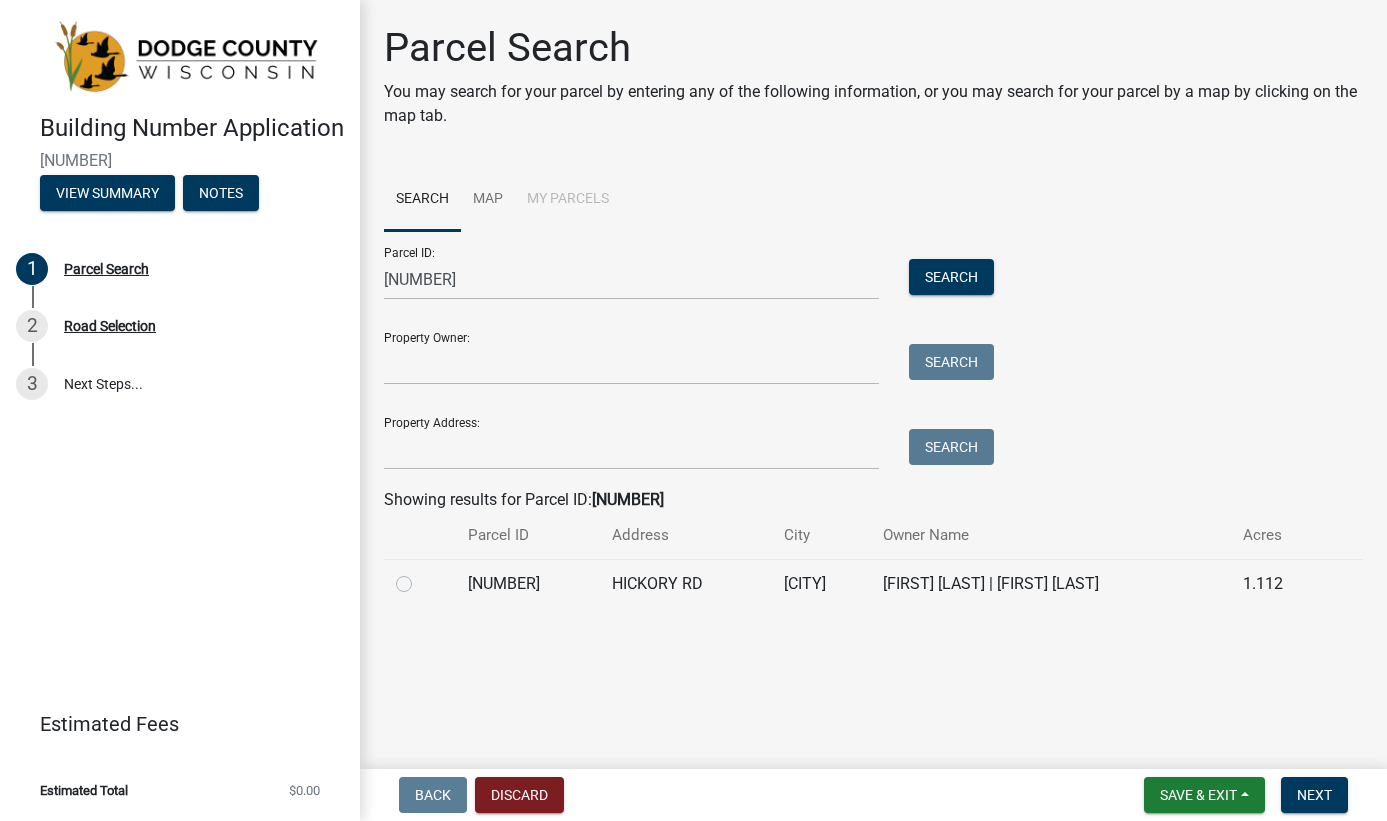 click 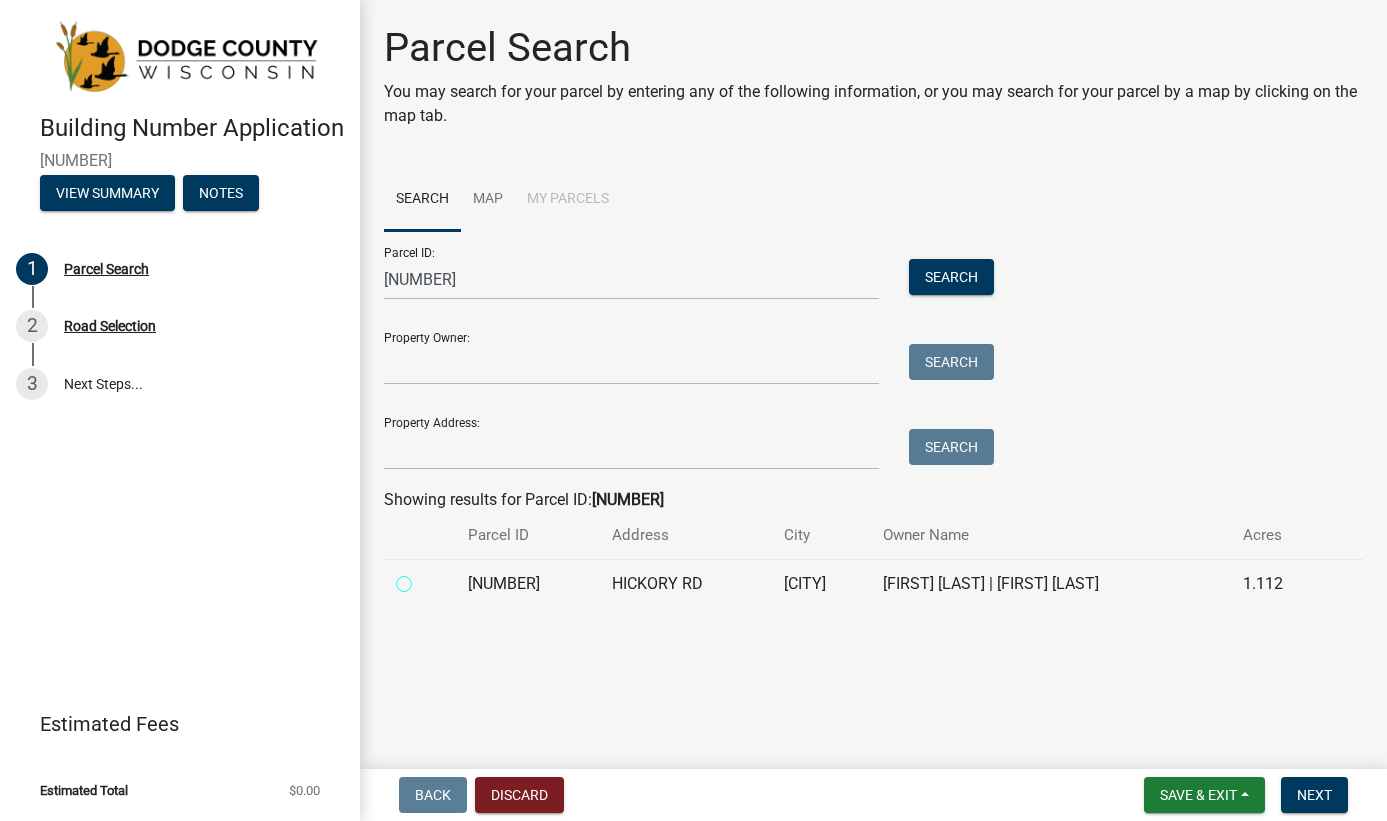 click at bounding box center (426, 578) 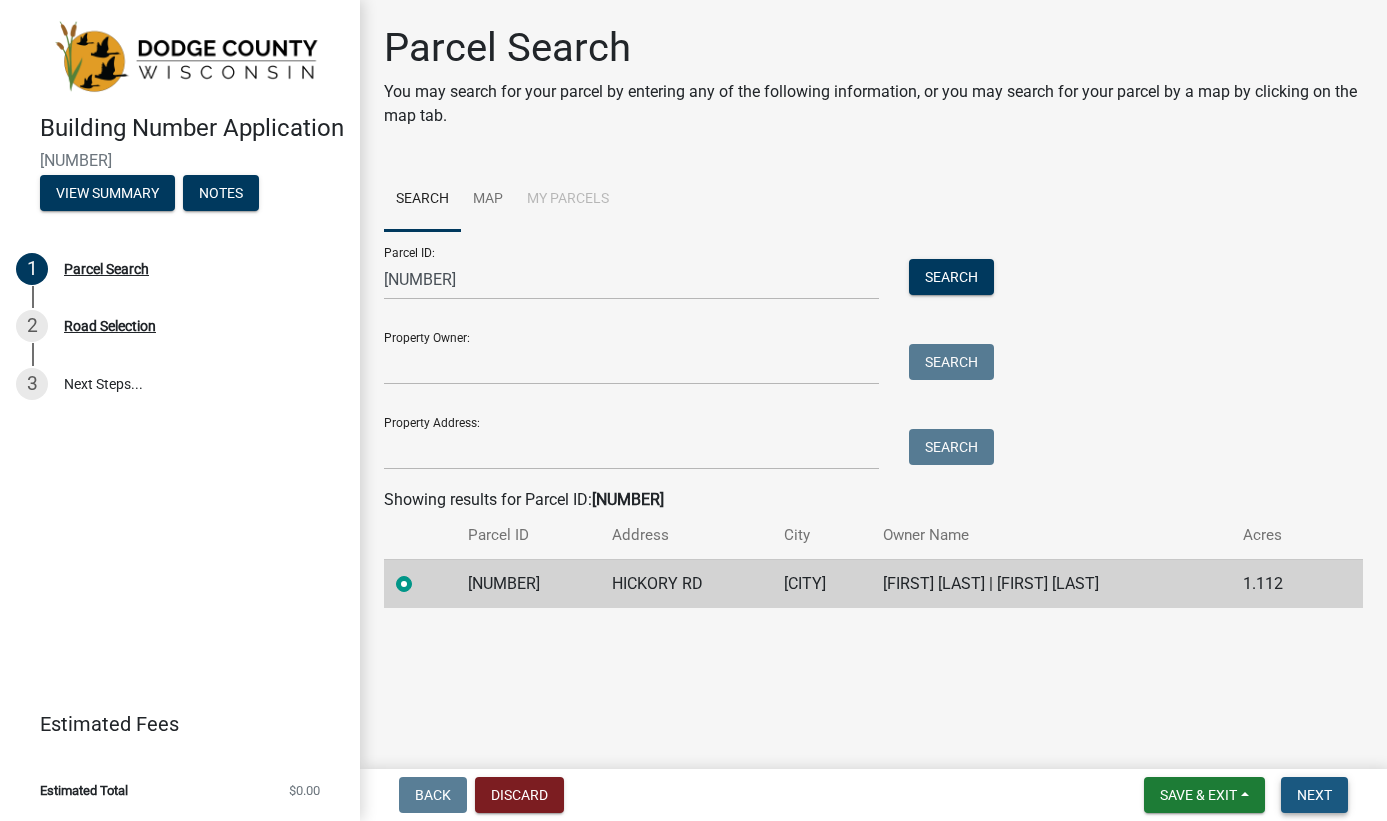 click on "Next" at bounding box center [1314, 795] 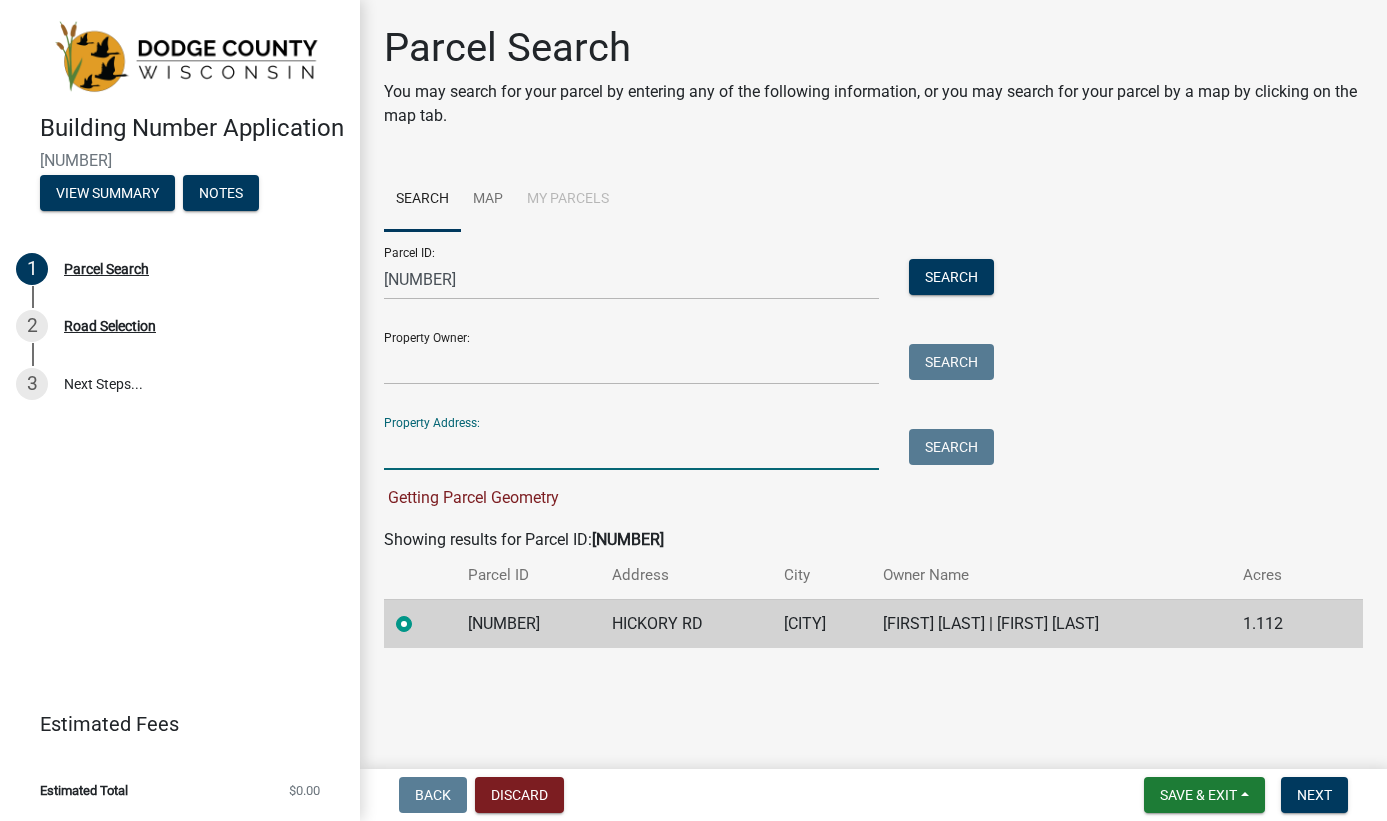 click on "Property Address:" at bounding box center [631, 449] 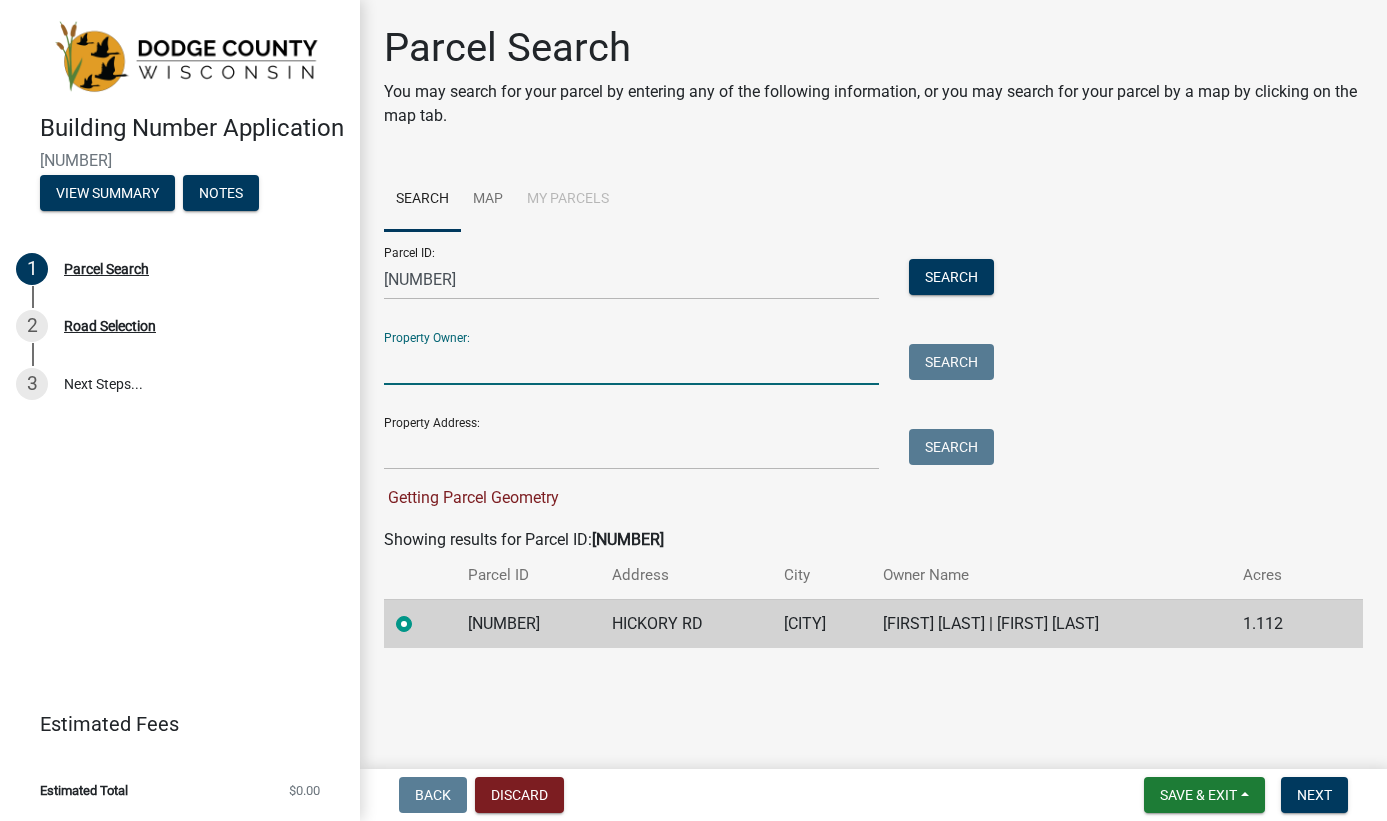 click on "Property Owner:" at bounding box center [631, 364] 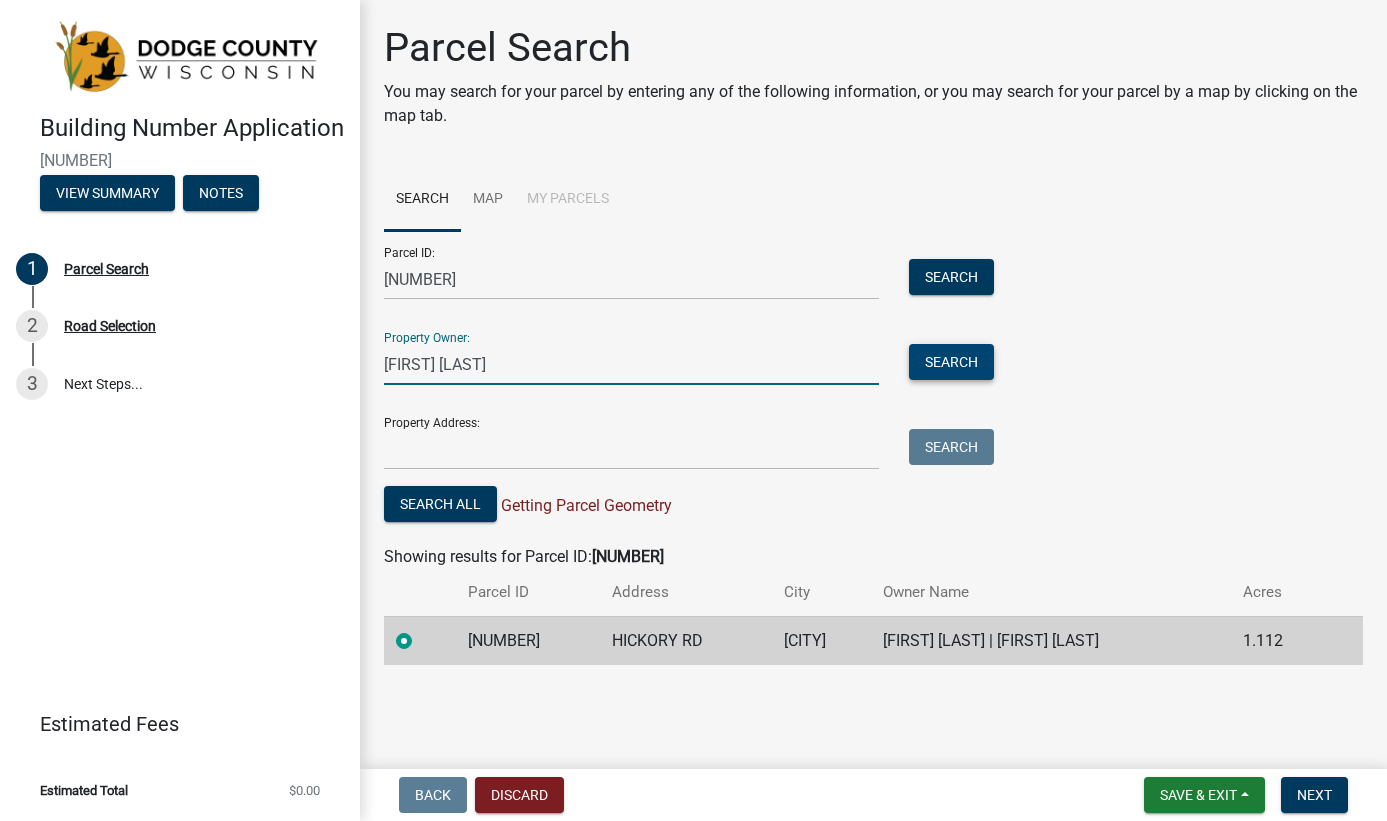 type on "[FIRST] [LAST]" 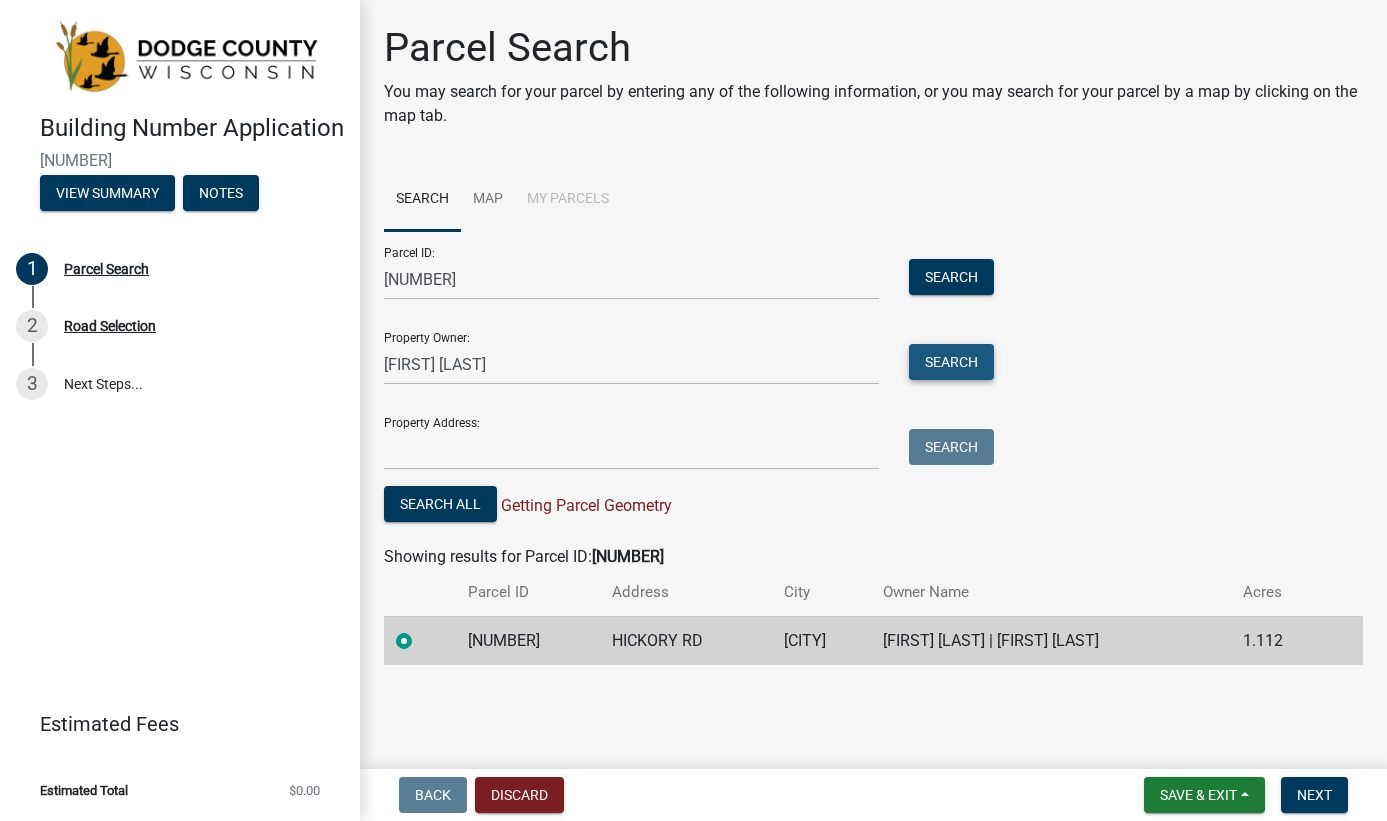 click on "Search" at bounding box center [951, 362] 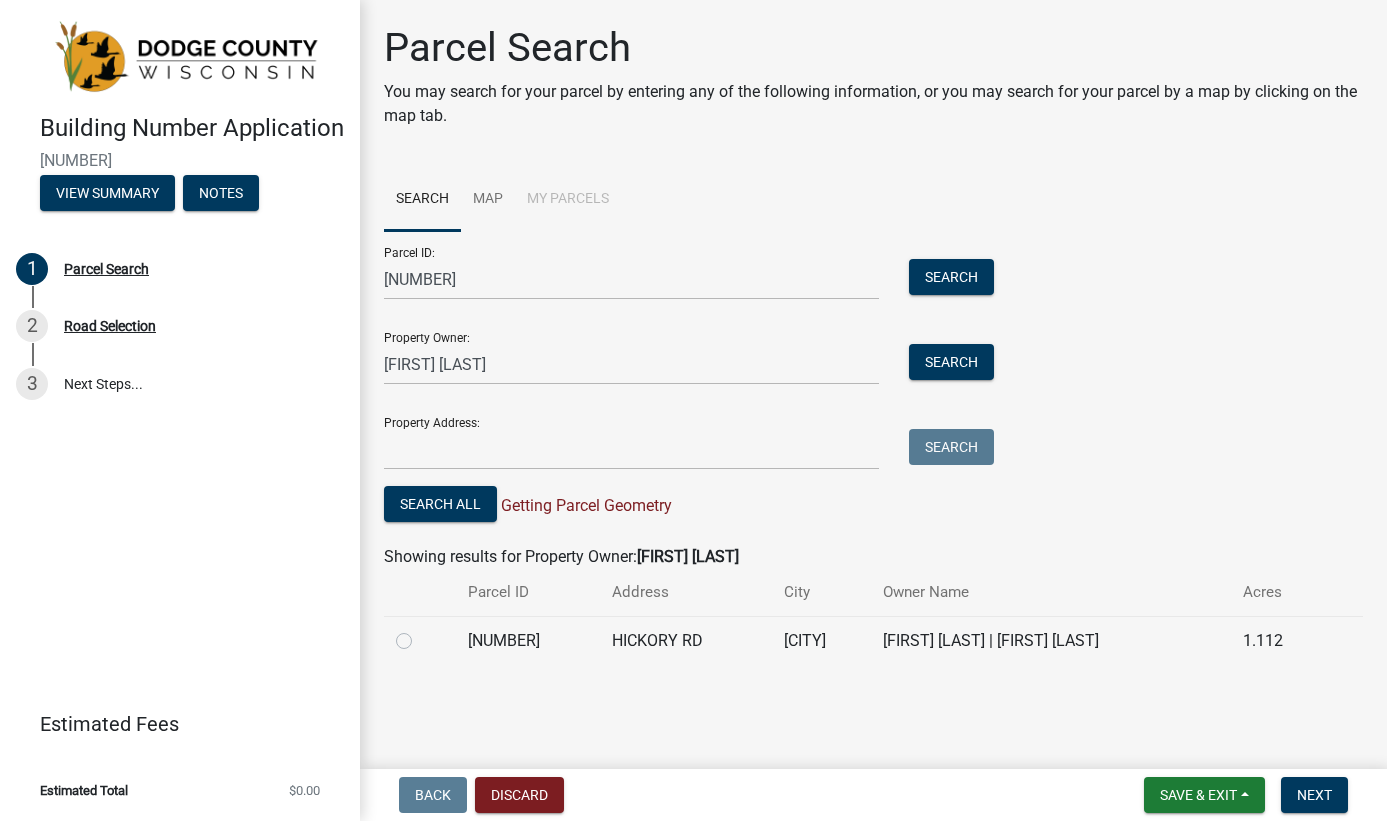 click 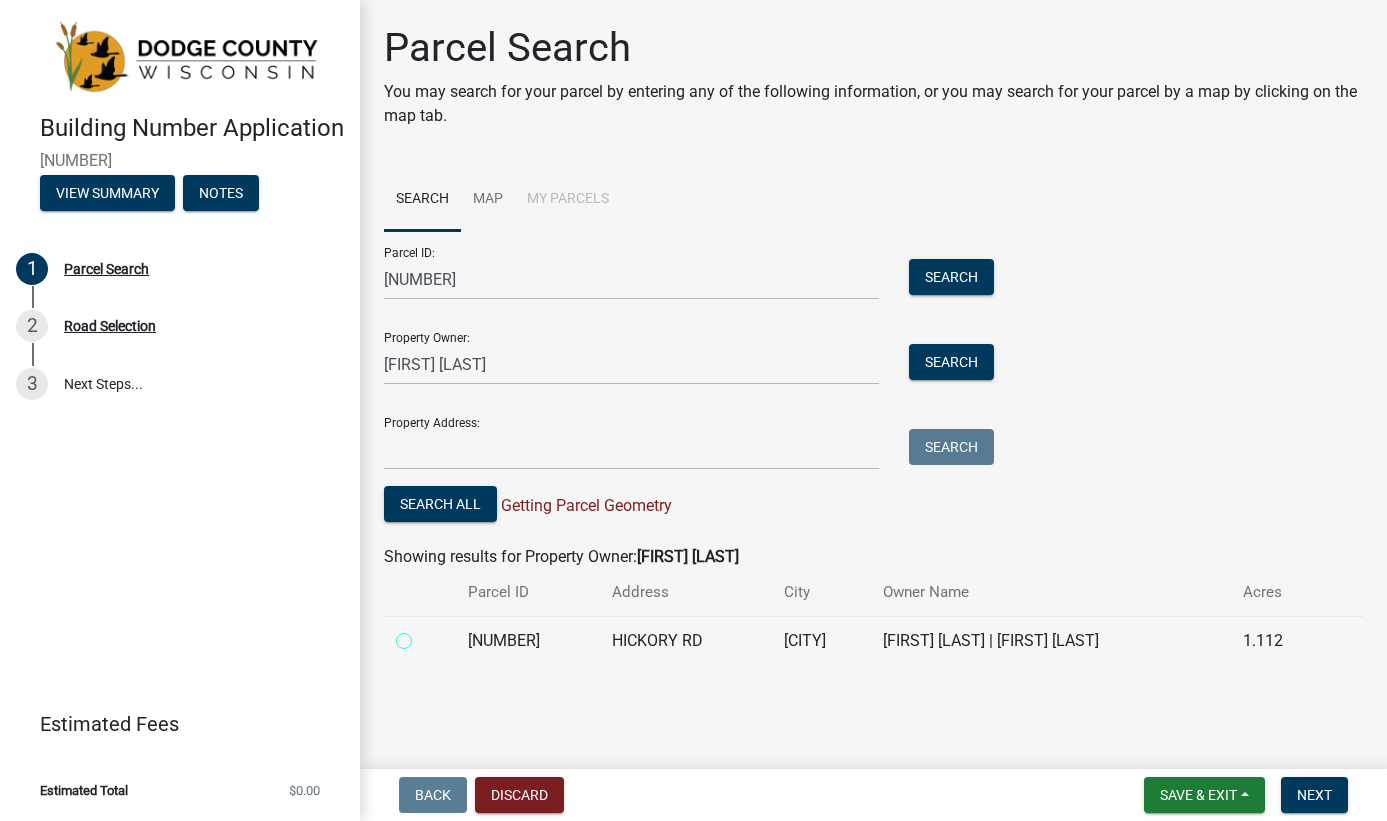 radio on "true" 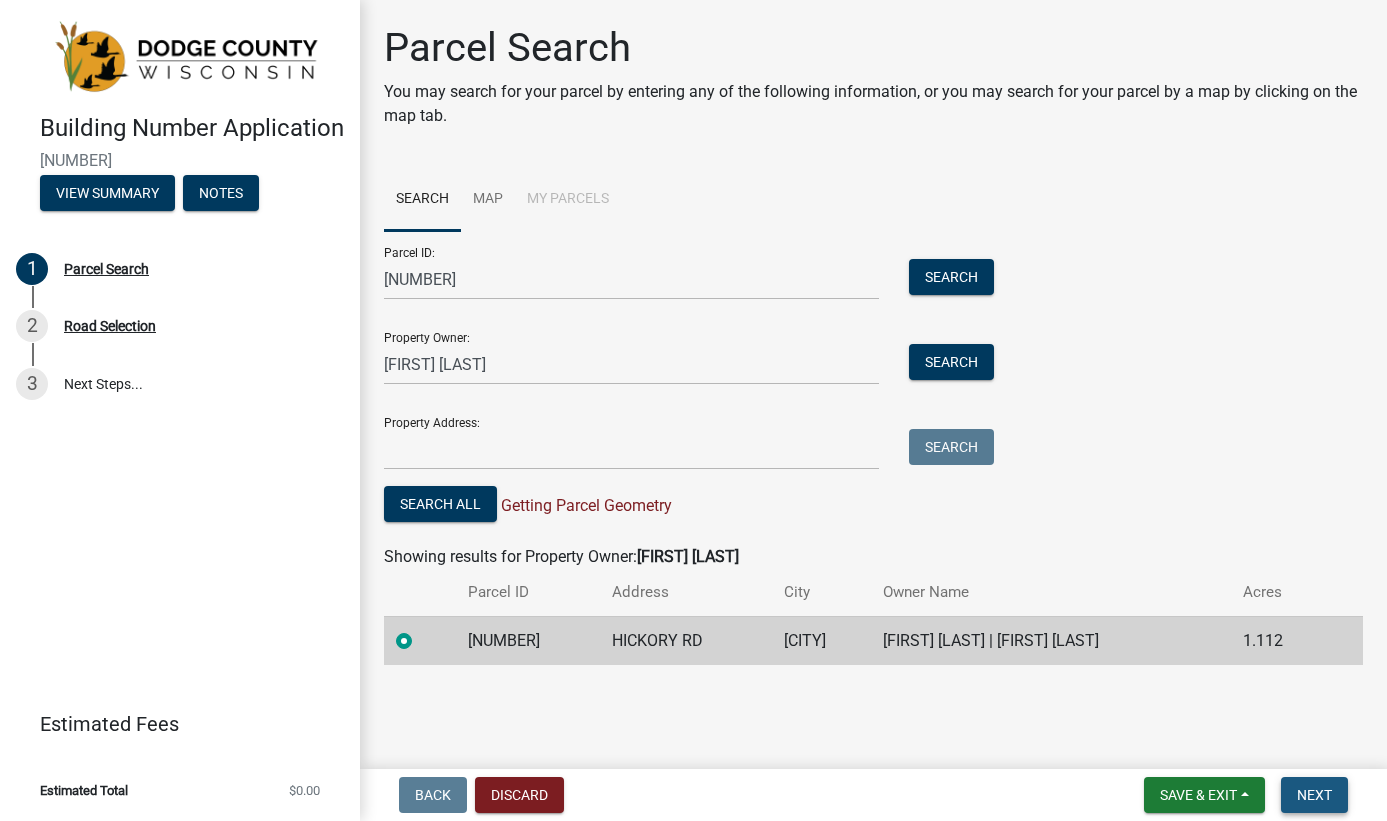click on "Next" at bounding box center [1314, 795] 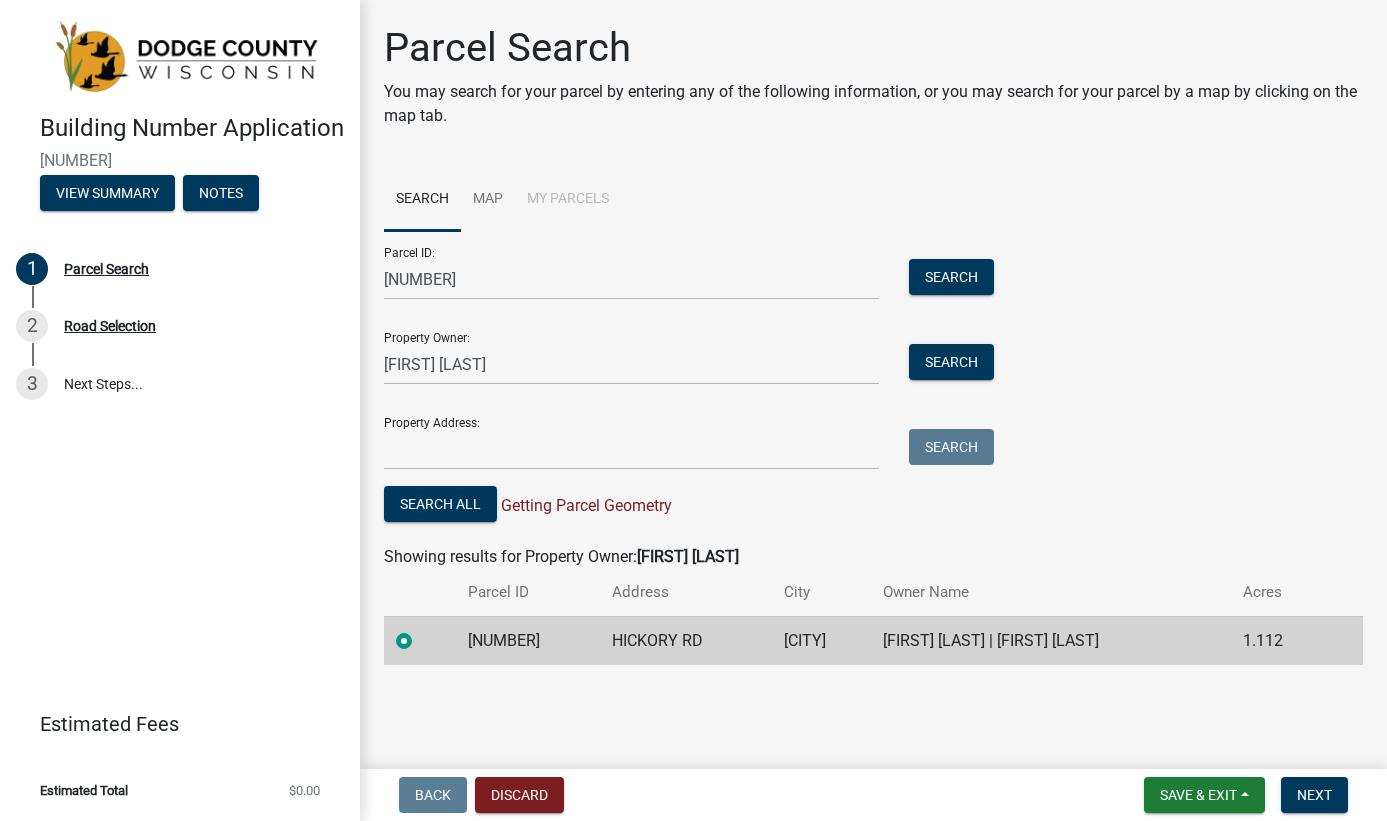 click on "[ACCOUNT_NUMBER]" 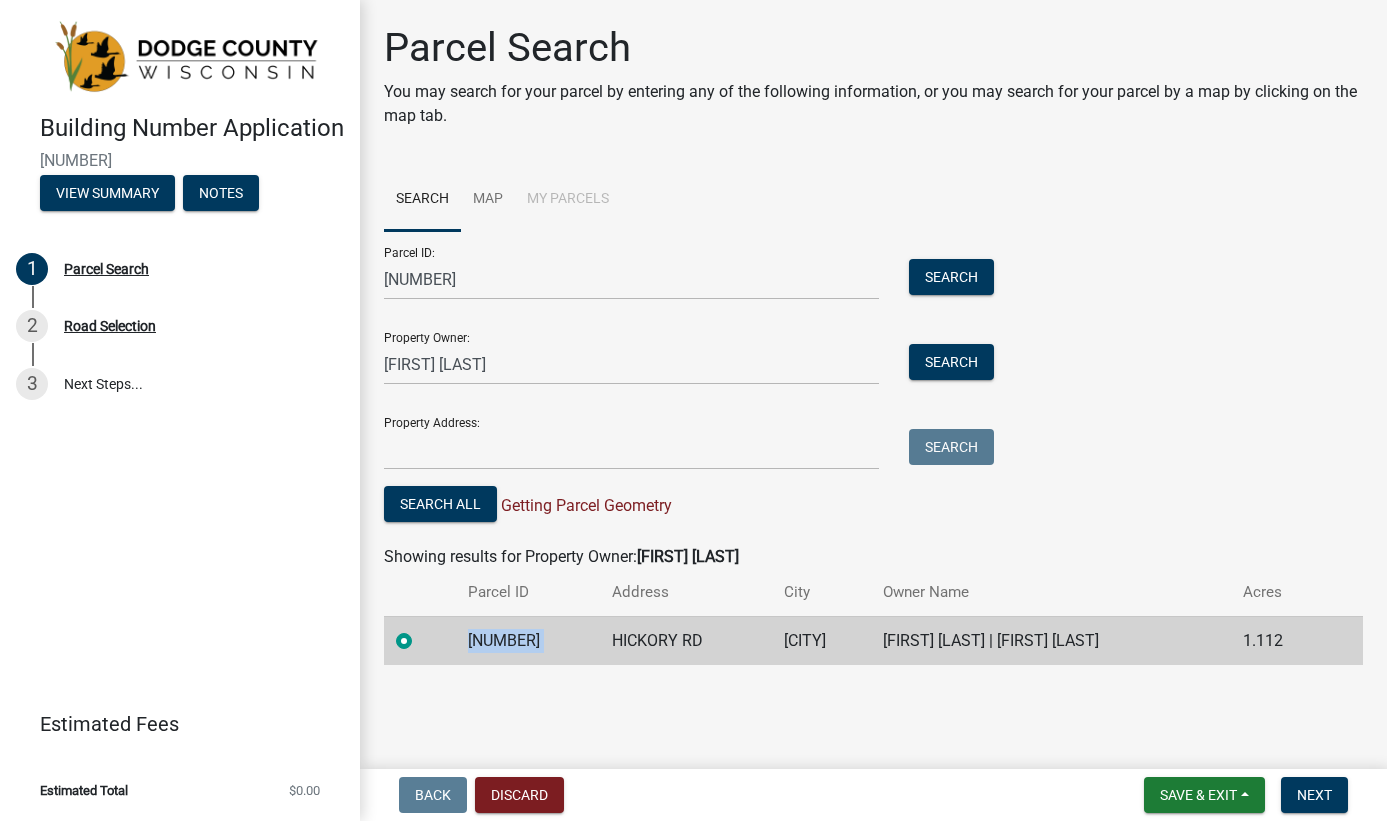 click on "[ACCOUNT_NUMBER]" 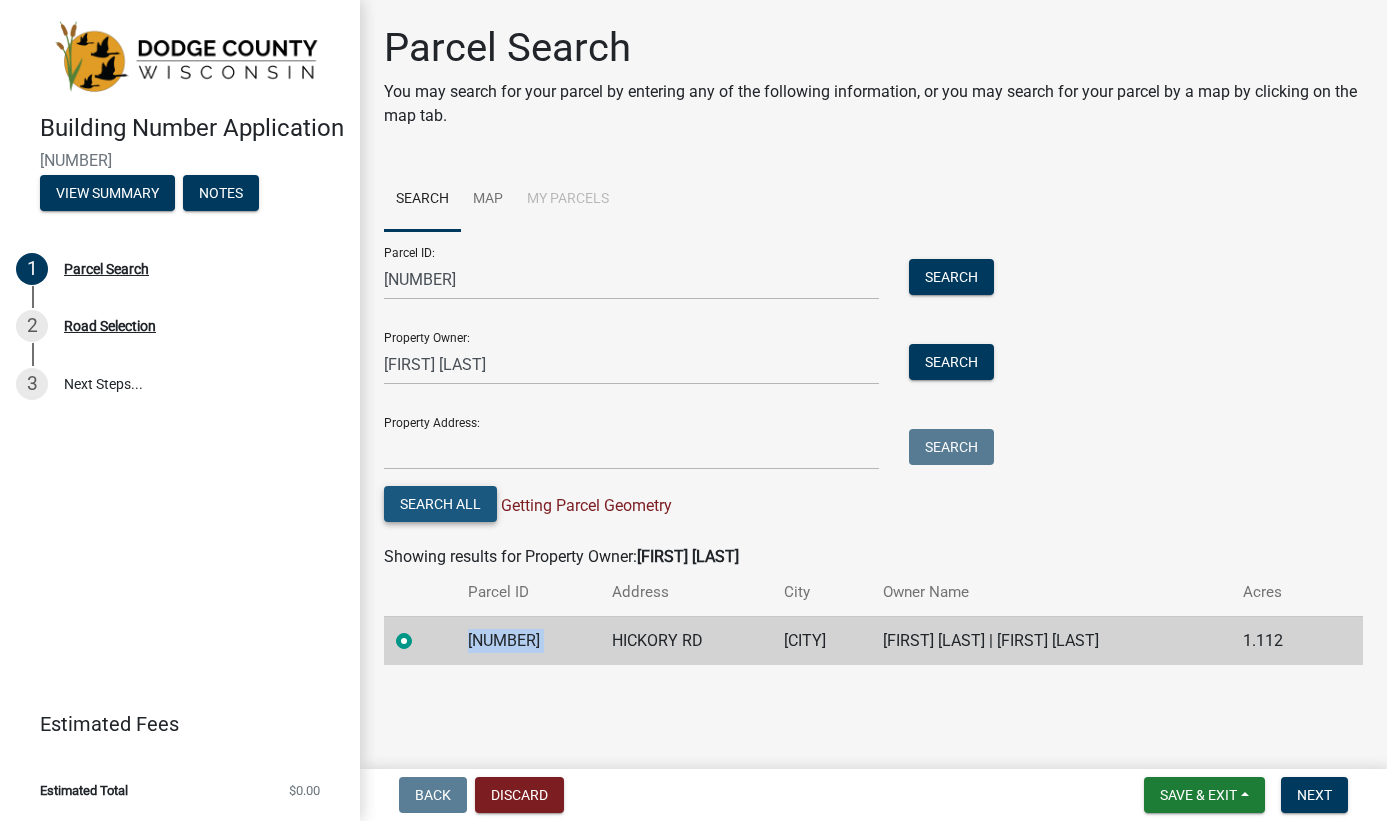 click on "Search All" at bounding box center (440, 504) 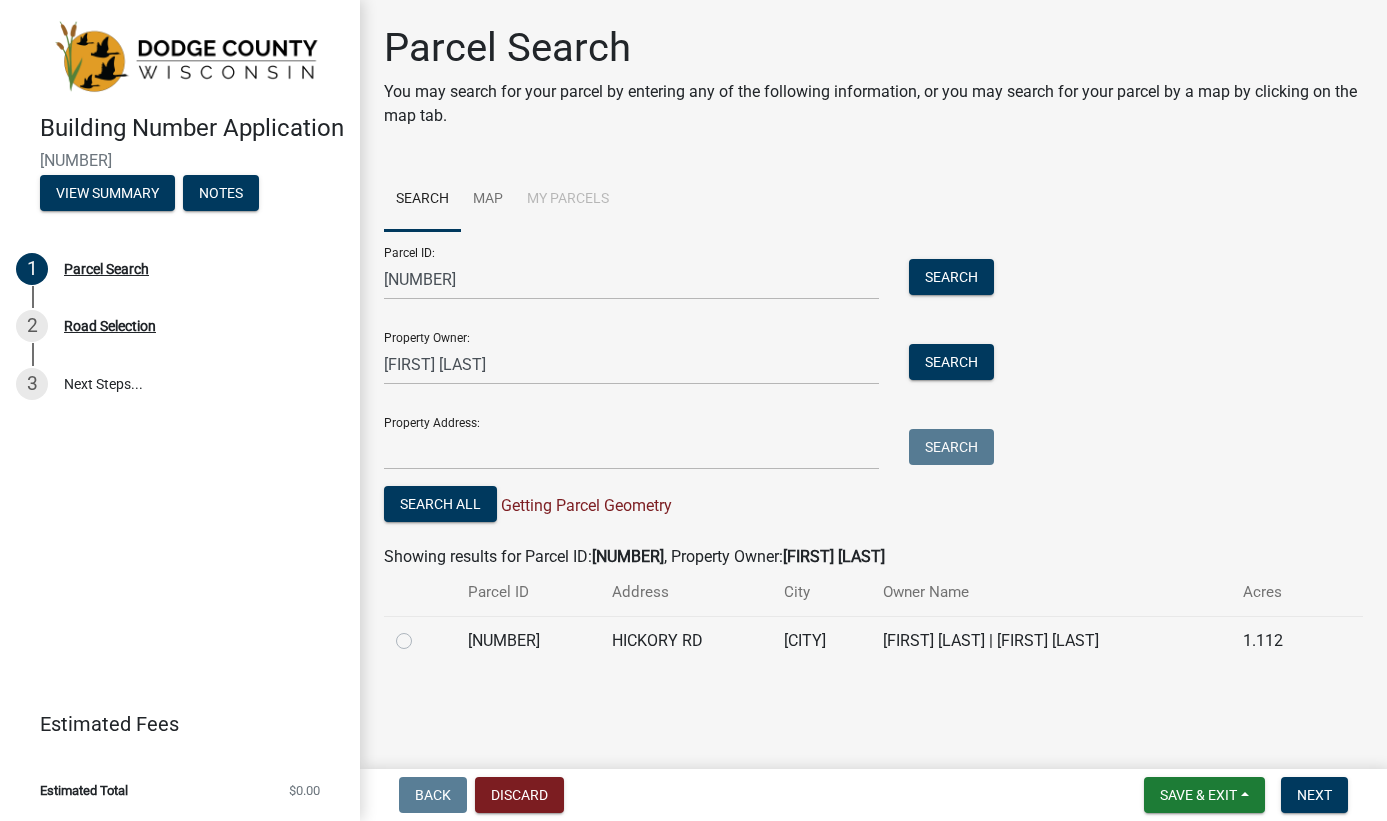 click 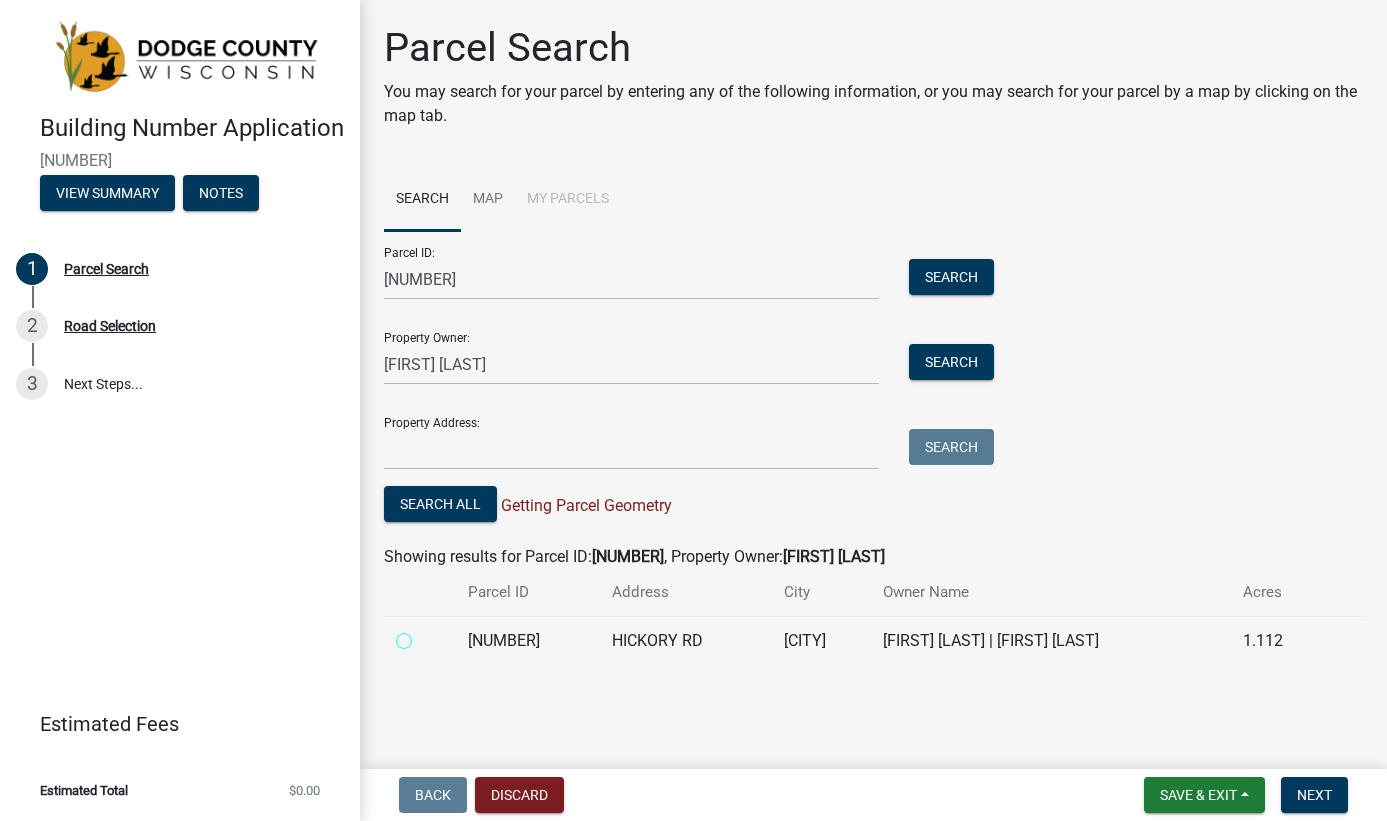 click at bounding box center [426, 635] 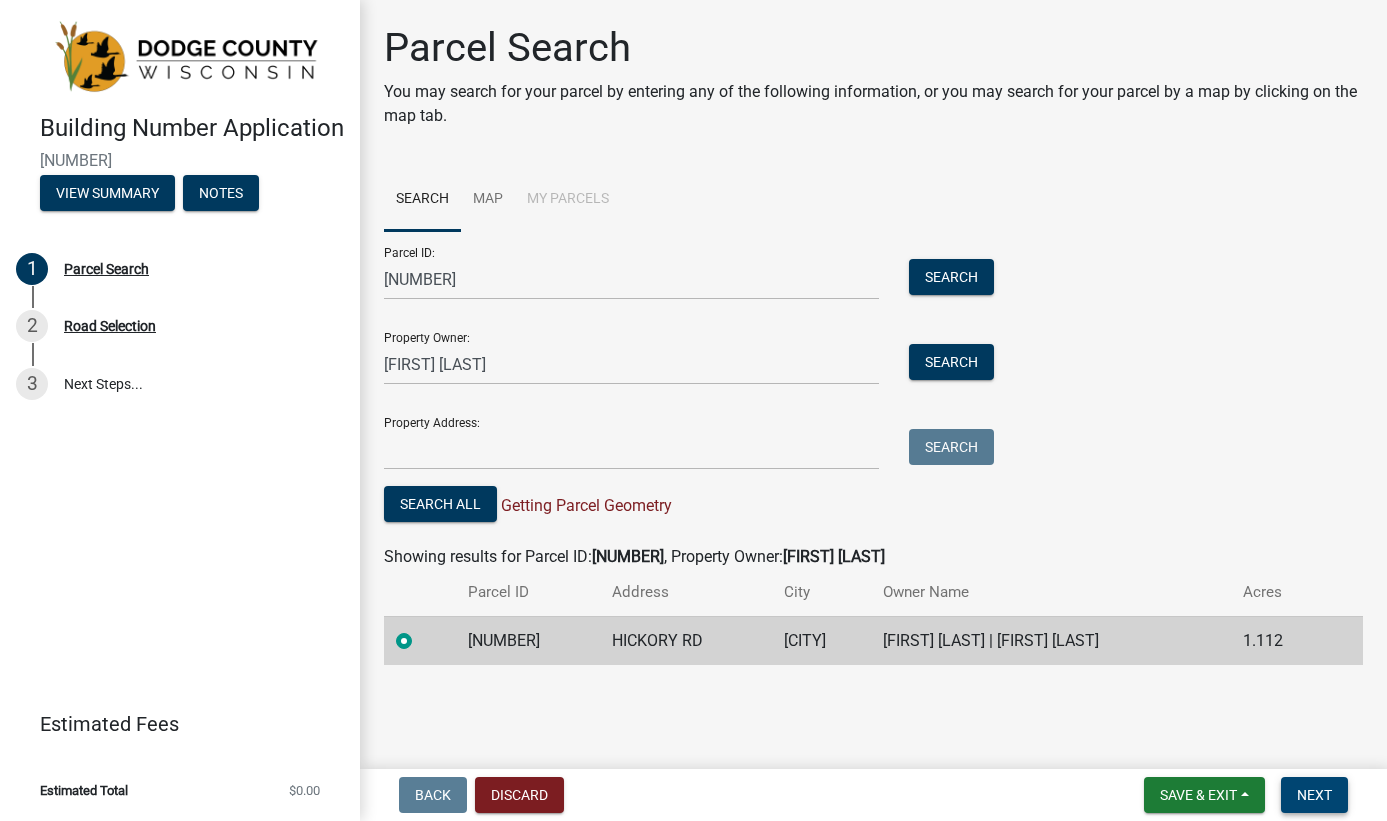 click on "Next" at bounding box center (1314, 795) 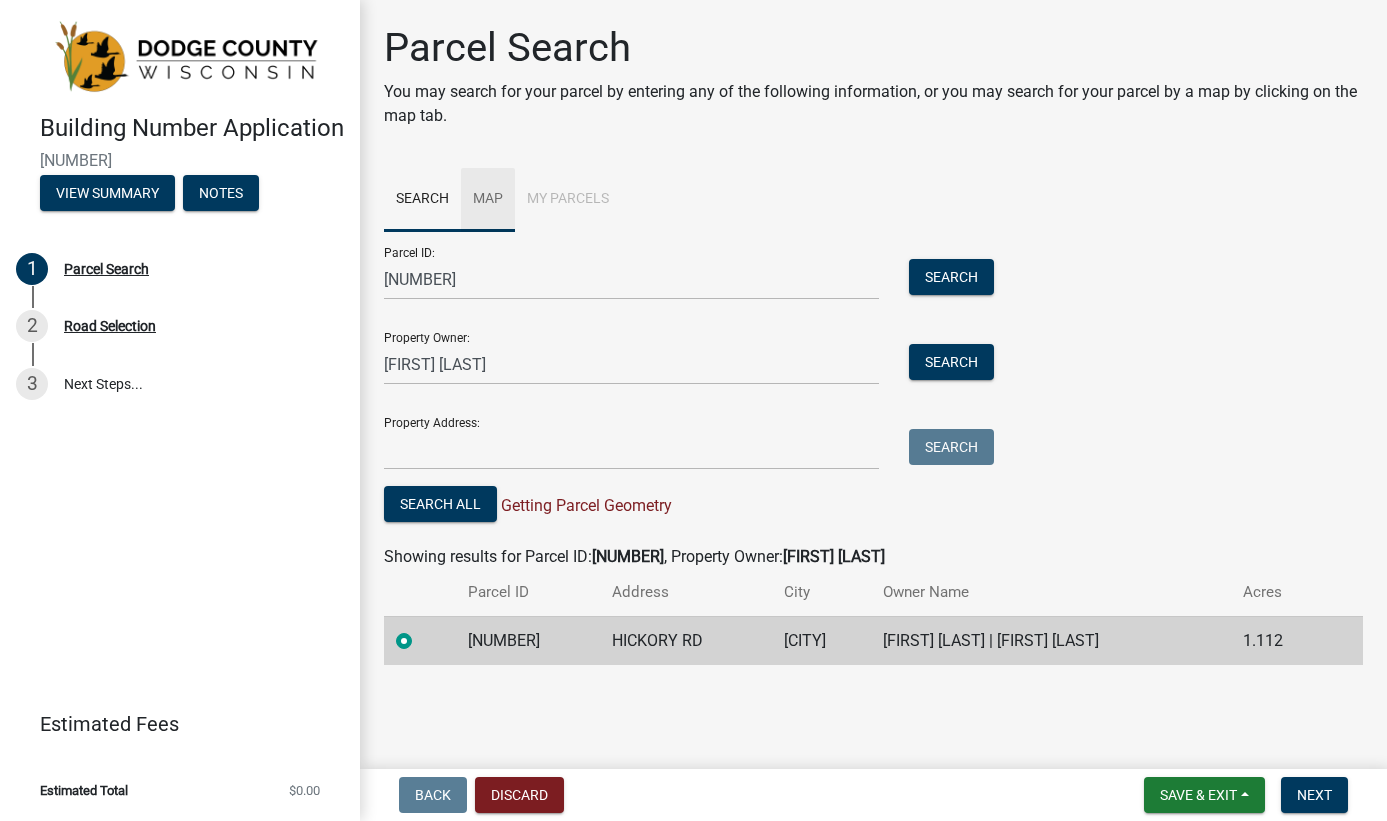 click on "Map" at bounding box center [488, 200] 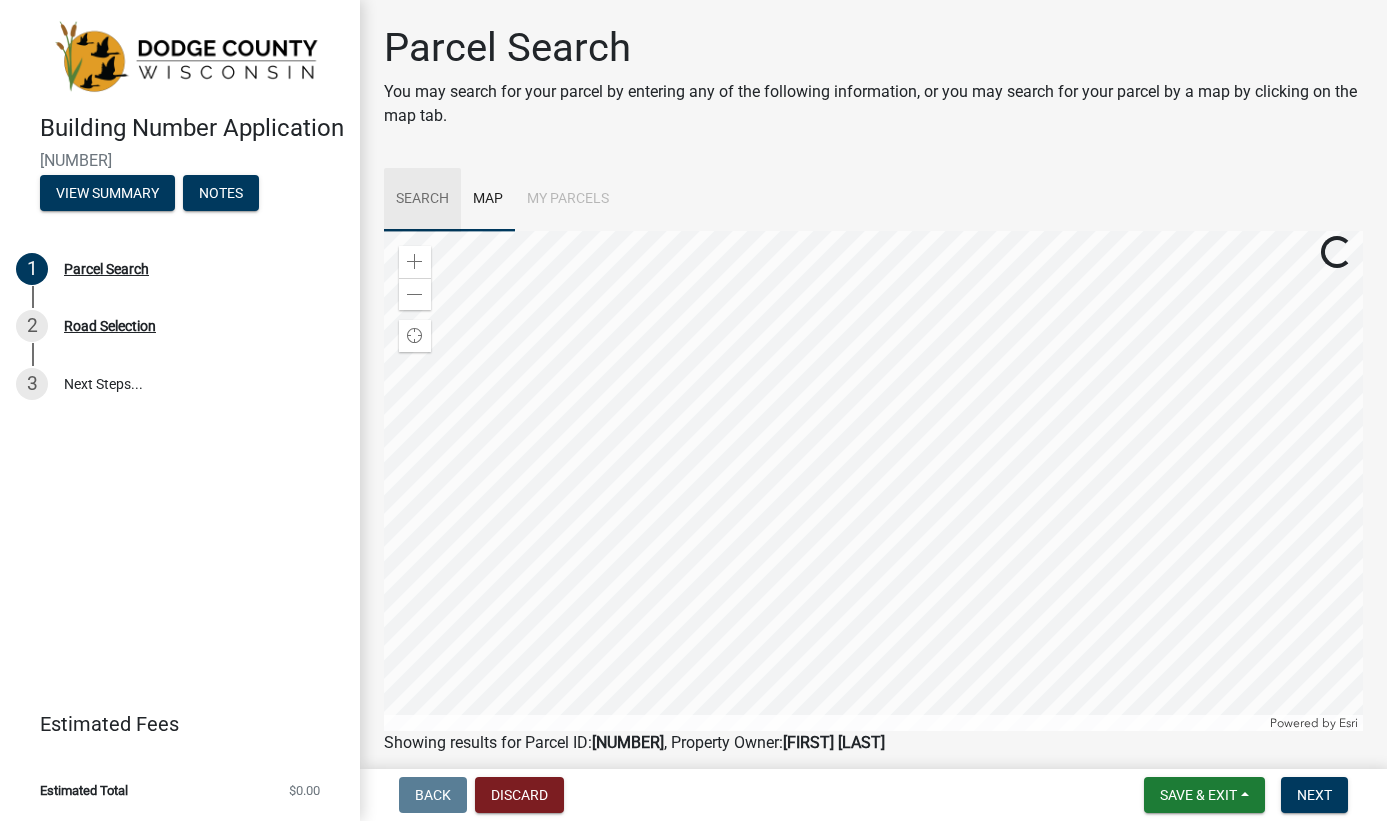 click on "Search" at bounding box center (422, 200) 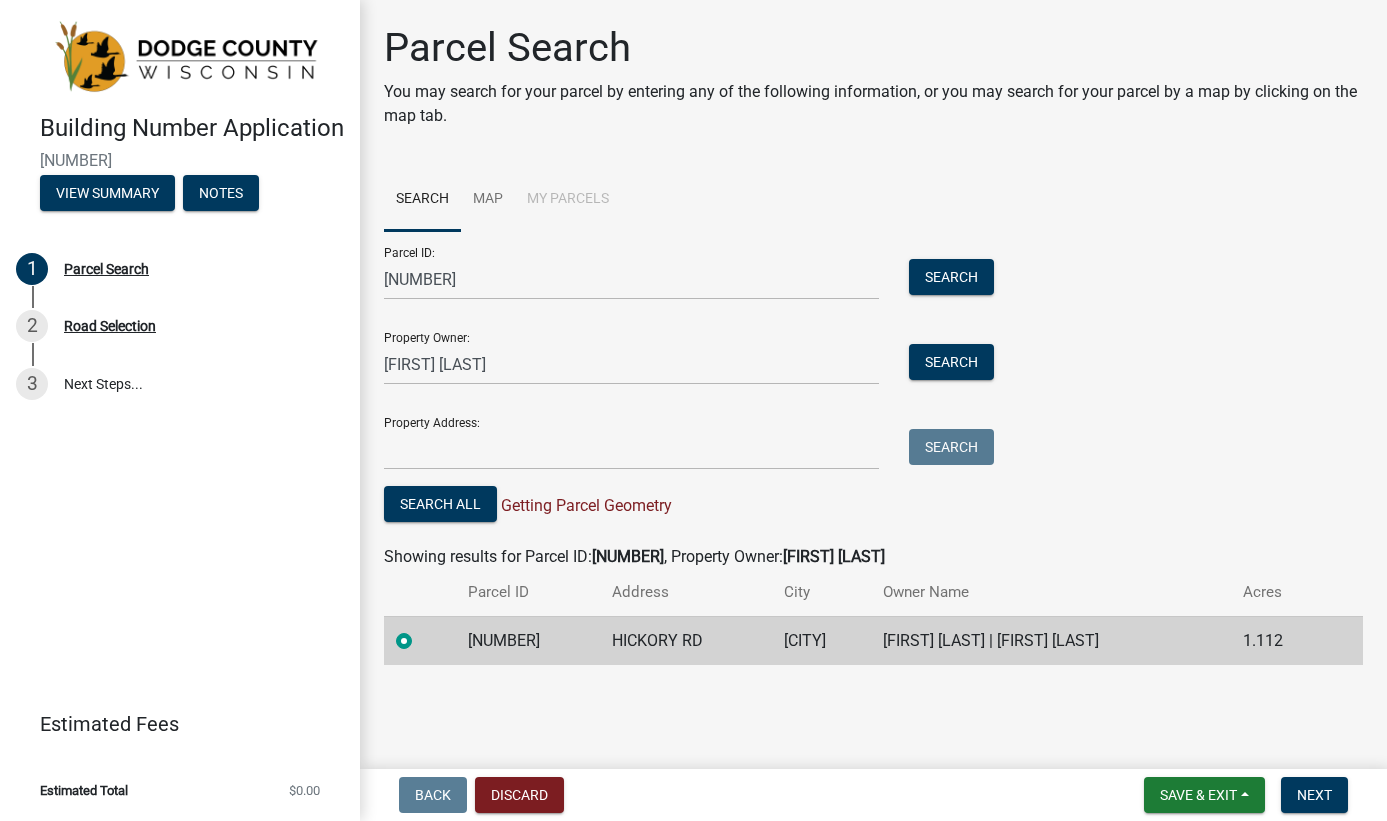 click on "My Parcels" at bounding box center (568, 200) 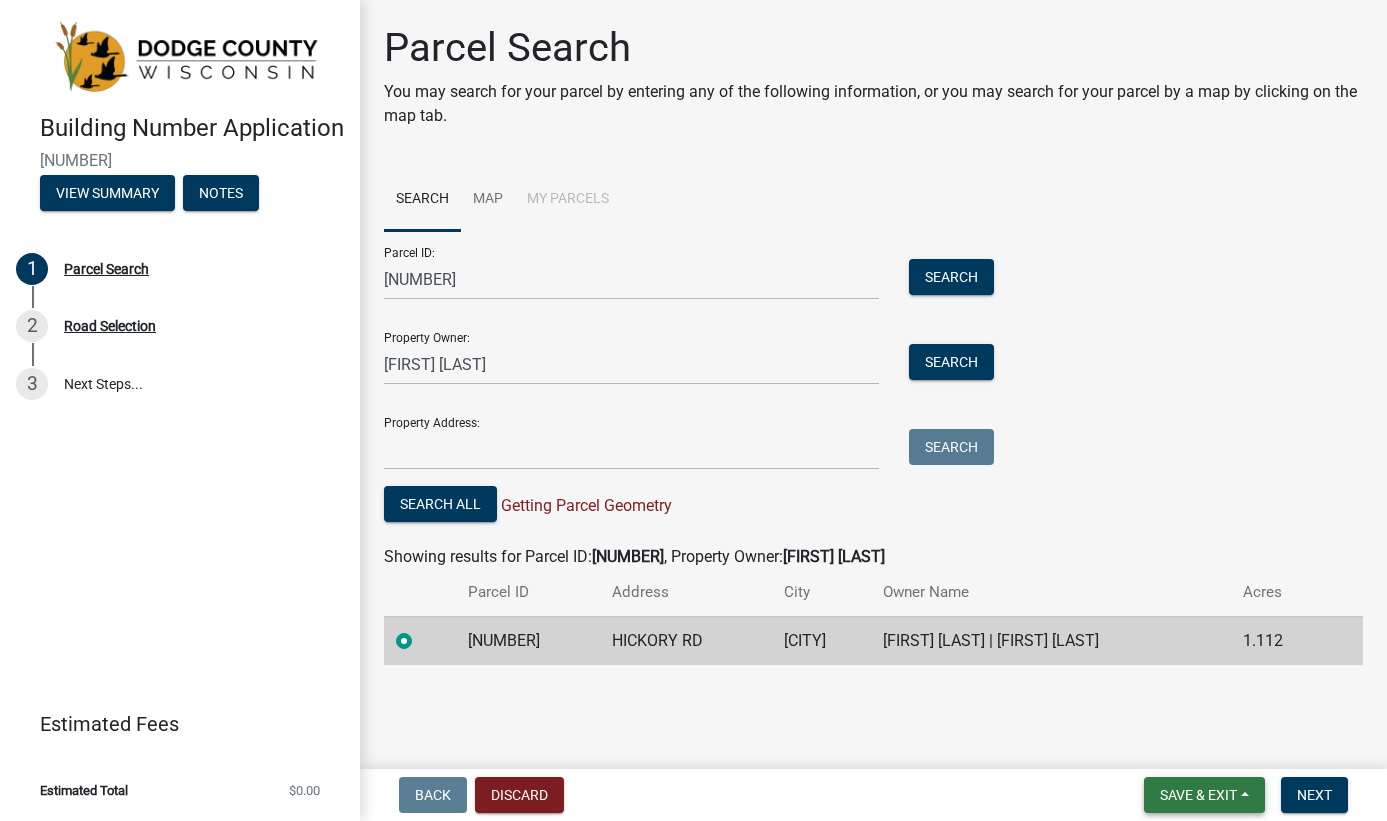 click on "Save & Exit" at bounding box center [1198, 795] 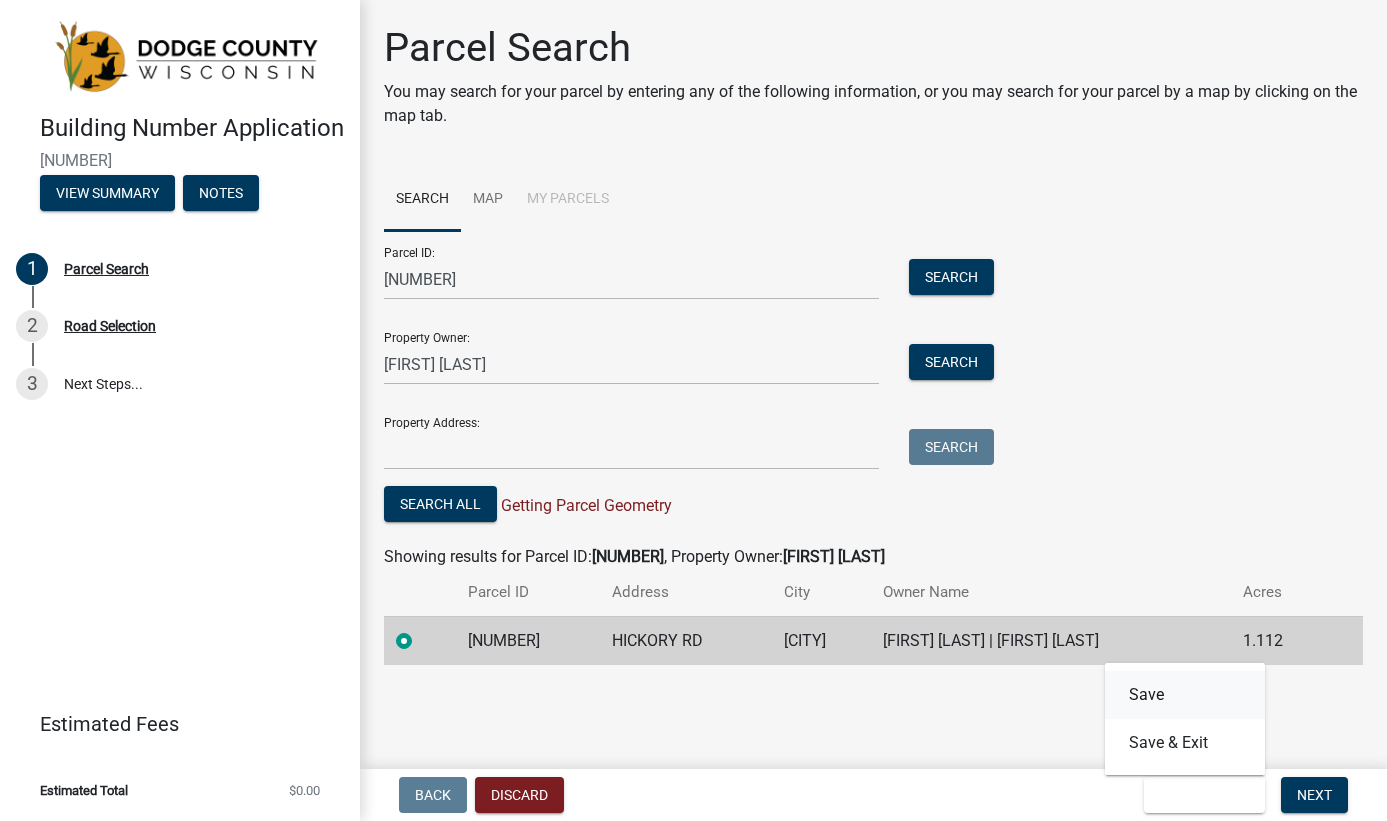 click on "Save" at bounding box center (1185, 695) 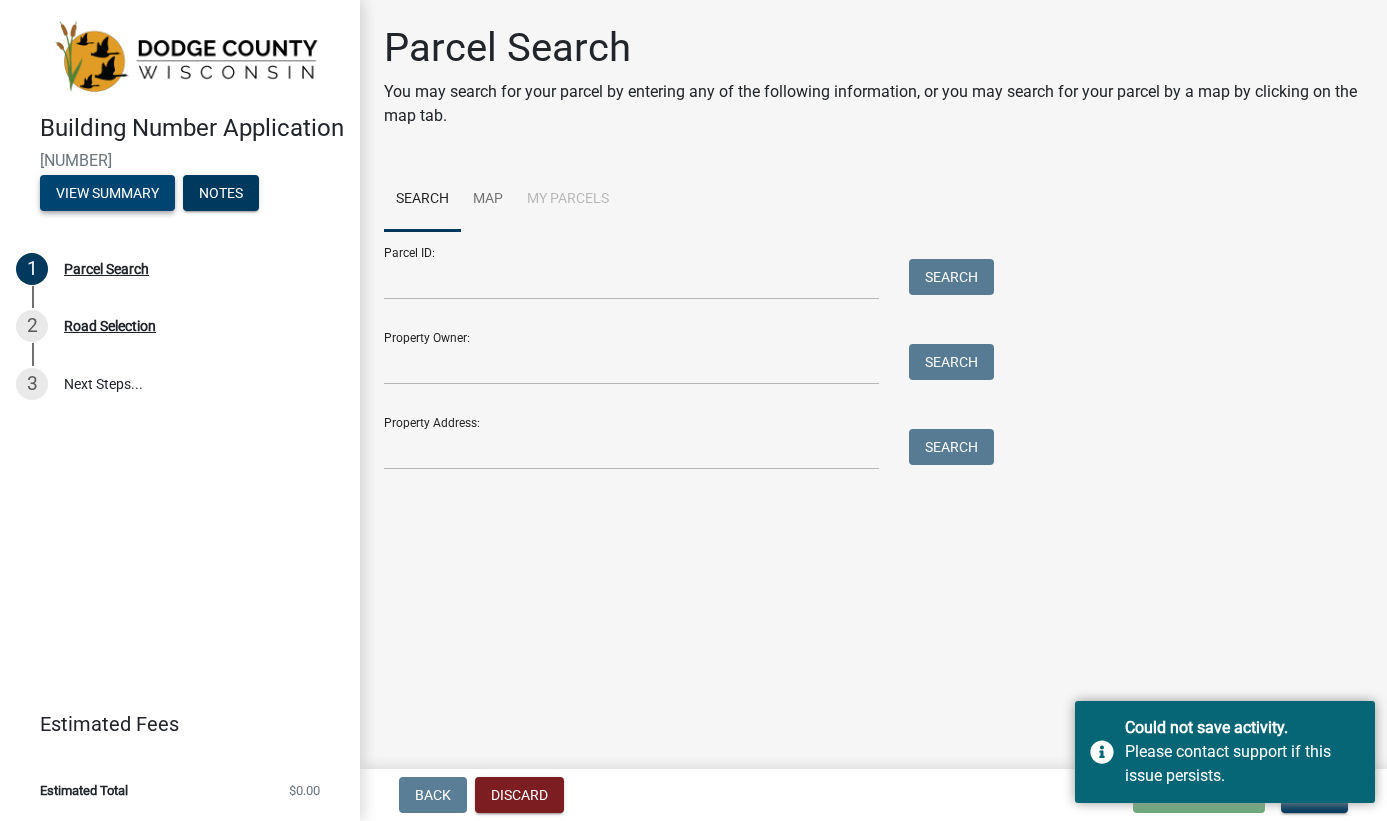 click on "View Summary" at bounding box center [107, 193] 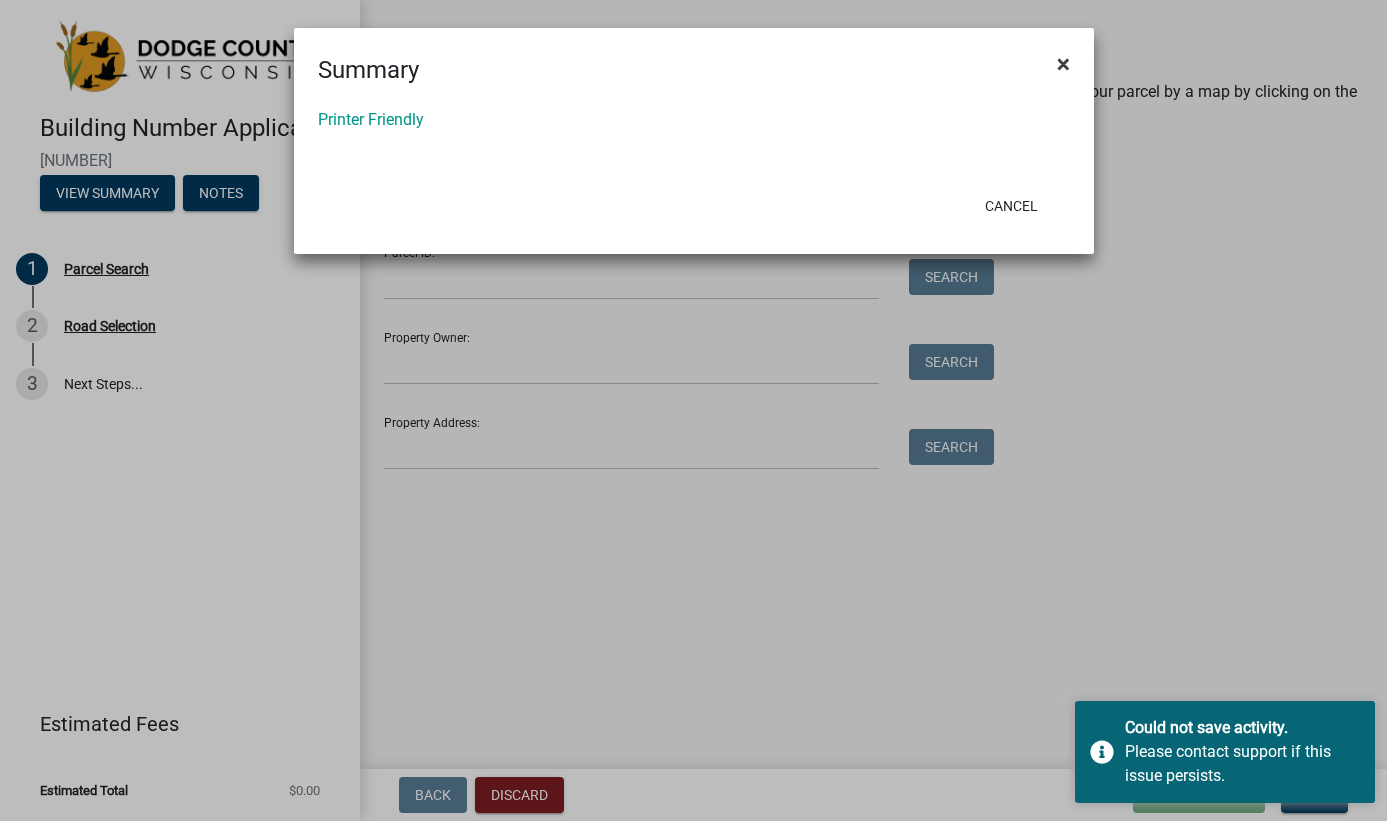 click on "×" 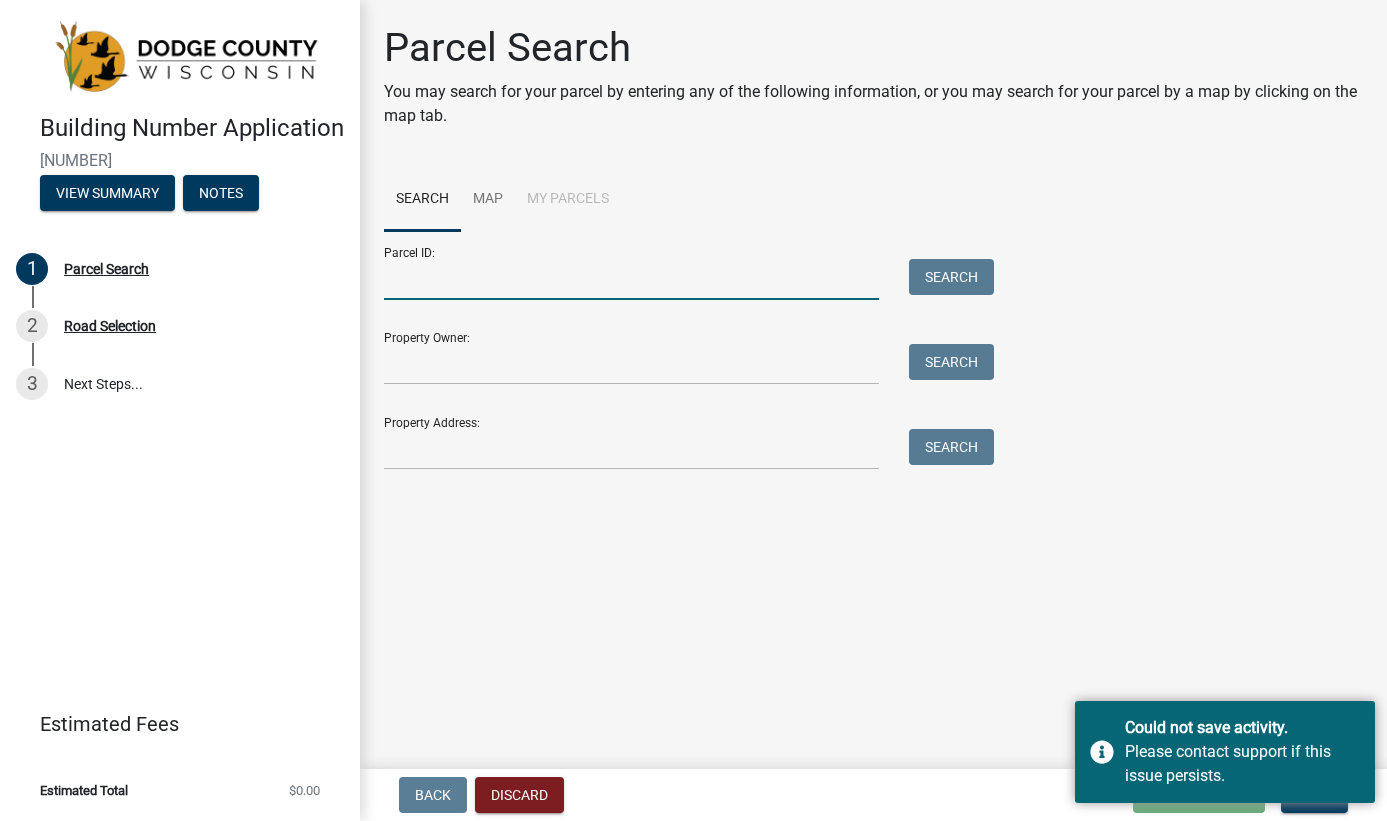 click on "Parcel ID:" at bounding box center (631, 279) 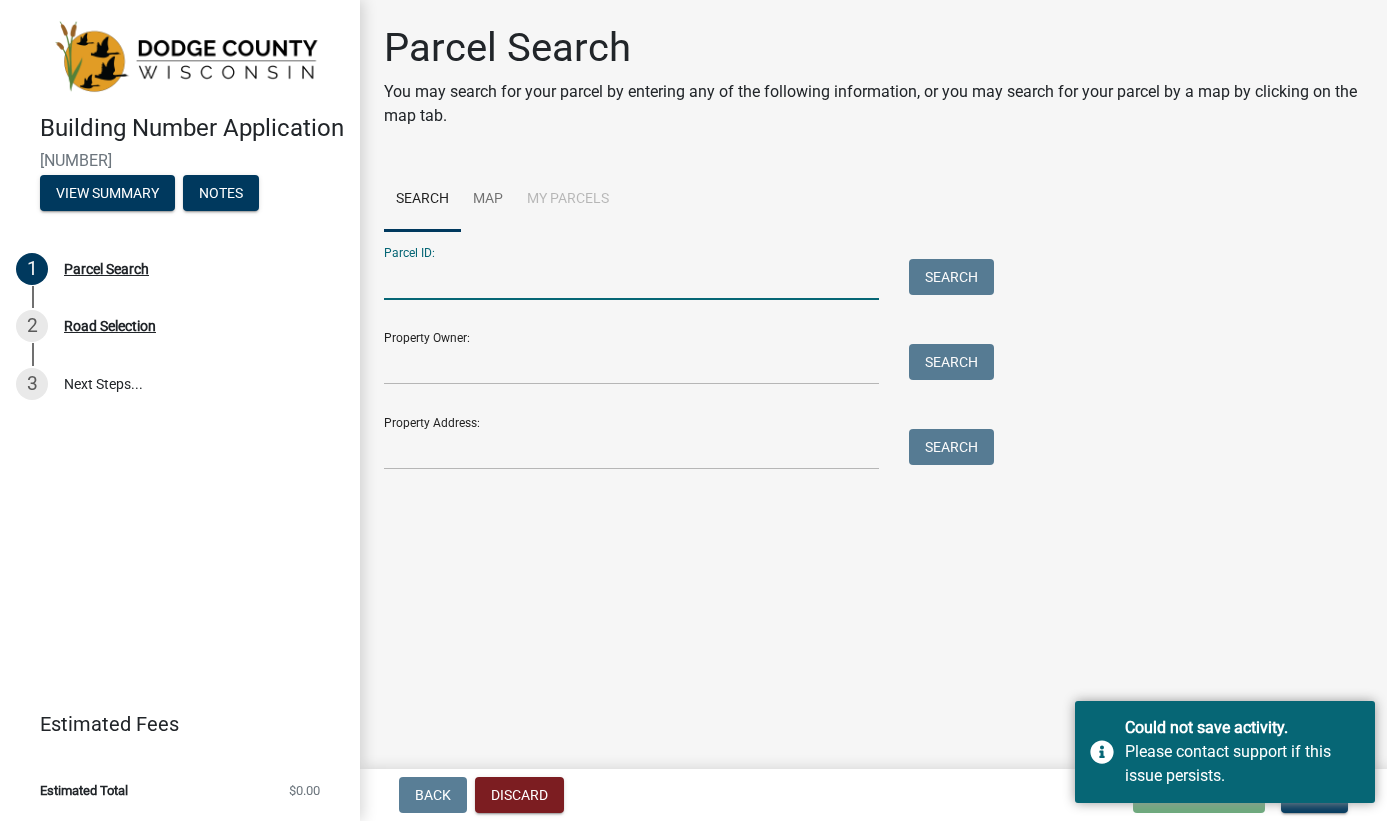 type on "[ACCOUNT_NUMBER]" 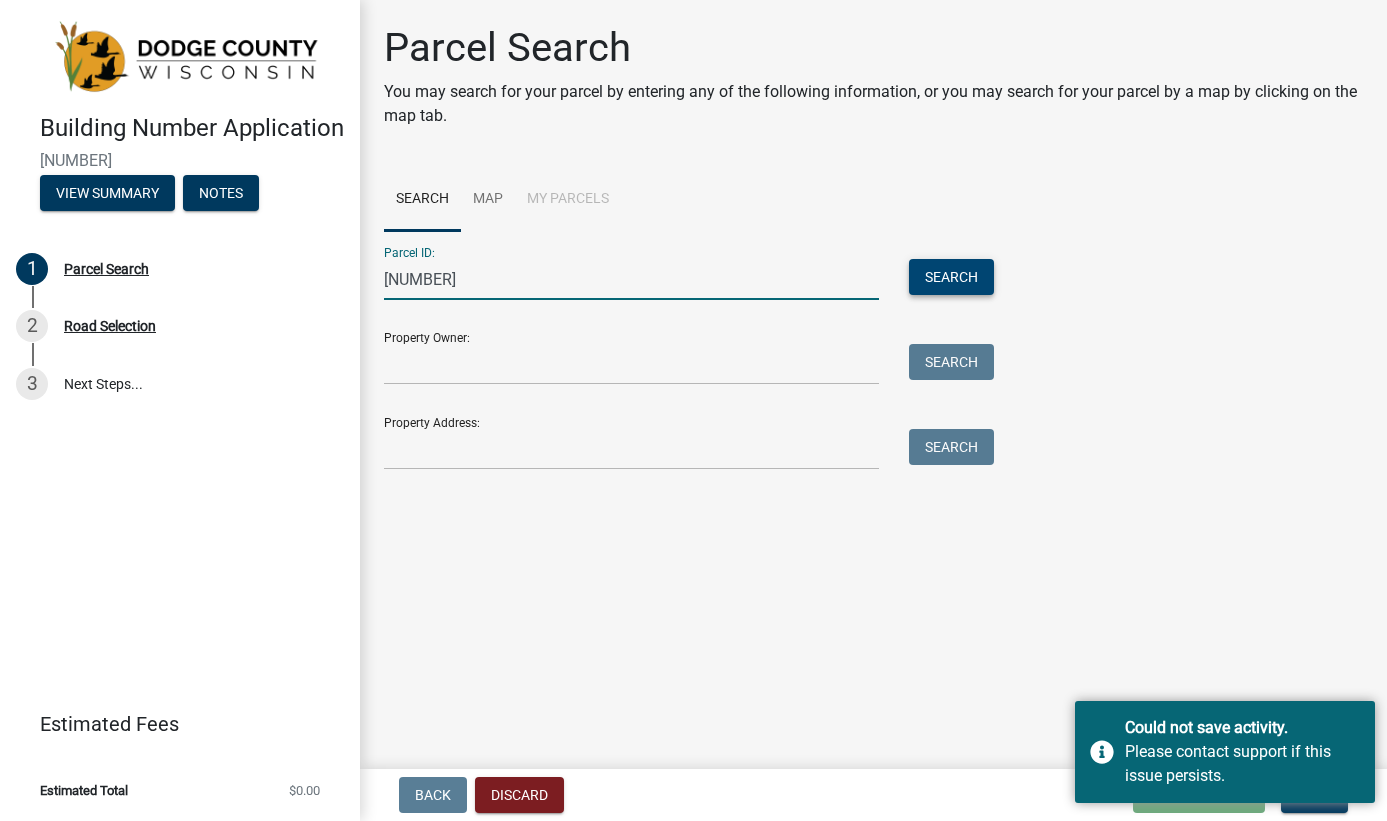 click on "Search" at bounding box center (951, 277) 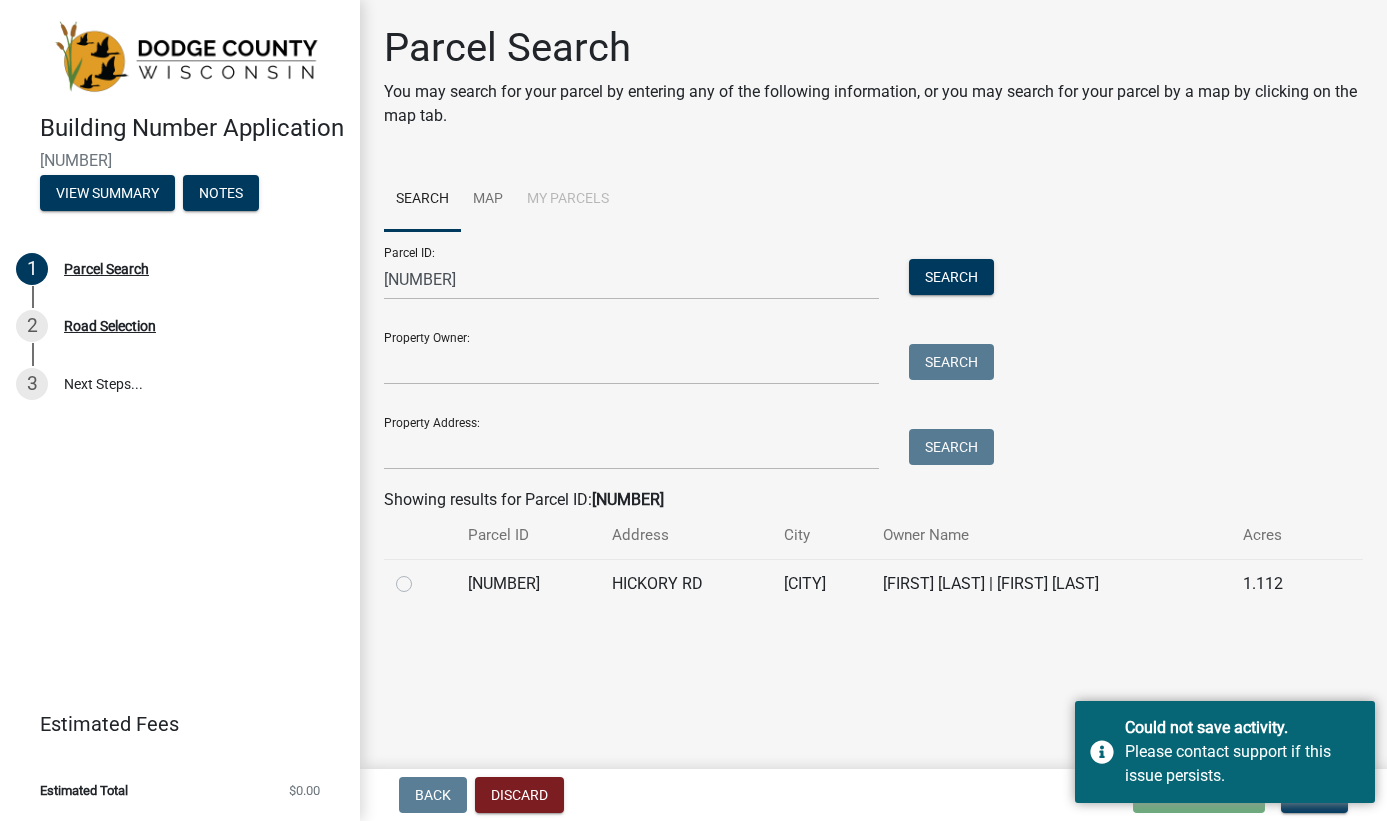 click 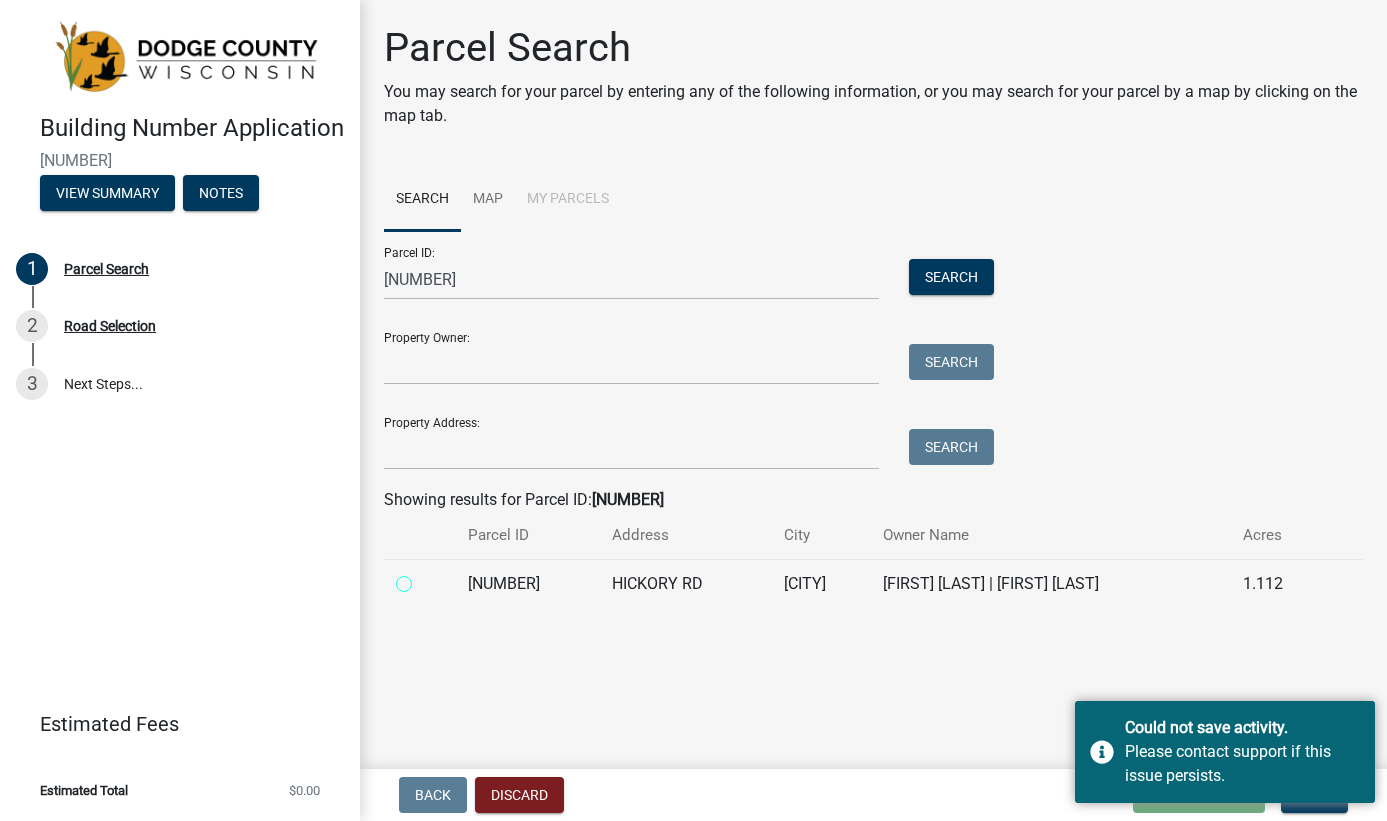 click at bounding box center [426, 578] 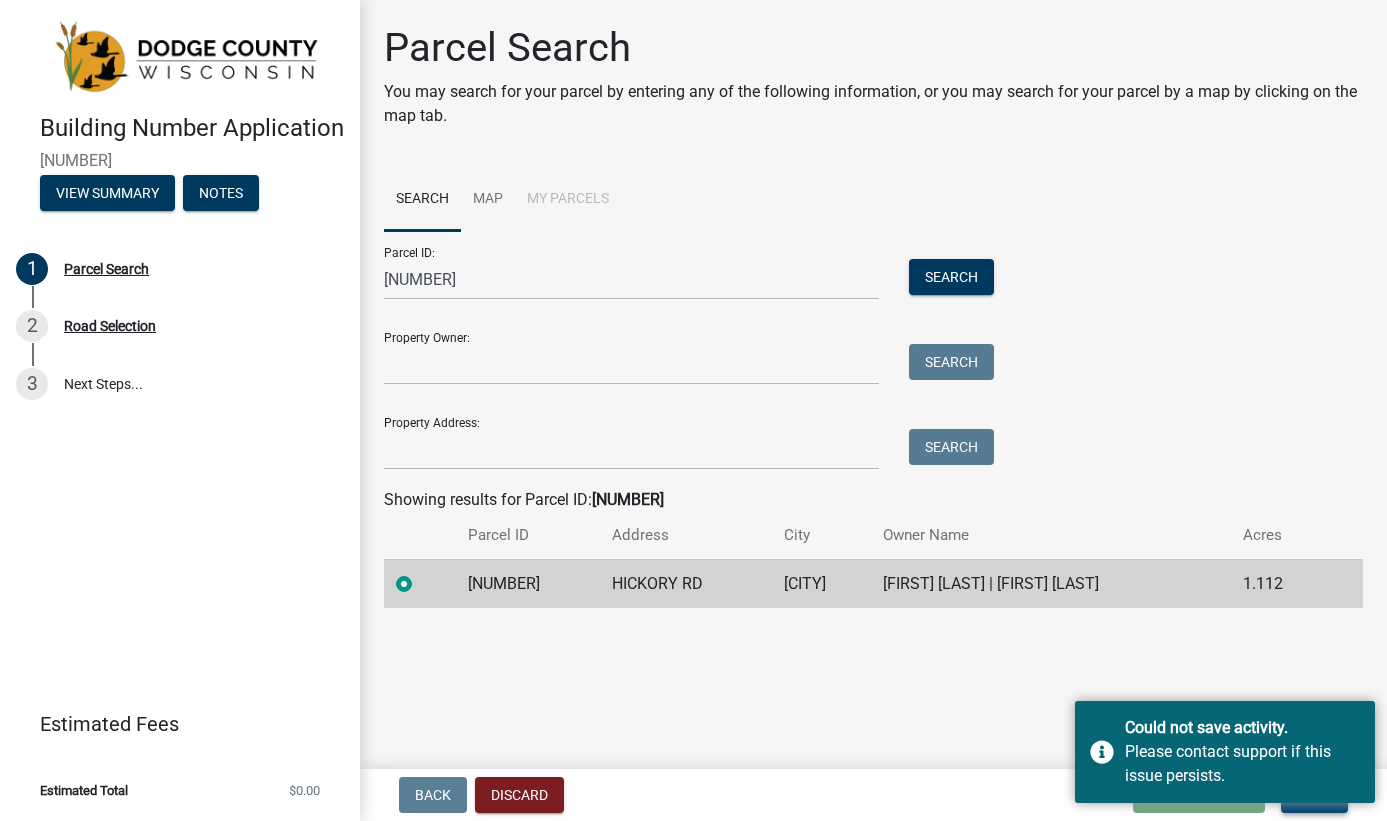 click on "Next" at bounding box center [1314, 795] 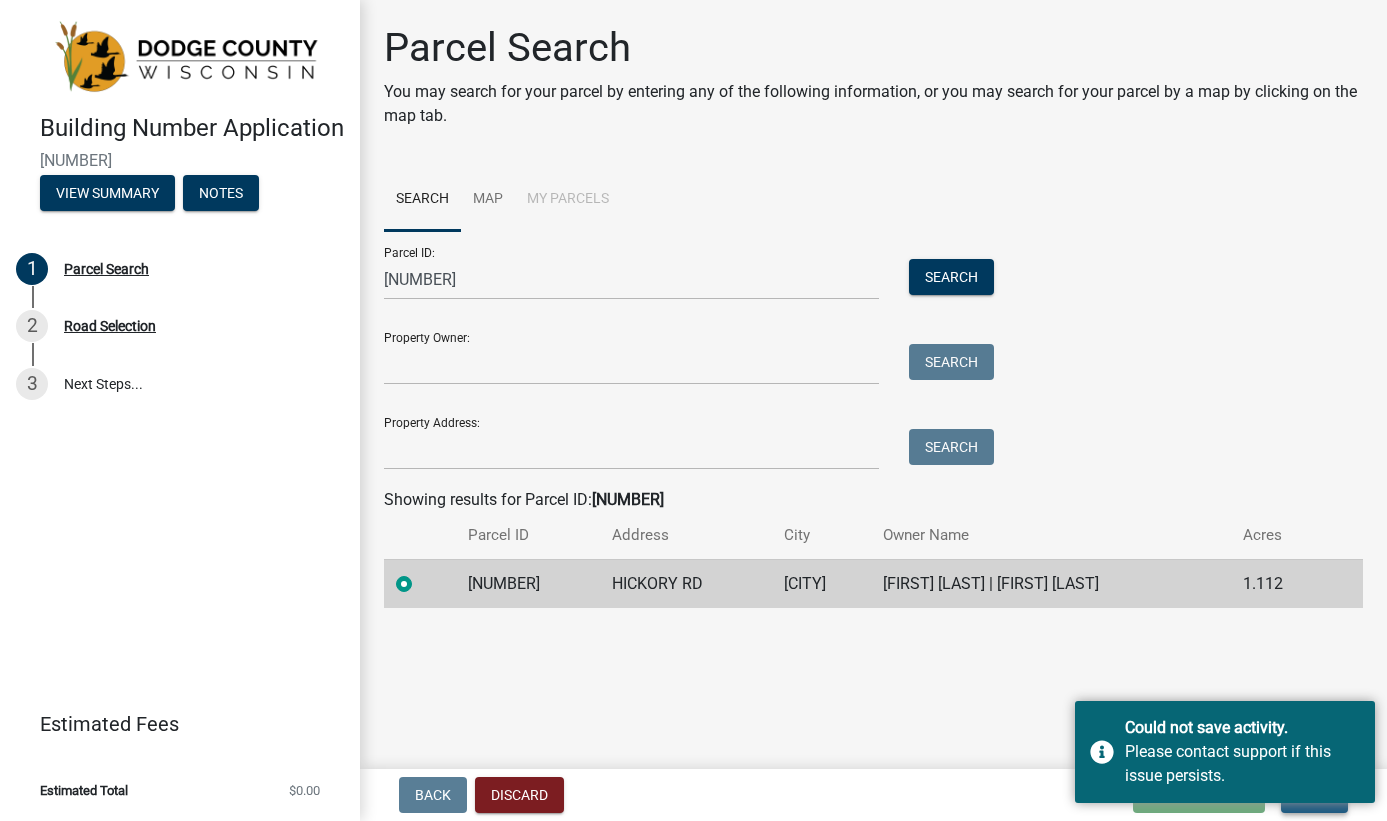 click on "Next" at bounding box center [1314, 795] 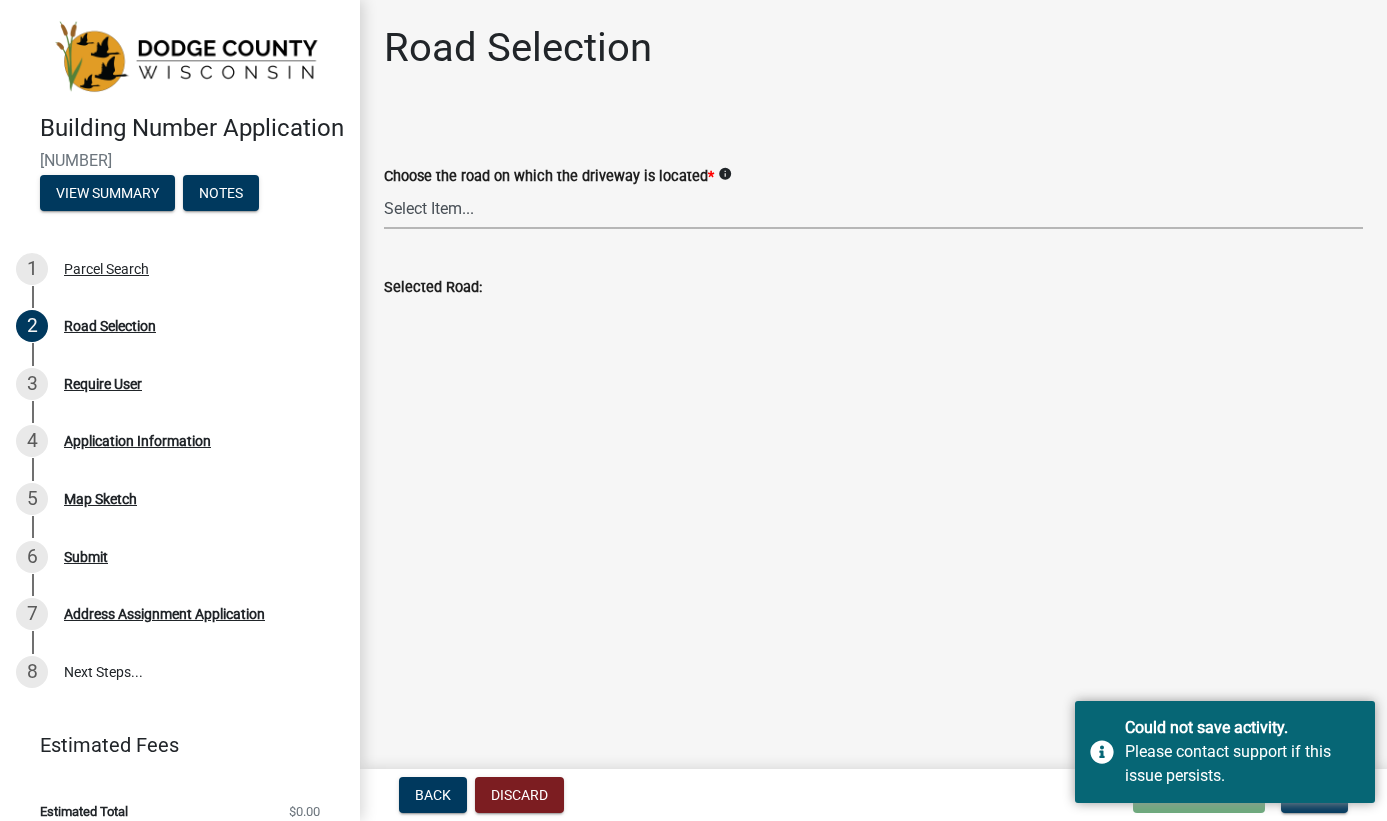 click on "Select Item...   100-YARD DR   AALSMA RD   ADAMS RD   AIRPORT RD   ALASKA RD   ALLEN RD   ALTO CIR   ALTO RD   AMANDA ST   AMIE DR   ANDREA CT   ANHAUSER RD   ANN ST   ANTHONY AVE   ANTHONY ISLAND   APACHE DR   APPLE RD   ARBOR RD   ARGONNE ST   ARNOLD RD   ARROWHEAD CT   ARROWHEAD TRL   ARTHUR RD   ASH ST   AUSTIN RD   BADEN ST   BADGER DR   BADGER RD   BAKER RD   BALSAM RD   BANCROFT RD   BANES CT   BANON RD   BARAK DR   BARRY RD   BARSTOW RD   BASSETT ST   BASSWOOD RD   BAUER RD   BAUMANN LN   BAY ST   BAY VIEW RD   BEAVER BAY DR   BEAVER POINT RD   BEAVERLAND PKWY   BECKER RD   BEDKER DR   BEE RD   BEHAN RD   BEHLING LN   BEIER HILL RD   BELISLE RD   BENNETT'S RD   BENNINGER RD   BETHEL CEMETERY RD   BETHEL RD   BEVERLY DR   BEYER RD   BIRCH RD   BIRD RD   BIRDIE LN   BIWER RD   BLACKBIRD RD   BLACKHAWK TRL   BLAINE RD   BLANE RD   BLANECAE RD   BLOCK RD   BLUE VALLEY RD   BLUEBIRD BAY   BLUEBIRD RD   BLUEBIRD RDG   BLUFF RD   BOBOLINK RD   BORCHARDT RD   BOULDER RD   BOXELDER RD   BRAASCH RD   BRATH RD" at bounding box center [873, 208] 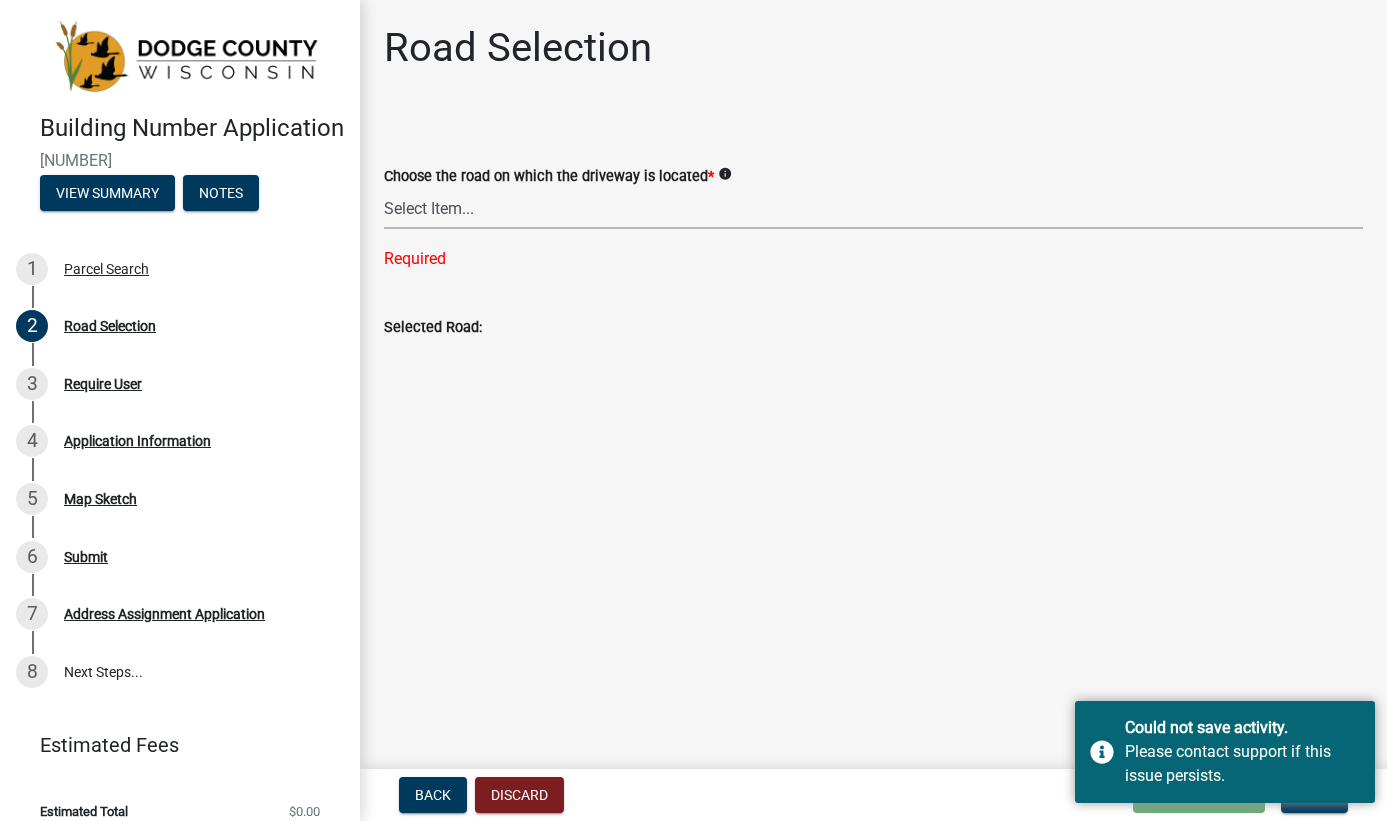 click on "Select Item...   100-YARD DR   AALSMA RD   ADAMS RD   AIRPORT RD   ALASKA RD   ALLEN RD   ALTO CIR   ALTO RD   AMANDA ST   AMIE DR   ANDREA CT   ANHAUSER RD   ANN ST   ANTHONY AVE   ANTHONY ISLAND   APACHE DR   APPLE RD   ARBOR RD   ARGONNE ST   ARNOLD RD   ARROWHEAD CT   ARROWHEAD TRL   ARTHUR RD   ASH ST   AUSTIN RD   BADEN ST   BADGER DR   BADGER RD   BAKER RD   BALSAM RD   BANCROFT RD   BANES CT   BANON RD   BARAK DR   BARRY RD   BARSTOW RD   BASSETT ST   BASSWOOD RD   BAUER RD   BAUMANN LN   BAY ST   BAY VIEW RD   BEAVER BAY DR   BEAVER POINT RD   BEAVERLAND PKWY   BECKER RD   BEDKER DR   BEE RD   BEHAN RD   BEHLING LN   BEIER HILL RD   BELISLE RD   BENNETT'S RD   BENNINGER RD   BETHEL CEMETERY RD   BETHEL RD   BEVERLY DR   BEYER RD   BIRCH RD   BIRD RD   BIRDIE LN   BIWER RD   BLACKBIRD RD   BLACKHAWK TRL   BLAINE RD   BLANE RD   BLANECAE RD   BLOCK RD   BLUE VALLEY RD   BLUEBIRD BAY   BLUEBIRD RD   BLUEBIRD RDG   BLUFF RD   BOBOLINK RD   BORCHARDT RD   BOULDER RD   BOXELDER RD   BRAASCH RD   BRATH RD" at bounding box center [873, 208] 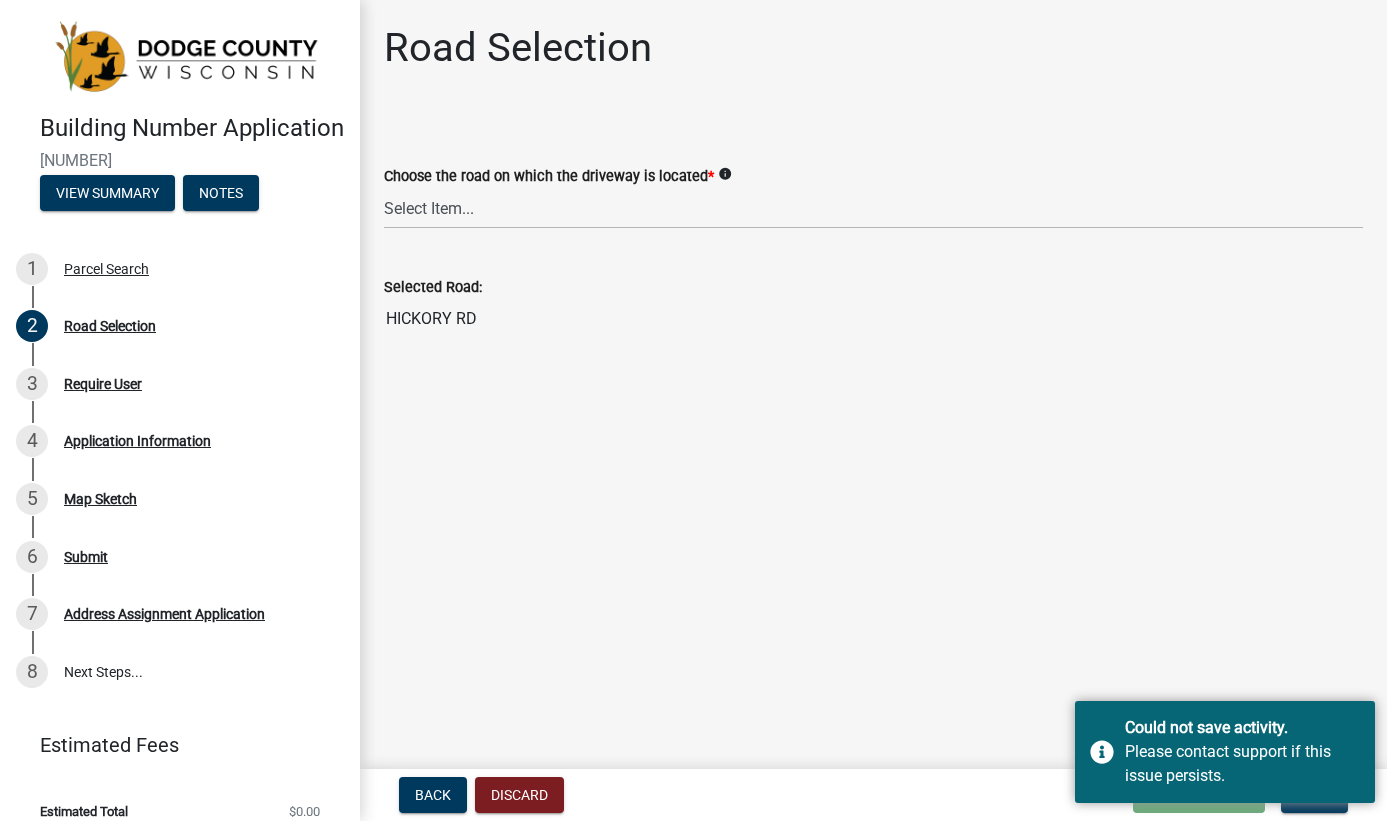click on "Road Selection  Choose the road on which the driveway is located  *  info
Select Item...   100-YARD DR   AALSMA RD   ADAMS RD   AIRPORT RD   ALASKA RD   ALLEN RD   ALTO CIR   ALTO RD   AMANDA ST   AMIE DR   ANDREA CT   ANHAUSER RD   ANN ST   ANTHONY AVE   ANTHONY ISLAND   APACHE DR   APPLE RD   ARBOR RD   ARGONNE ST   ARNOLD RD   ARROWHEAD CT   ARROWHEAD TRL   ARTHUR RD   ASH ST   AUSTIN RD   BADEN ST   BADGER DR   BADGER RD   BAKER RD   BALSAM RD   BANCROFT RD   BANES CT   BANON RD   BARAK DR   BARRY RD   BARSTOW RD   BASSETT ST   BASSWOOD RD   BAUER RD   BAUMANN LN   BAY ST   BAY VIEW RD   BEAVER BAY DR   BEAVER POINT RD   BEAVERLAND PKWY   BECKER RD   BEDKER DR   BEE RD   BEHAN RD   BEHLING LN   BEIER HILL RD   BELISLE RD   BENNETT'S RD   BENNINGER RD   BETHEL CEMETERY RD   BETHEL RD   BEVERLY DR   BEYER RD   BIRCH RD   BIRD RD   BIRDIE LN   BIWER RD   BLACKBIRD RD   BLACKHAWK TRL   BLAINE RD   BLANE RD   BLANECAE RD   BLOCK RD   BLUE VALLEY RD   BLUEBIRD BAY   BLUEBIRD RD   BLUEBIRD RDG   BLUFF RD" 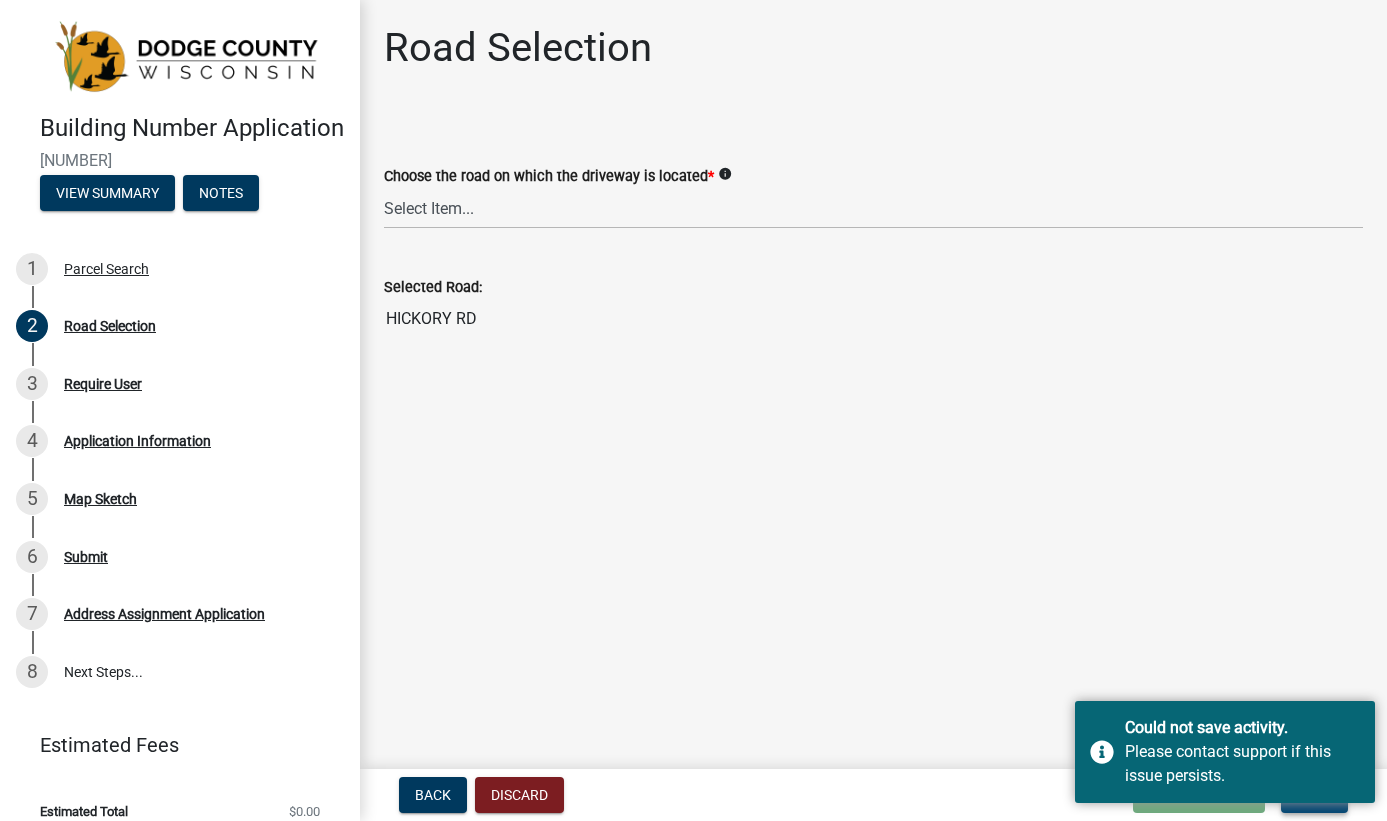 click on "Next" at bounding box center (1314, 795) 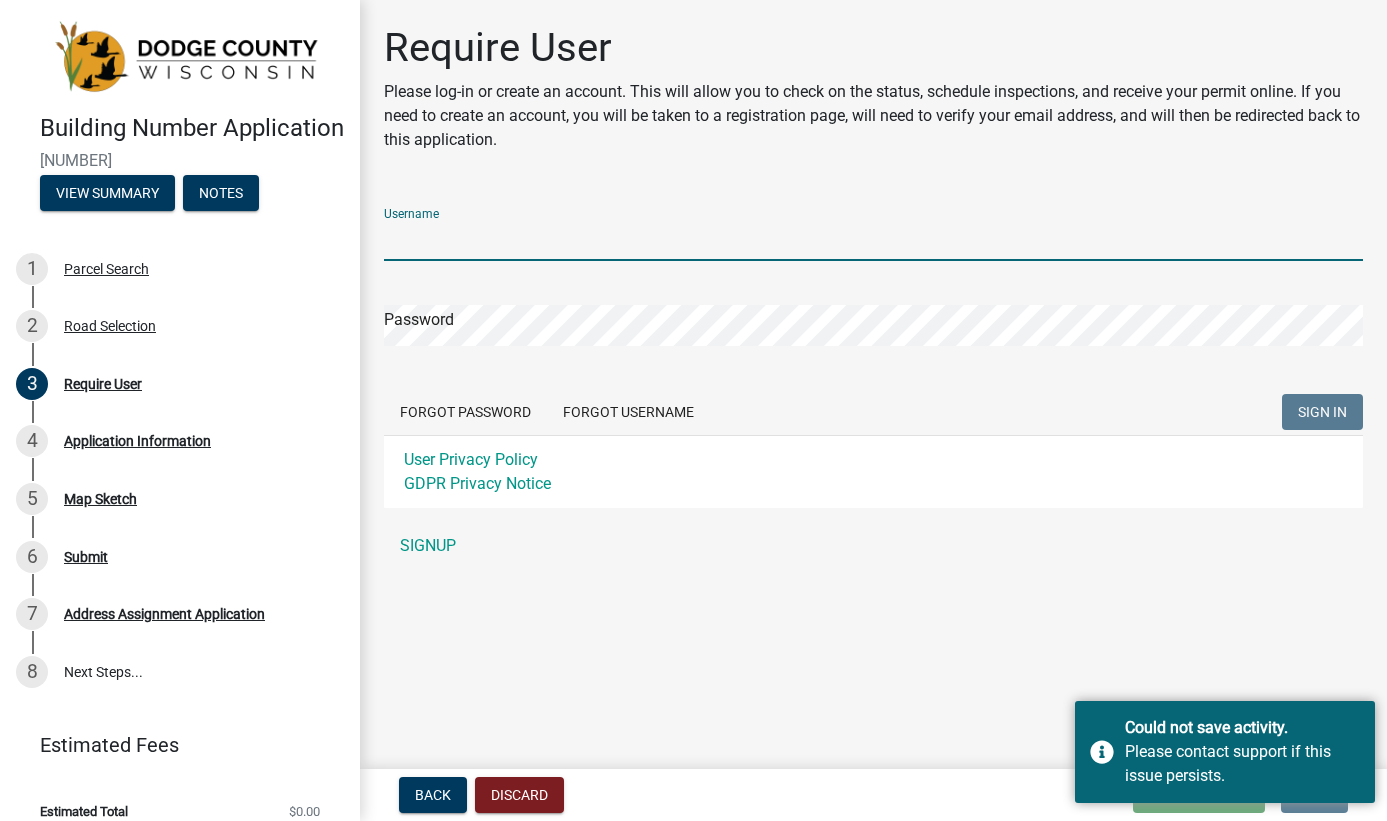 click on "Username" at bounding box center [873, 240] 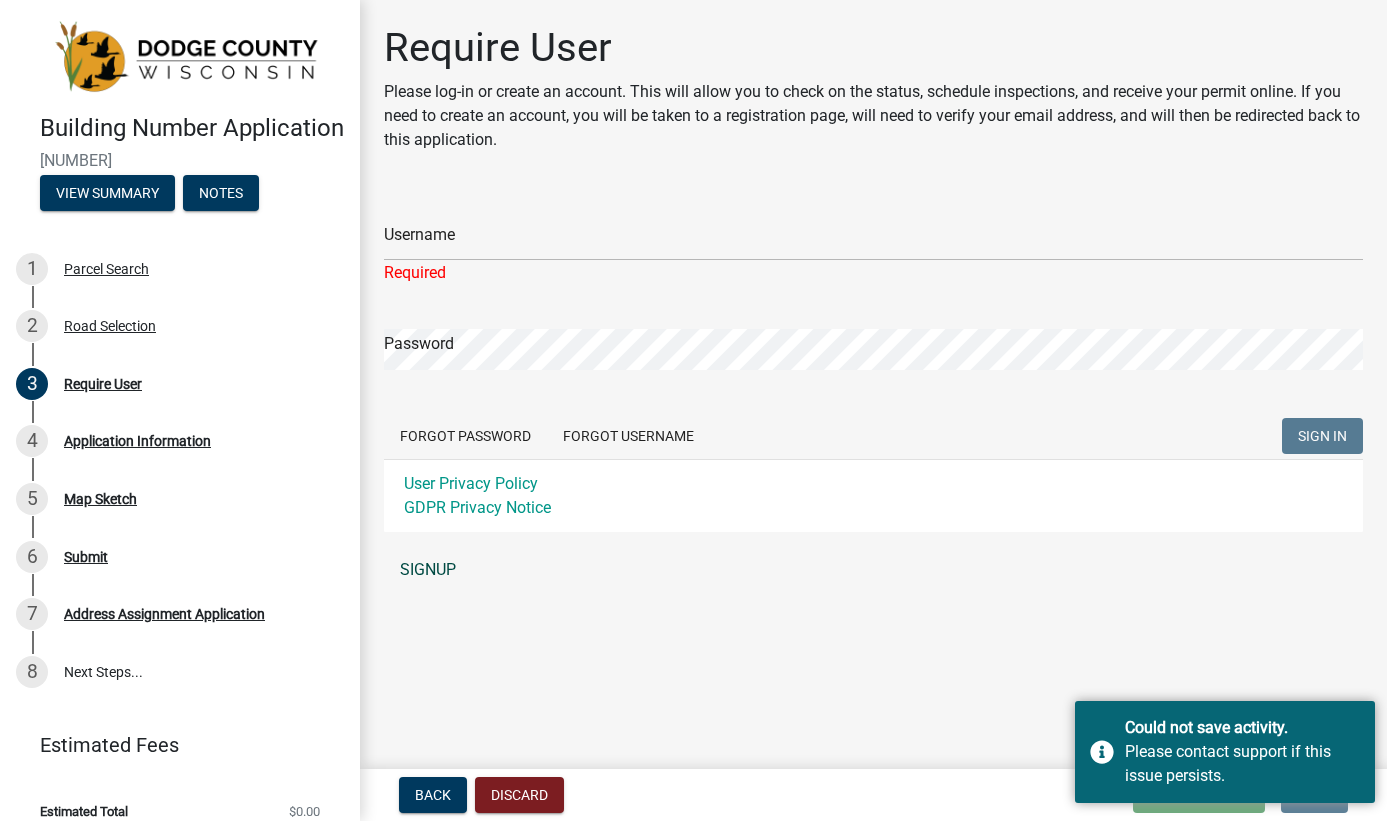 click on "Username Required Password  Forgot Password   Forgot Username  SIGN IN User Privacy Policy GDPR Privacy Notice SIGNUP" 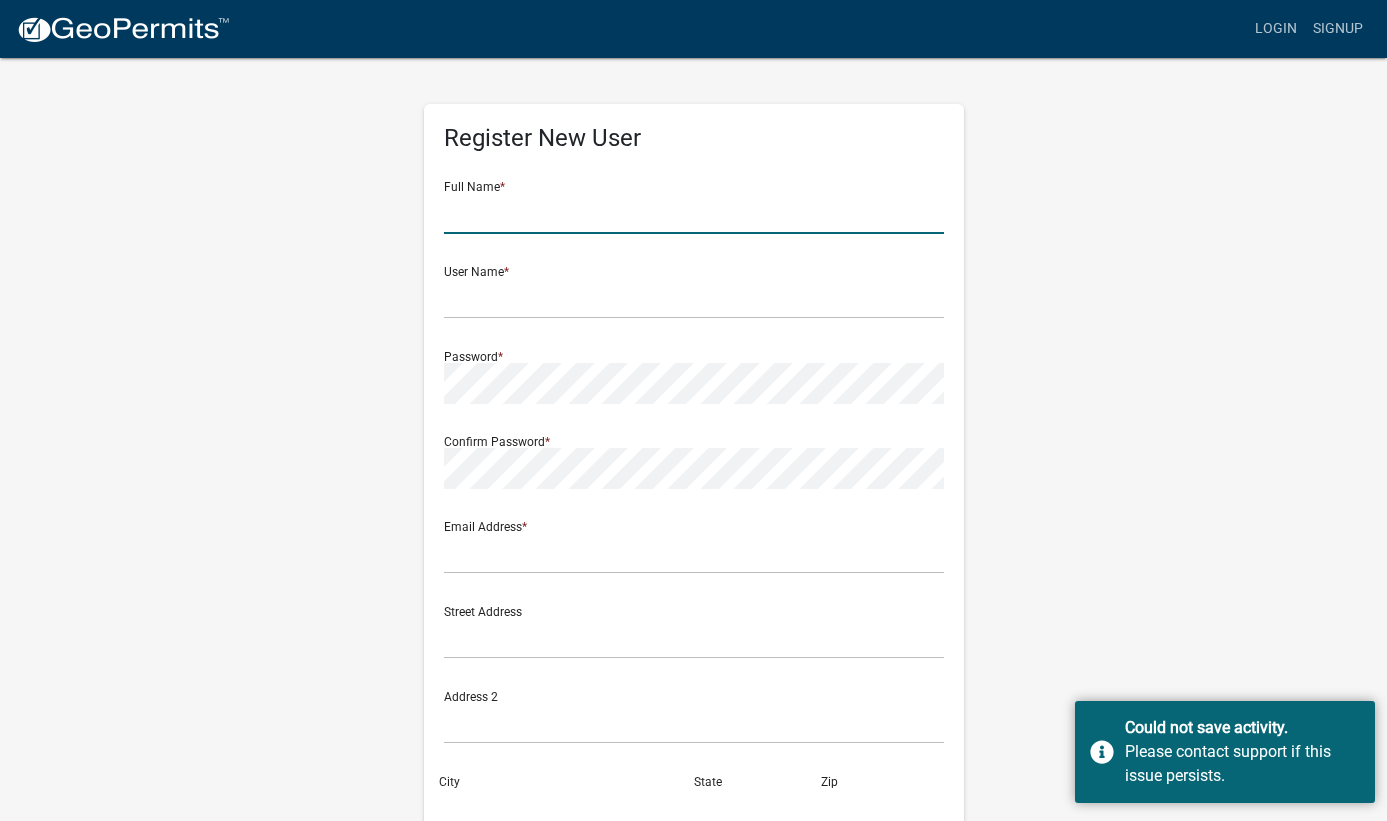 click 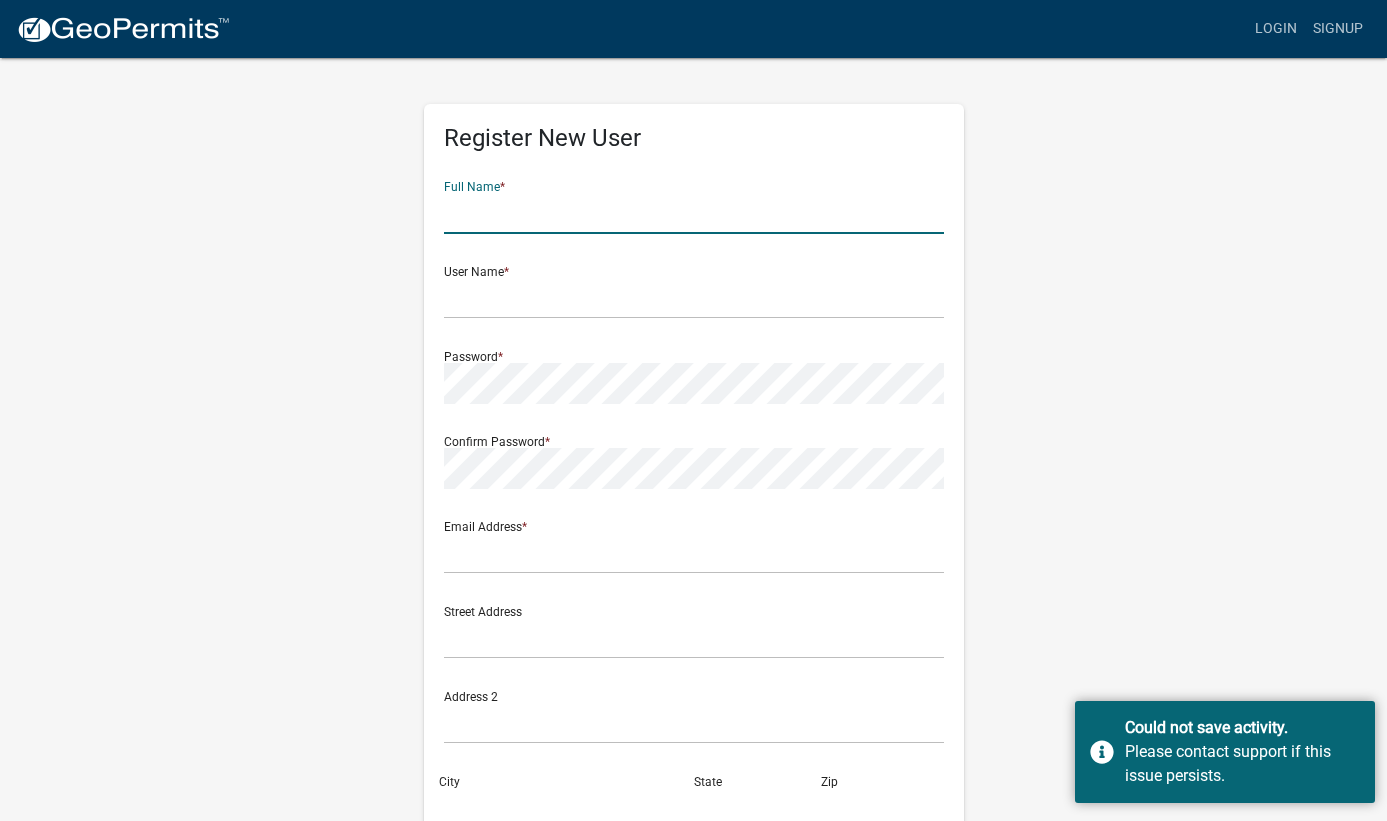 type on "[NAME] [LAST]" 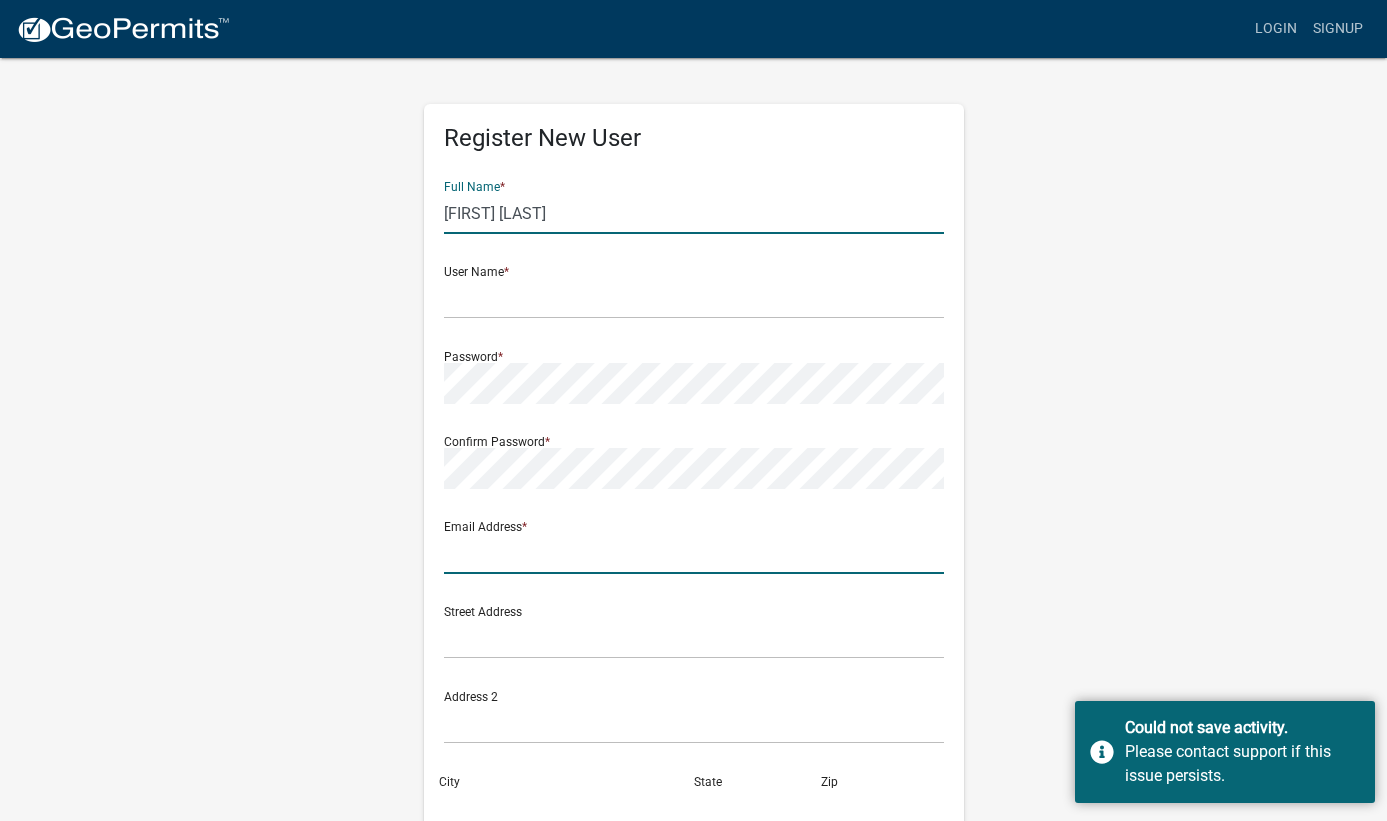 type on "[EMAIL]" 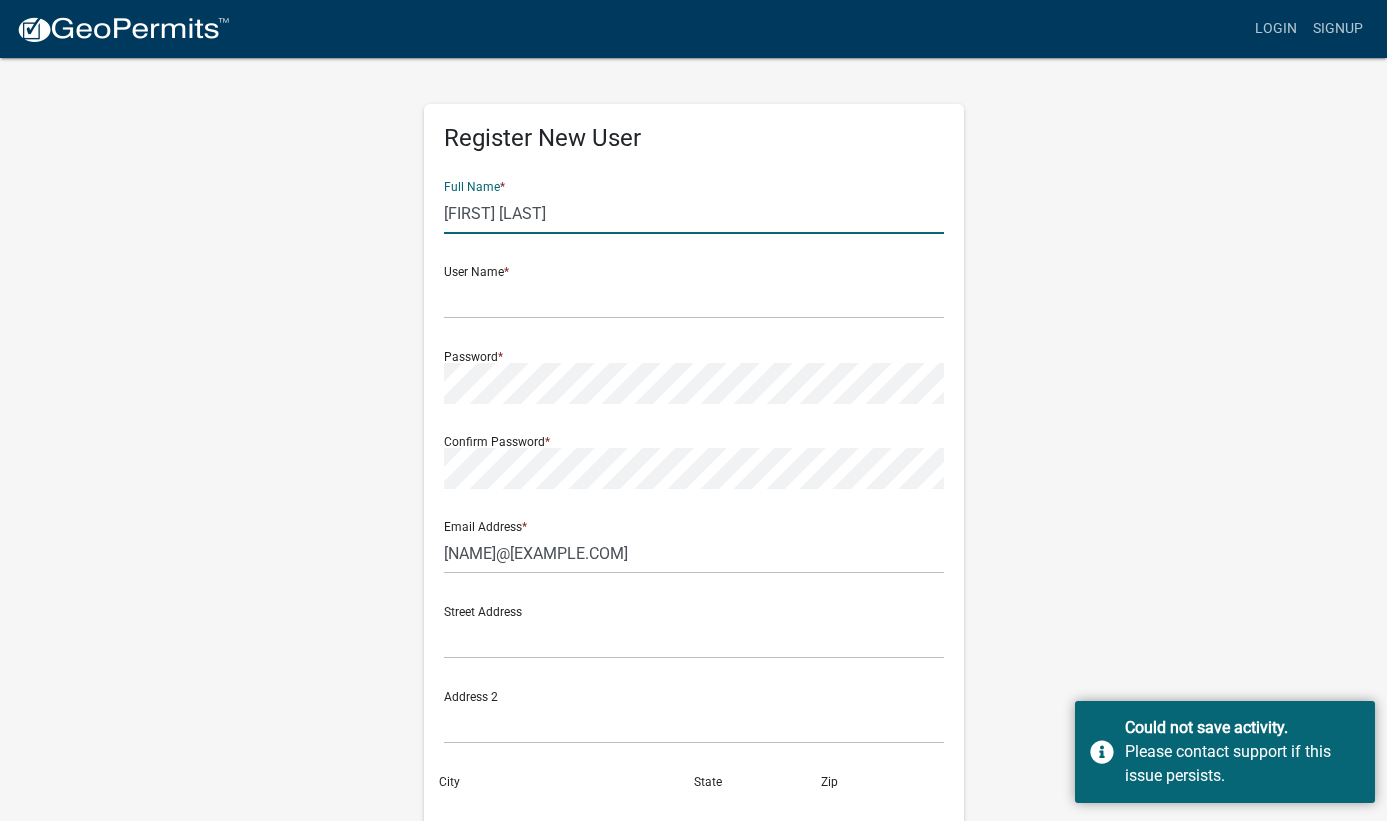 type on "[NUMBER] [STREET]" 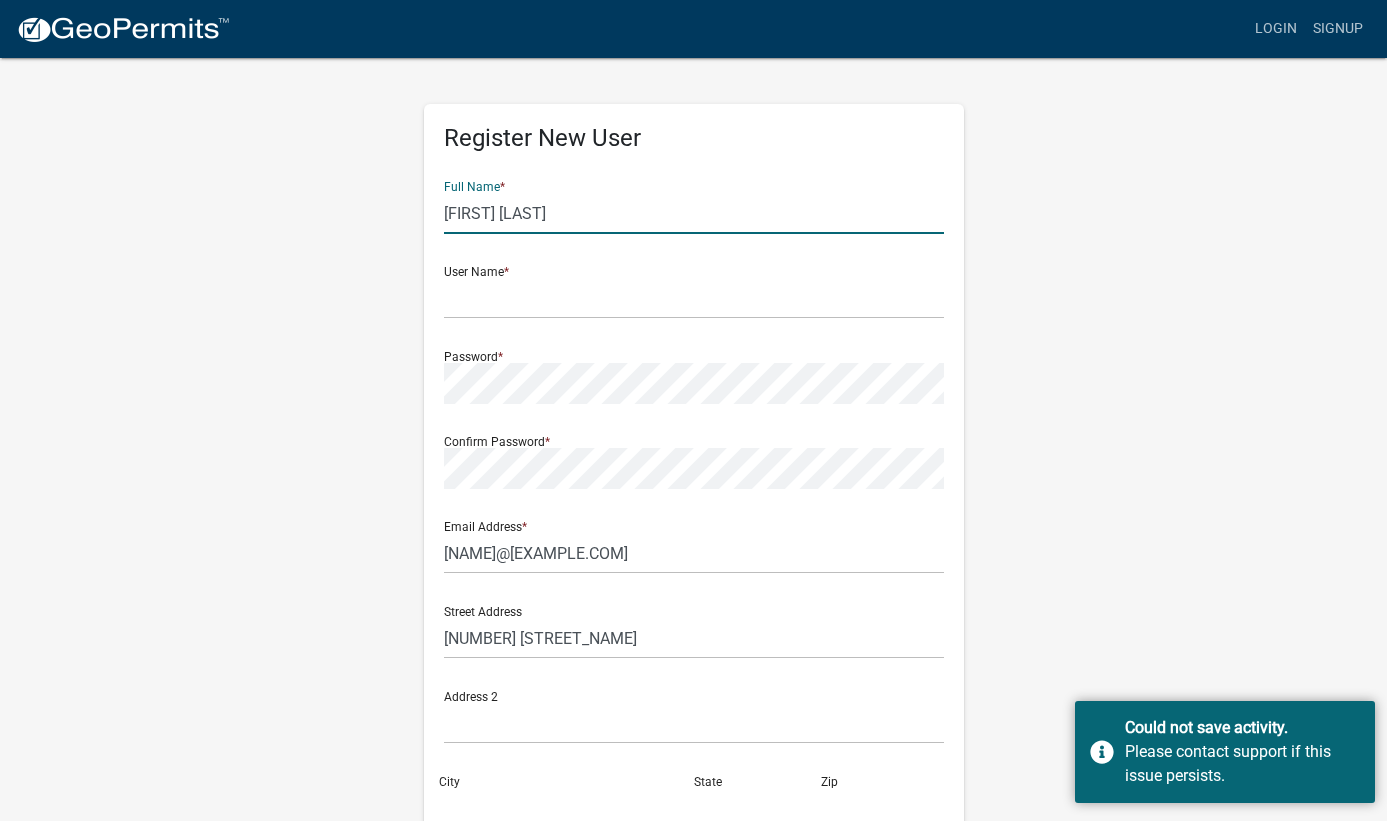 type on "[CITY]" 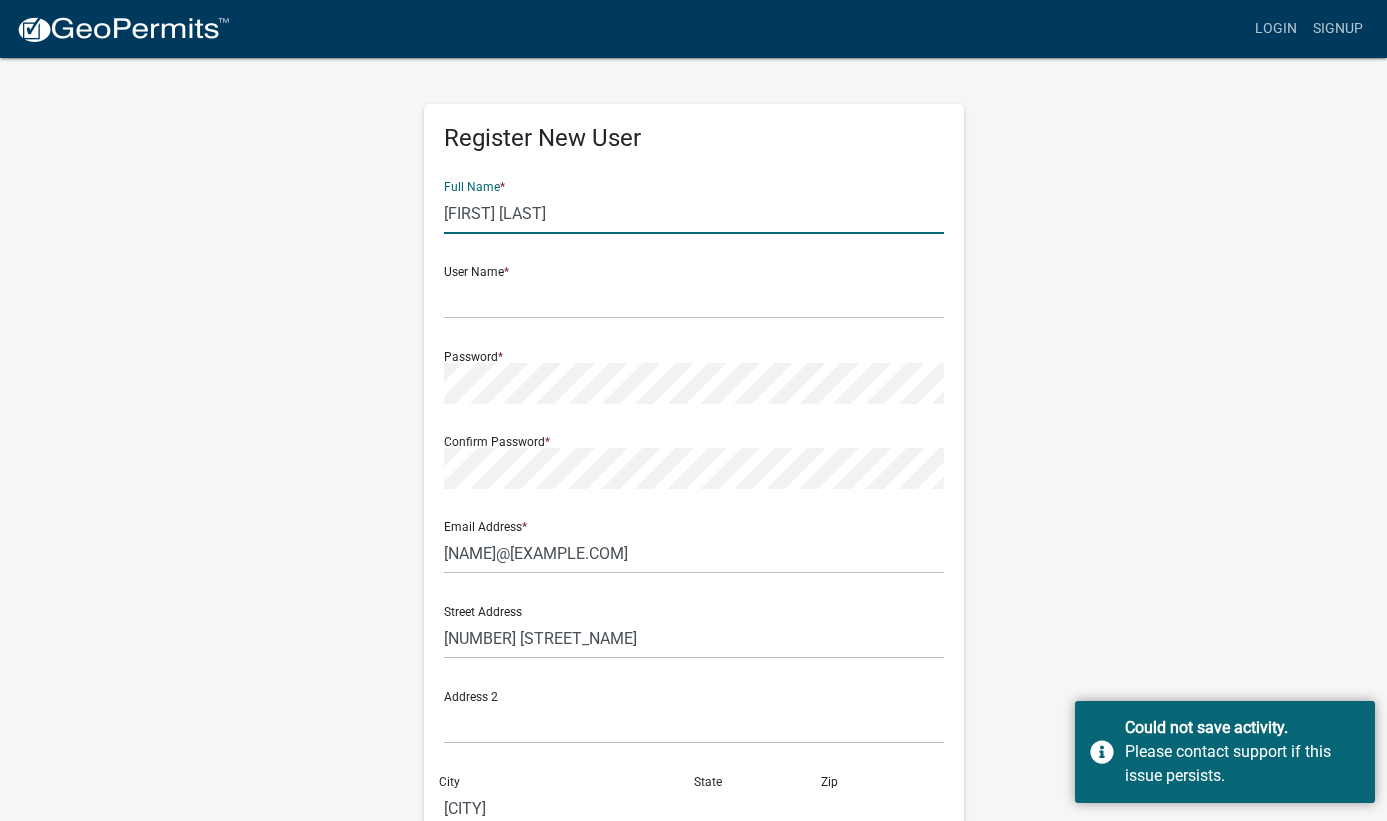 type on "WI" 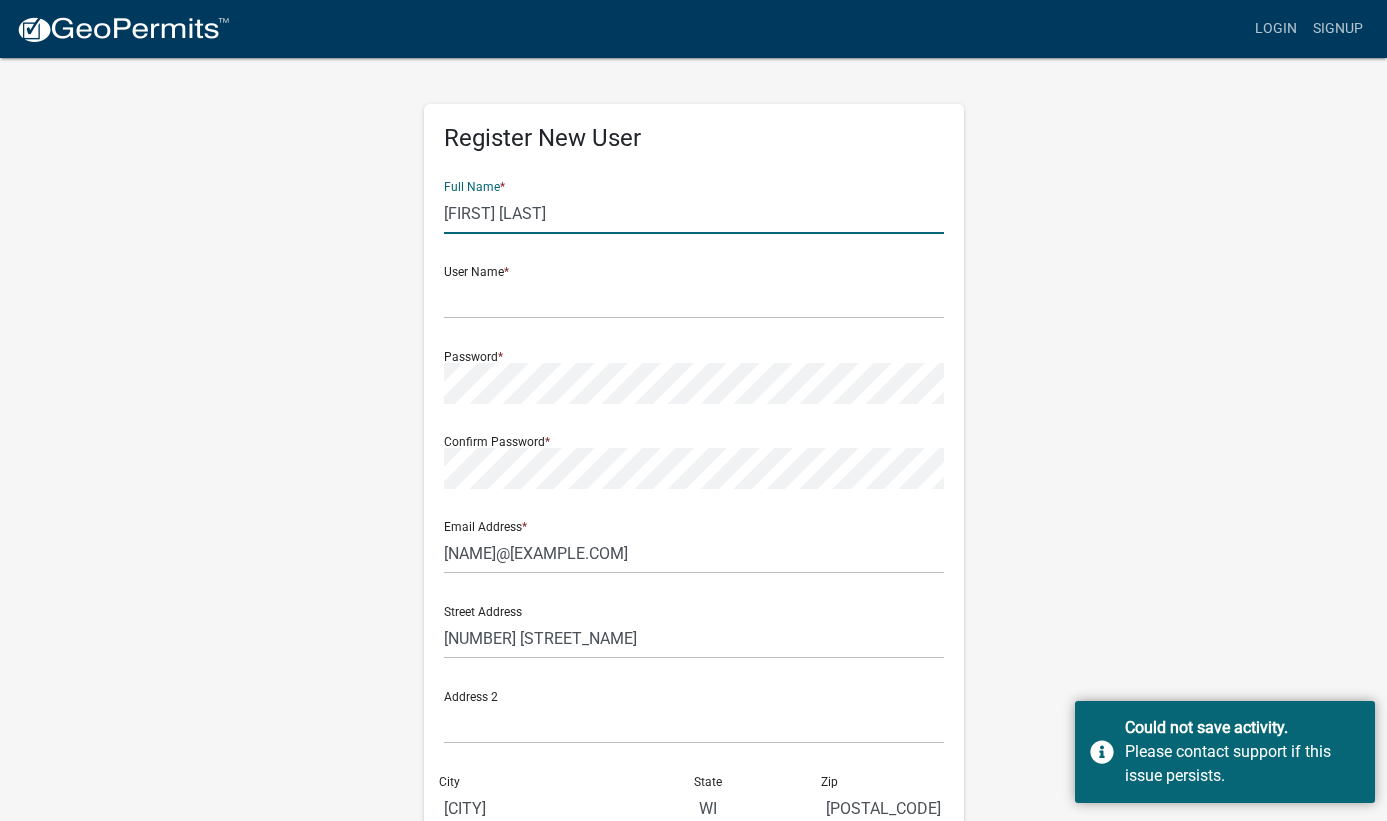 type on "[PHONE]" 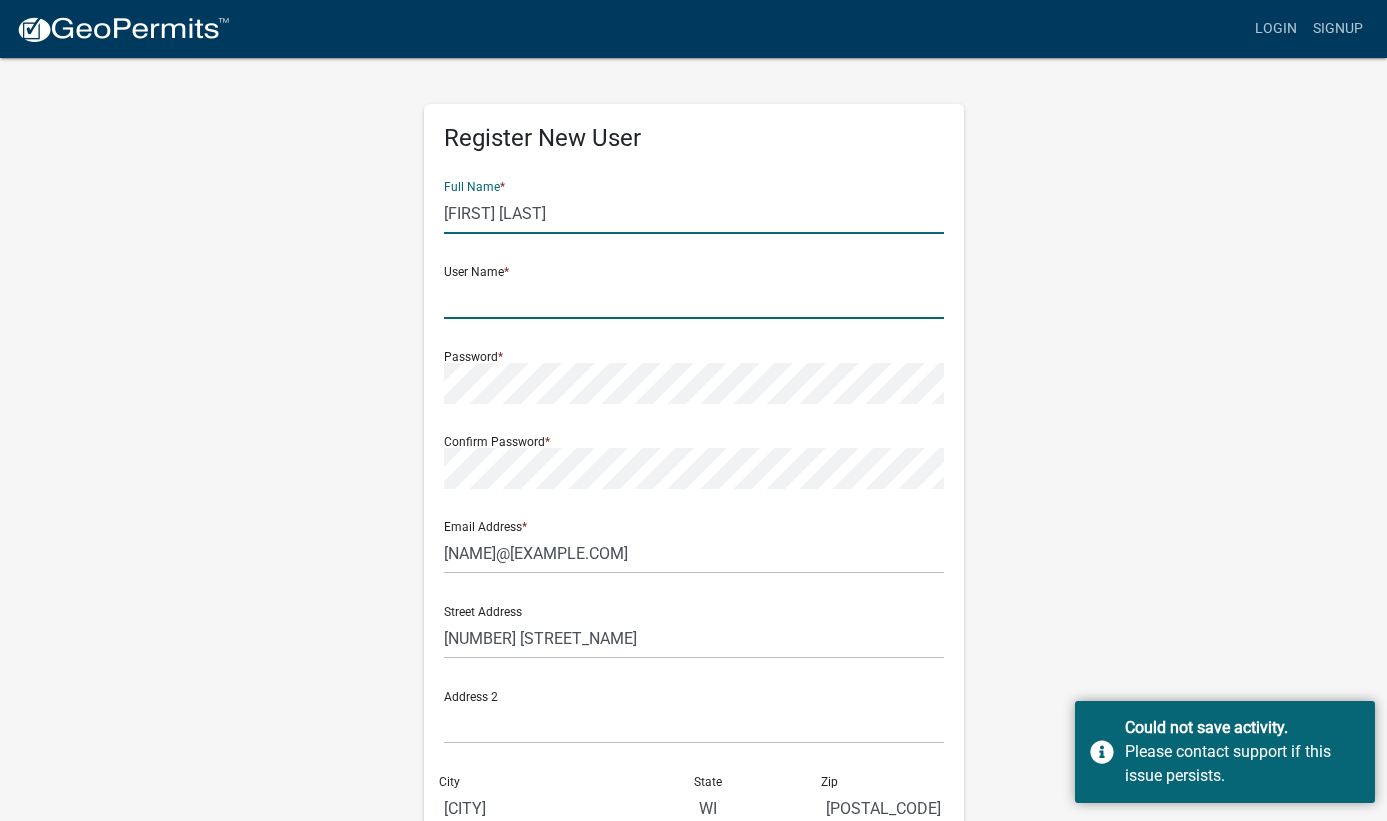 click 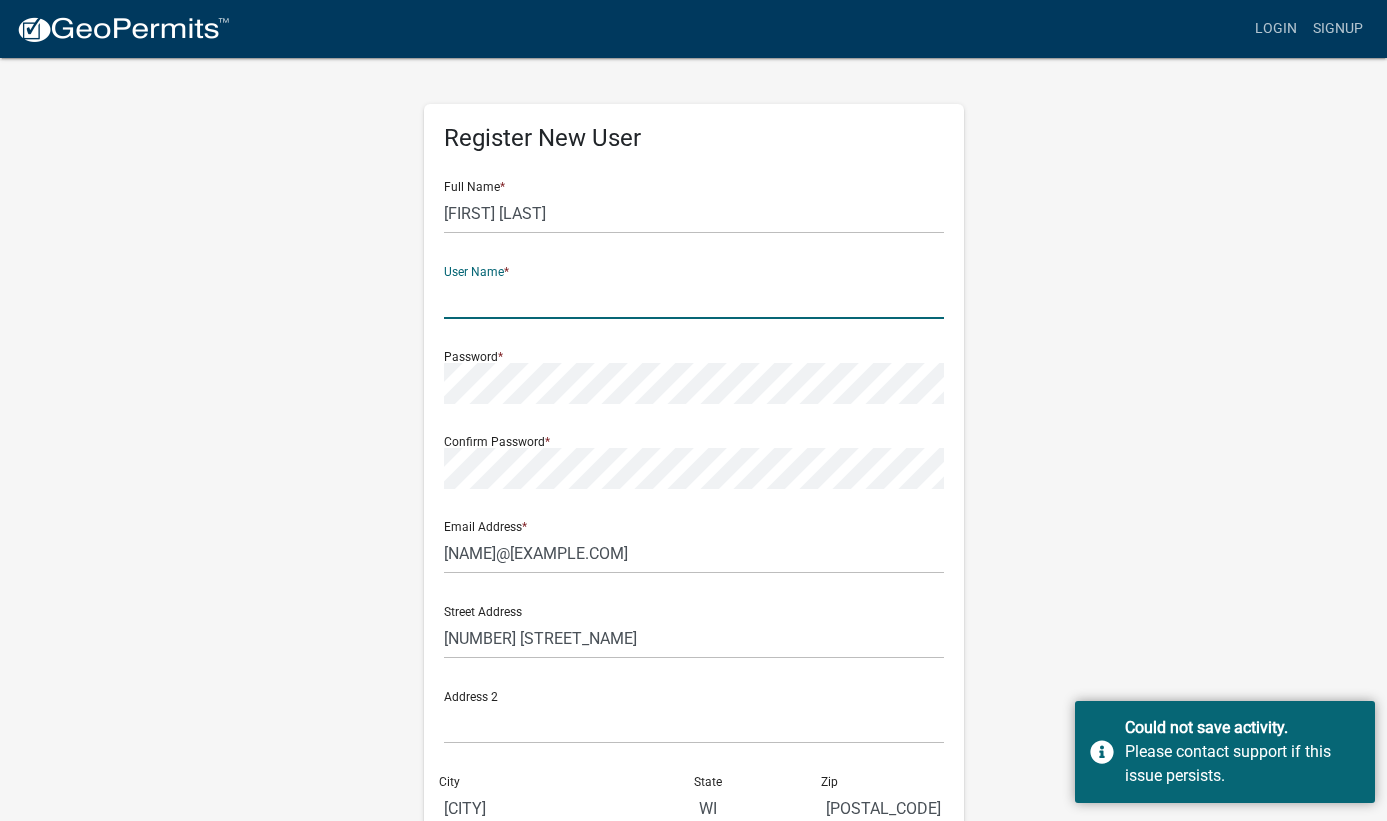 type on "masonsteffes" 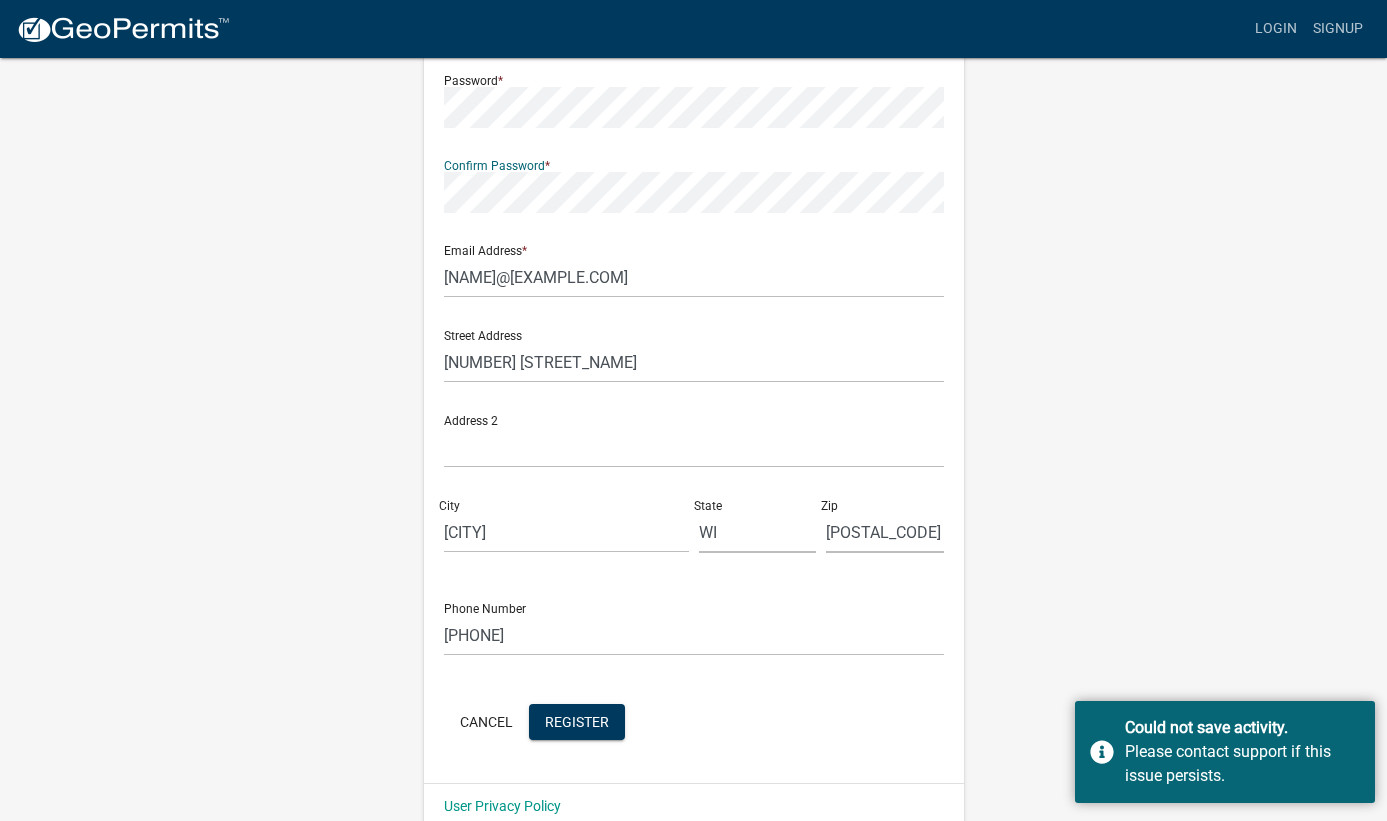 scroll, scrollTop: 305, scrollLeft: 0, axis: vertical 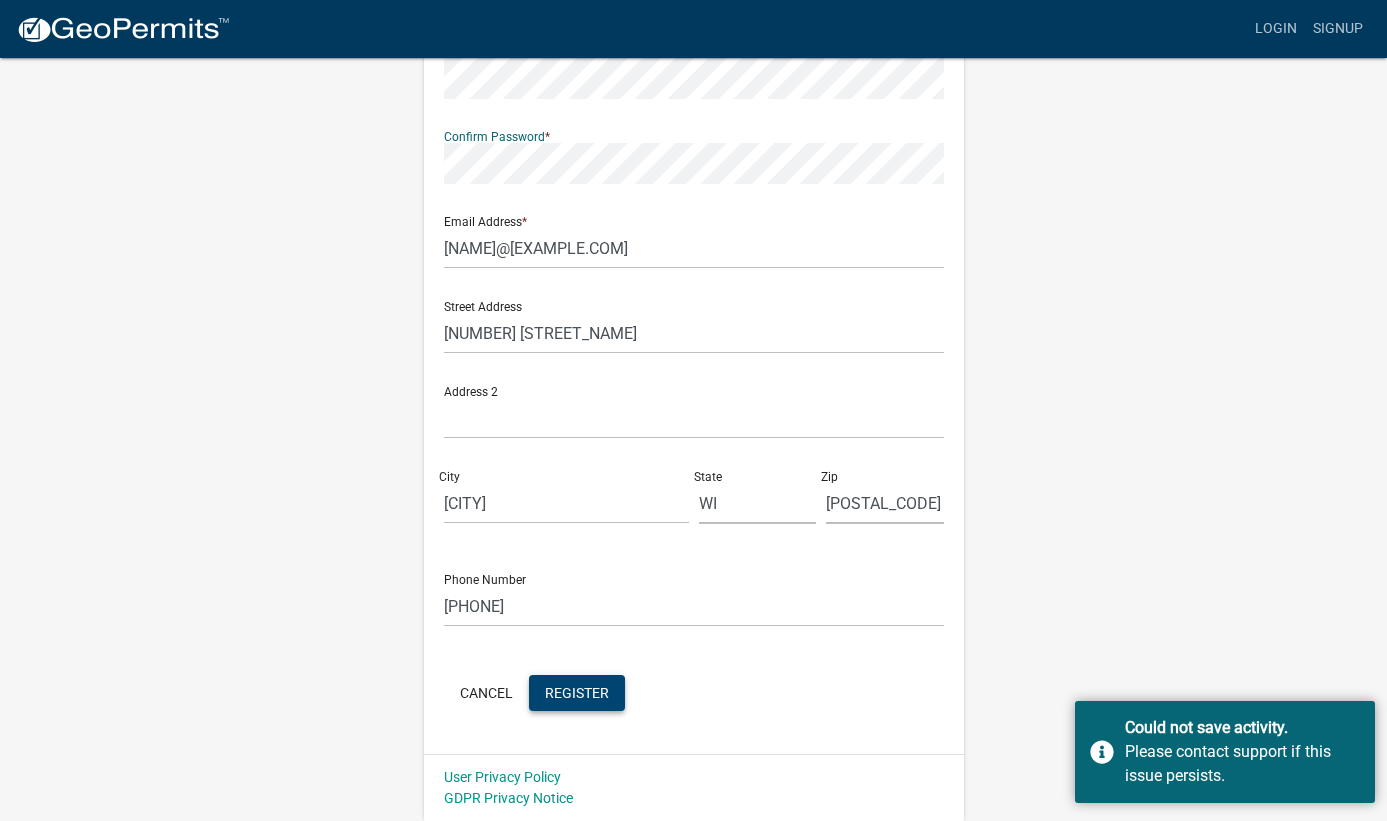 click on "Register" 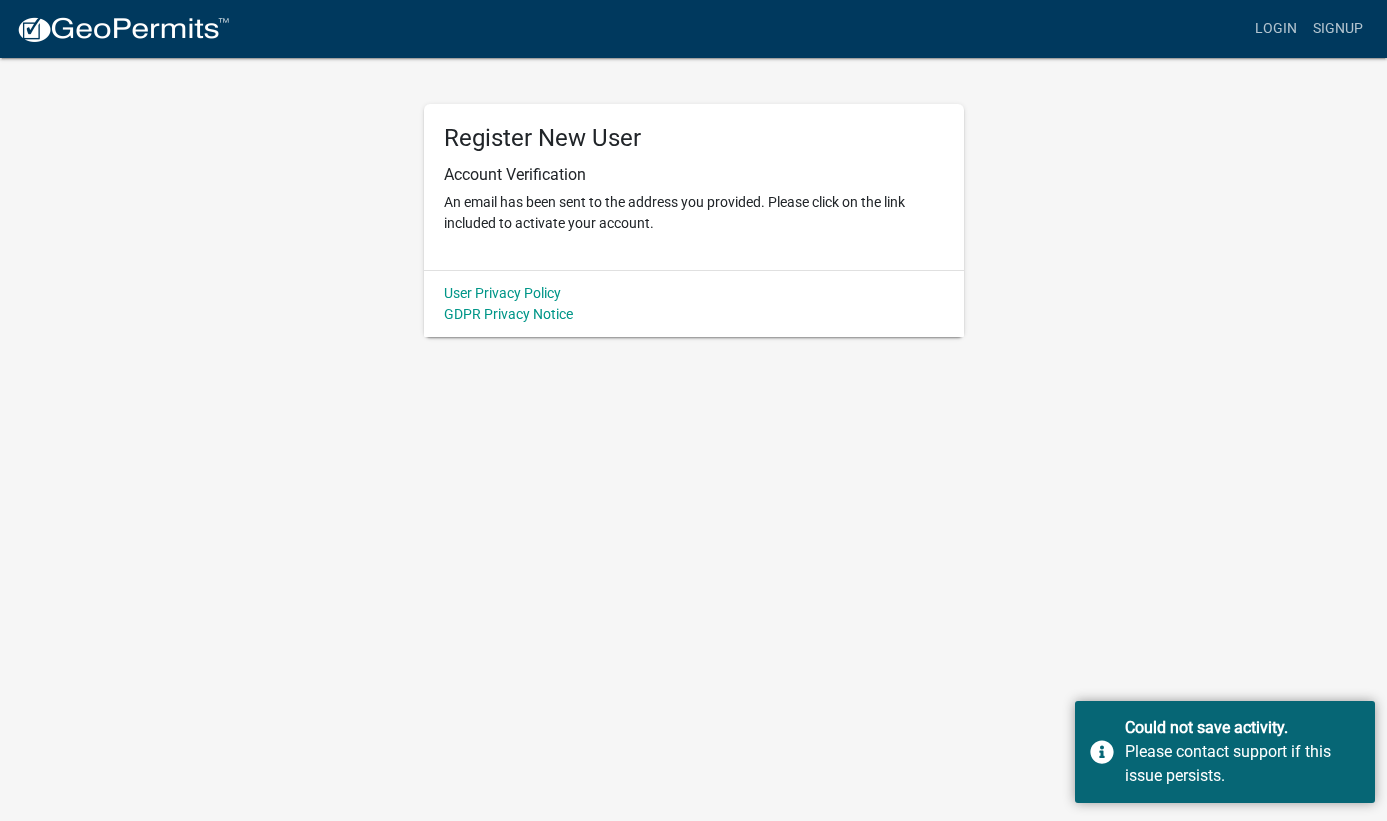 scroll, scrollTop: 0, scrollLeft: 0, axis: both 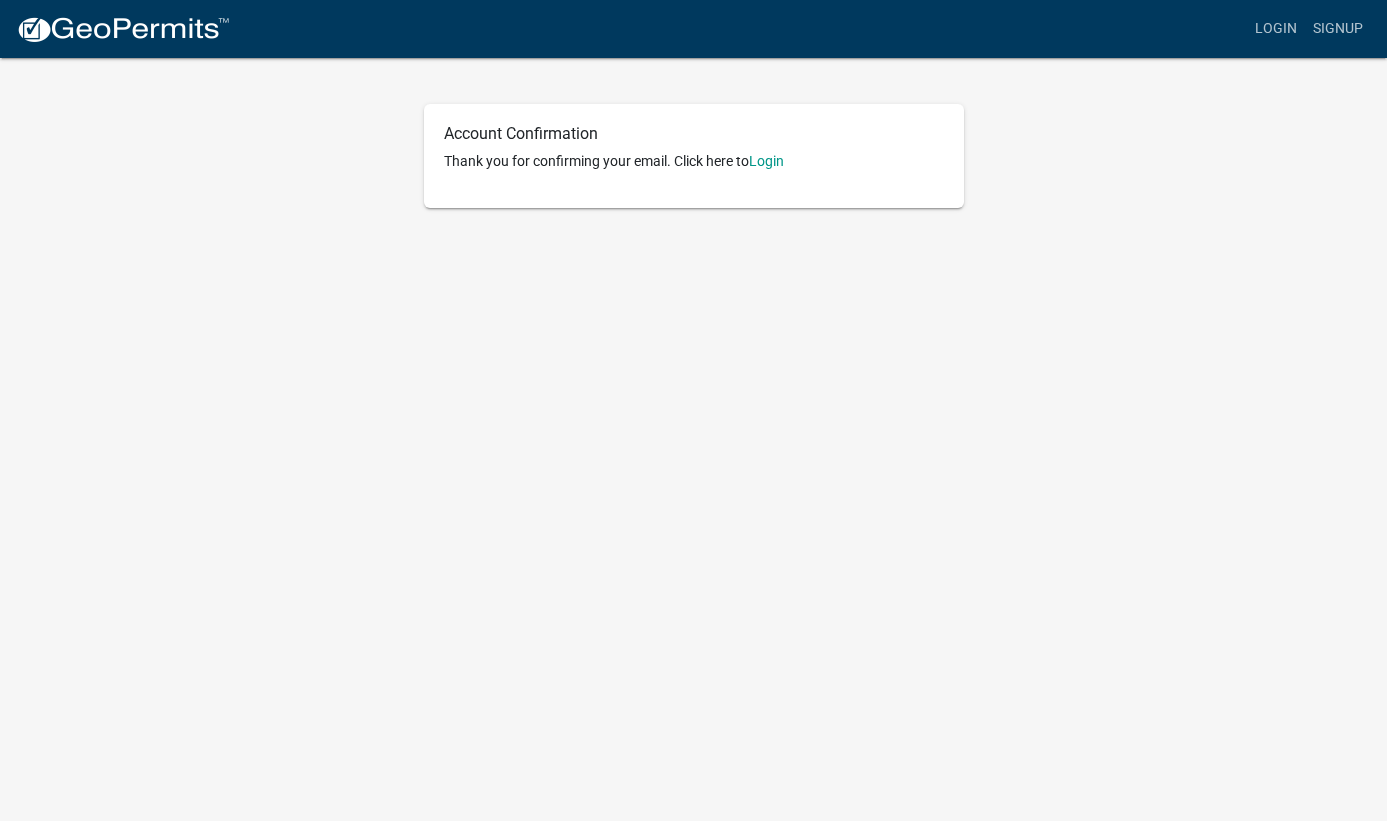 click on "Thank you for confirming your email. Click here to  Login" 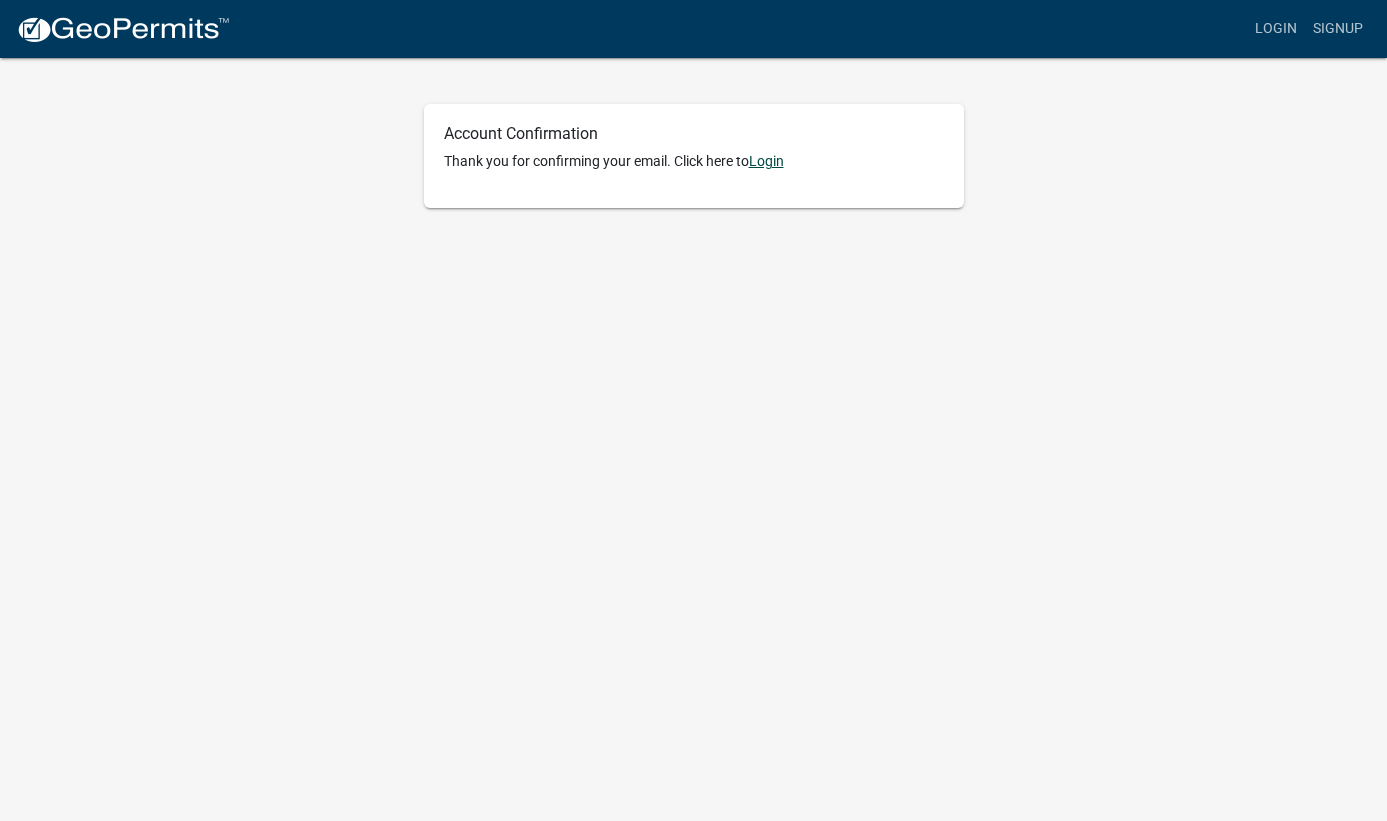 click on "Login" 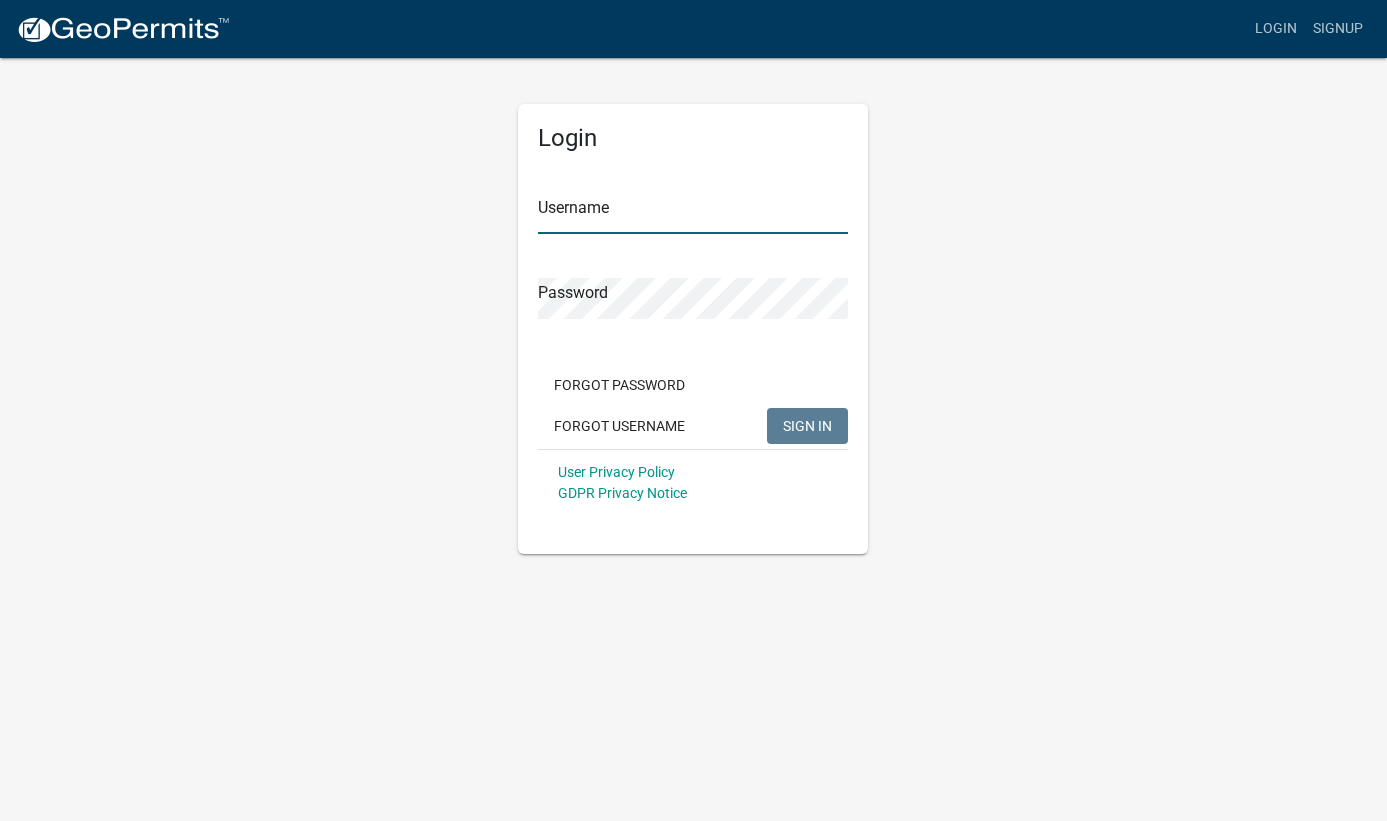 type on "[USERNAME]" 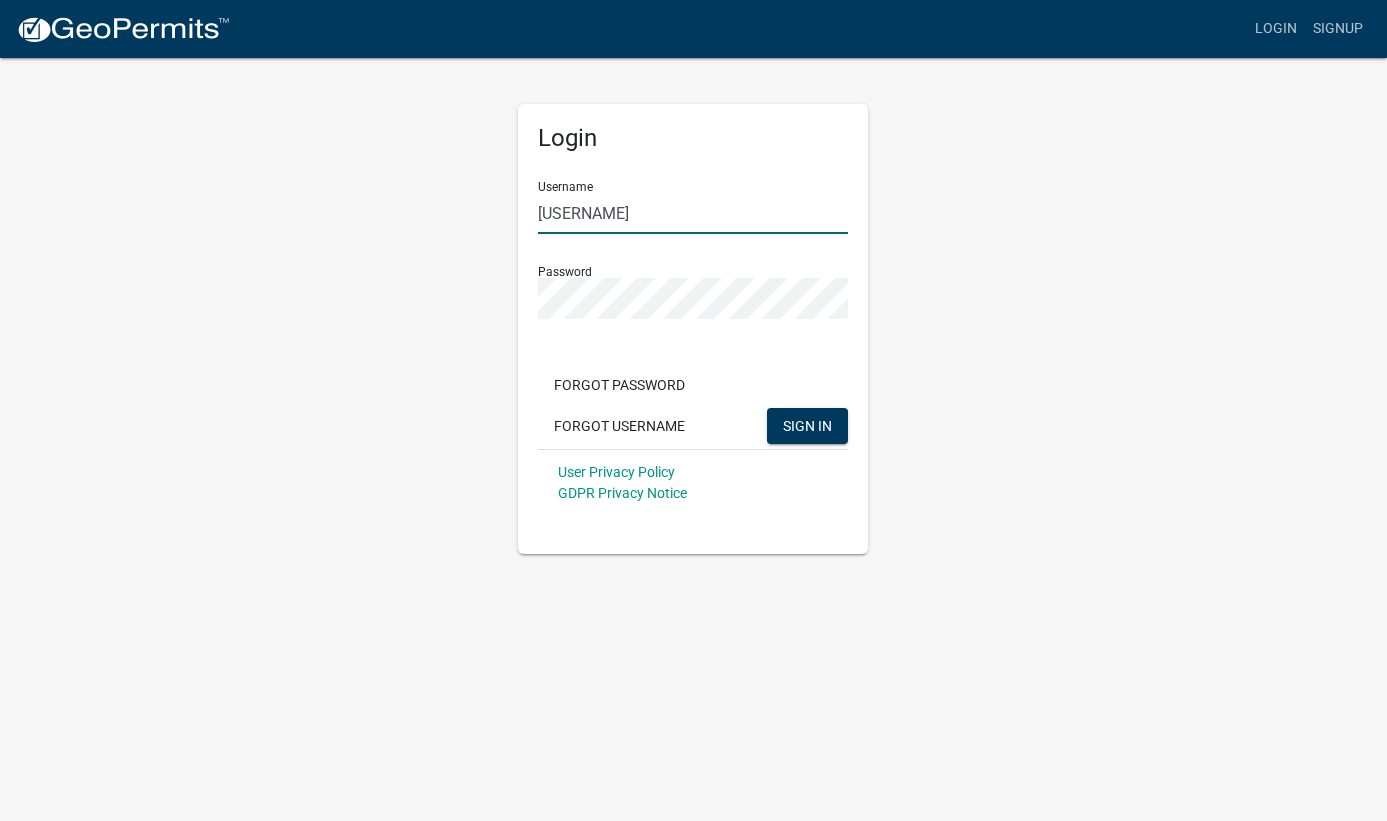 click on "[USERNAME]" at bounding box center (693, 213) 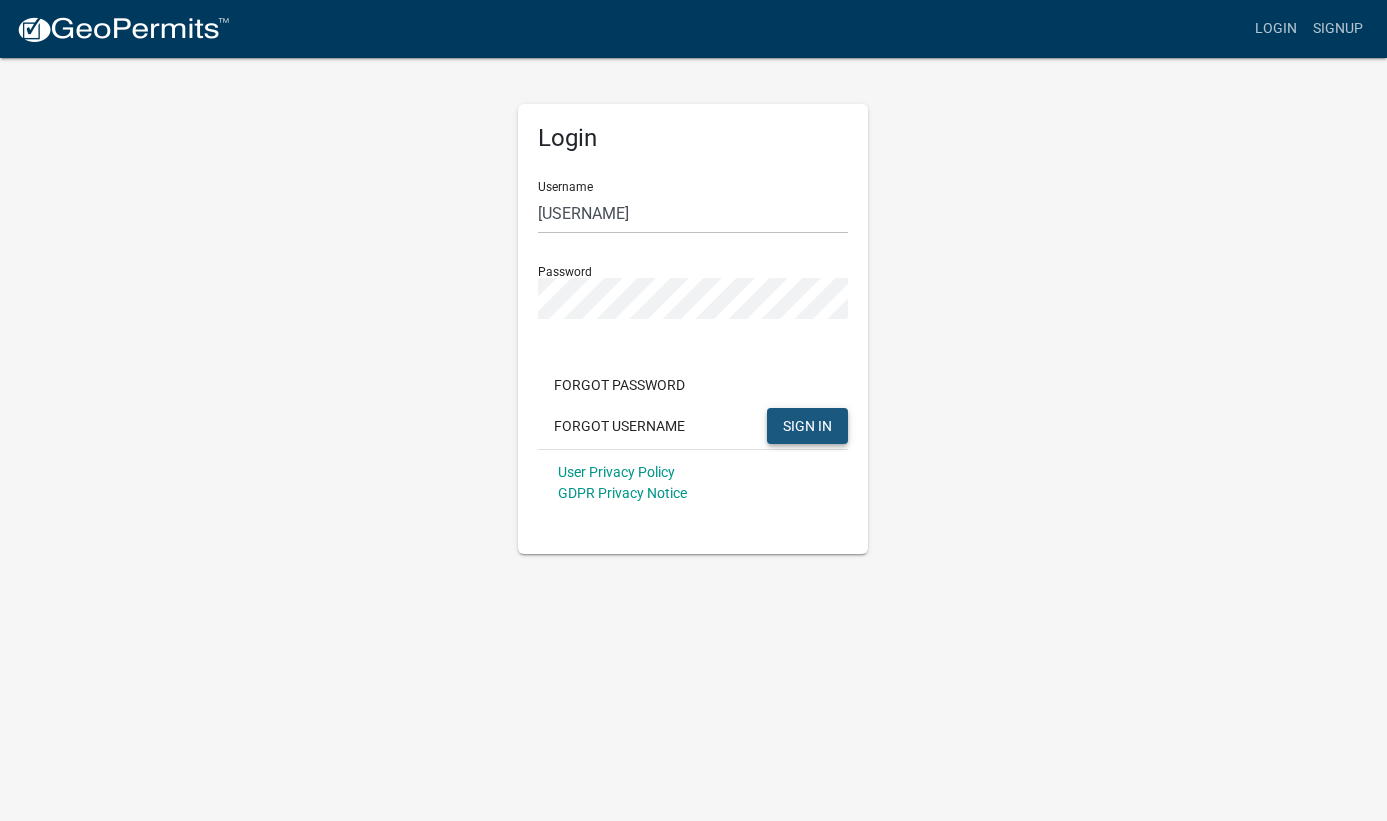 click on "SIGN IN" 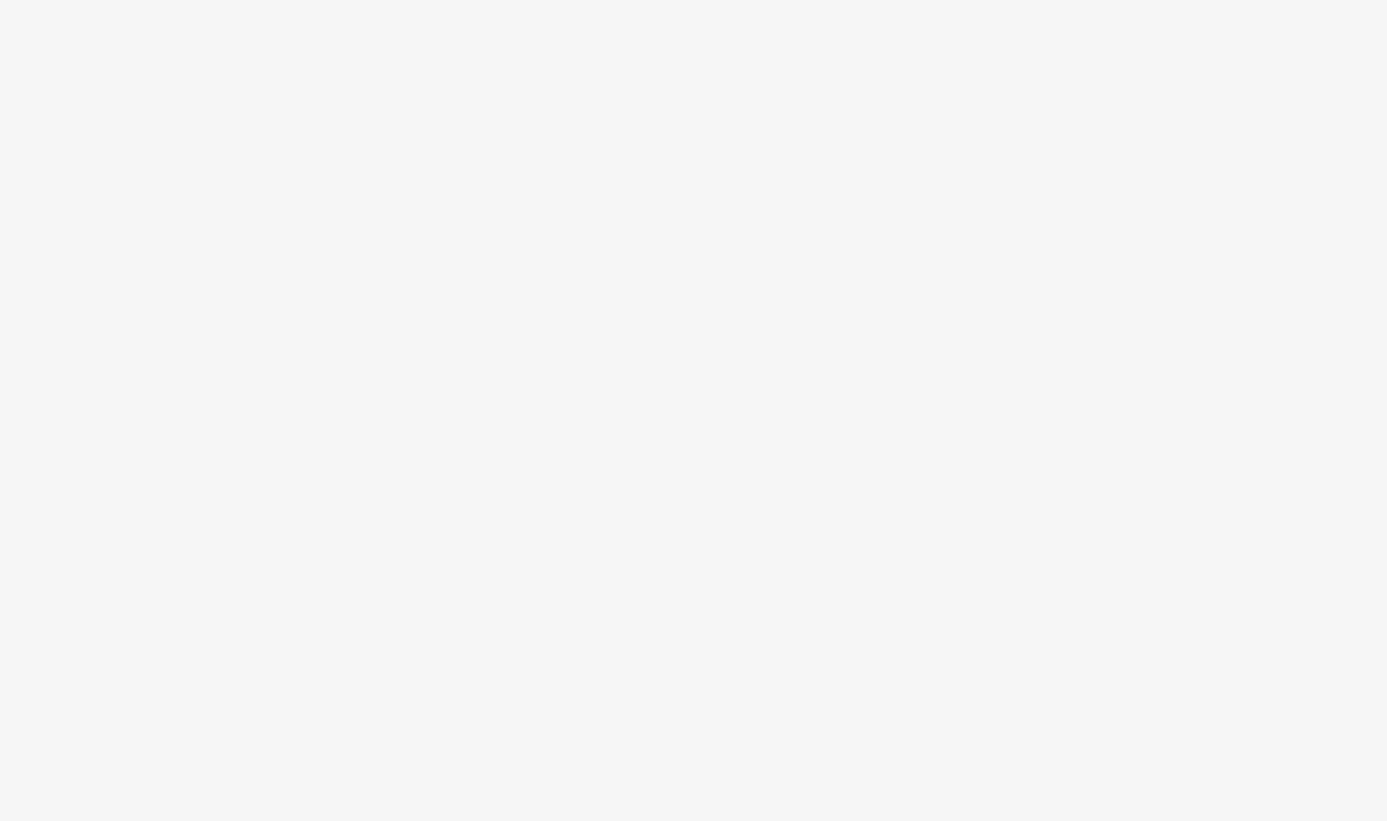 scroll, scrollTop: 0, scrollLeft: 0, axis: both 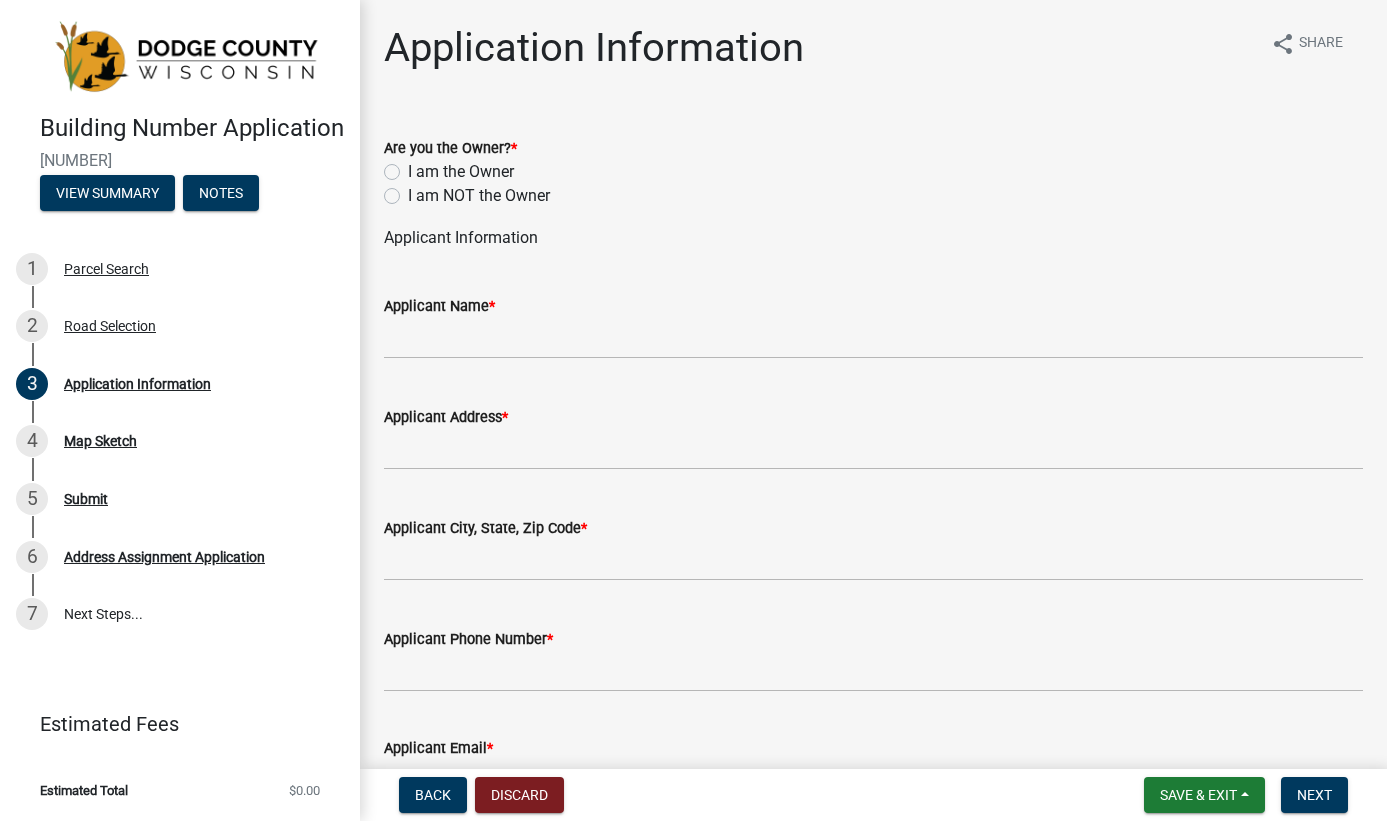 click on "I am NOT the Owner" 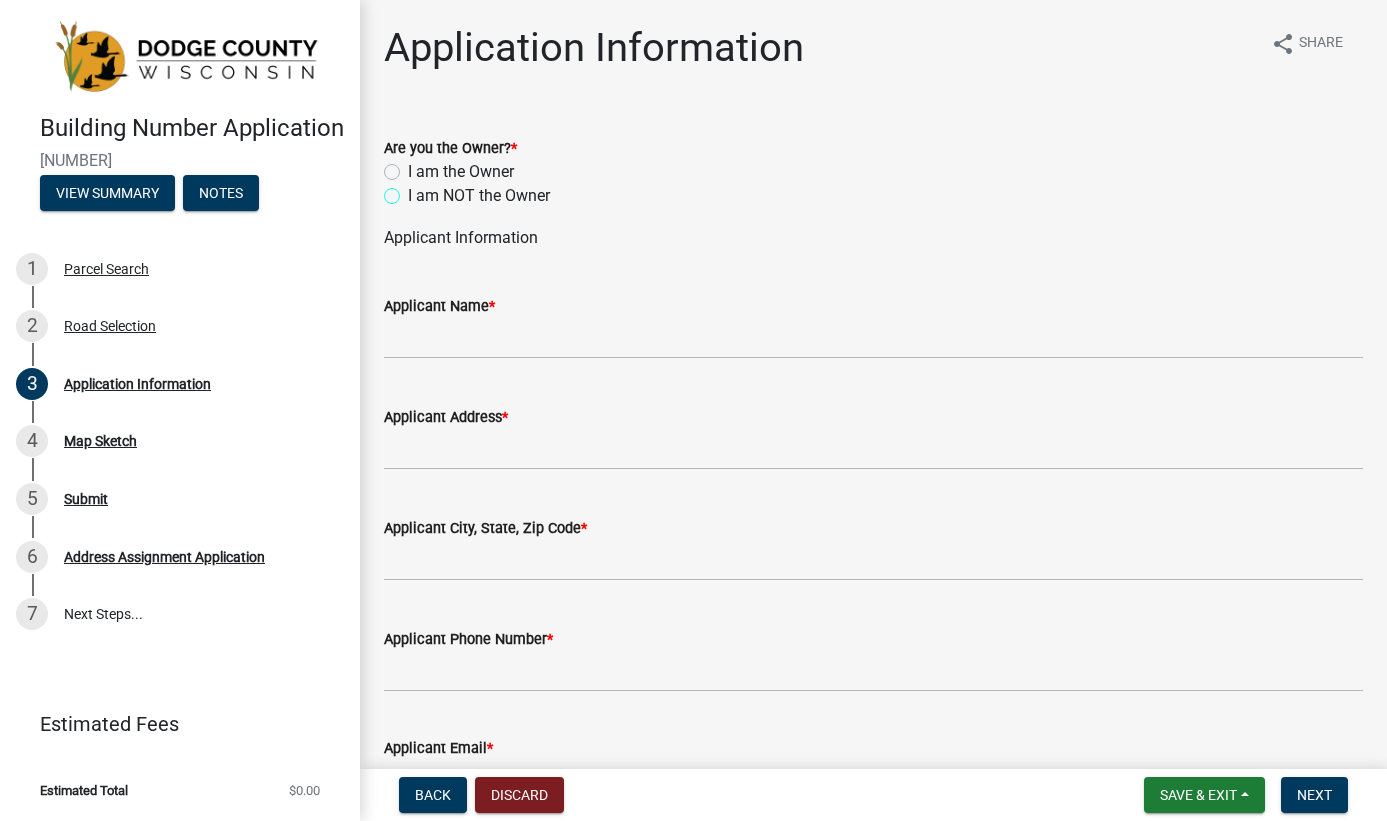 click on "I am NOT the Owner" at bounding box center (414, 190) 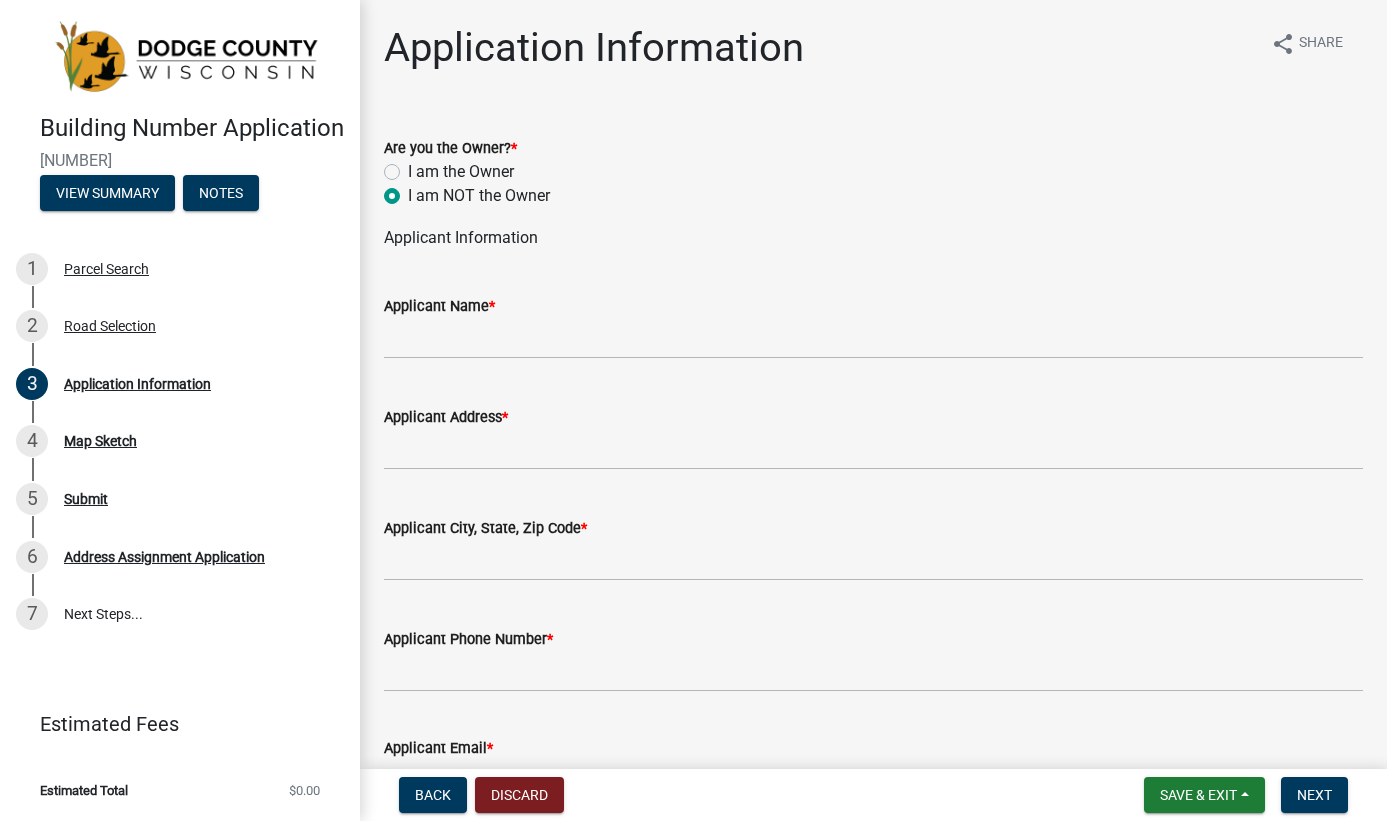 radio on "true" 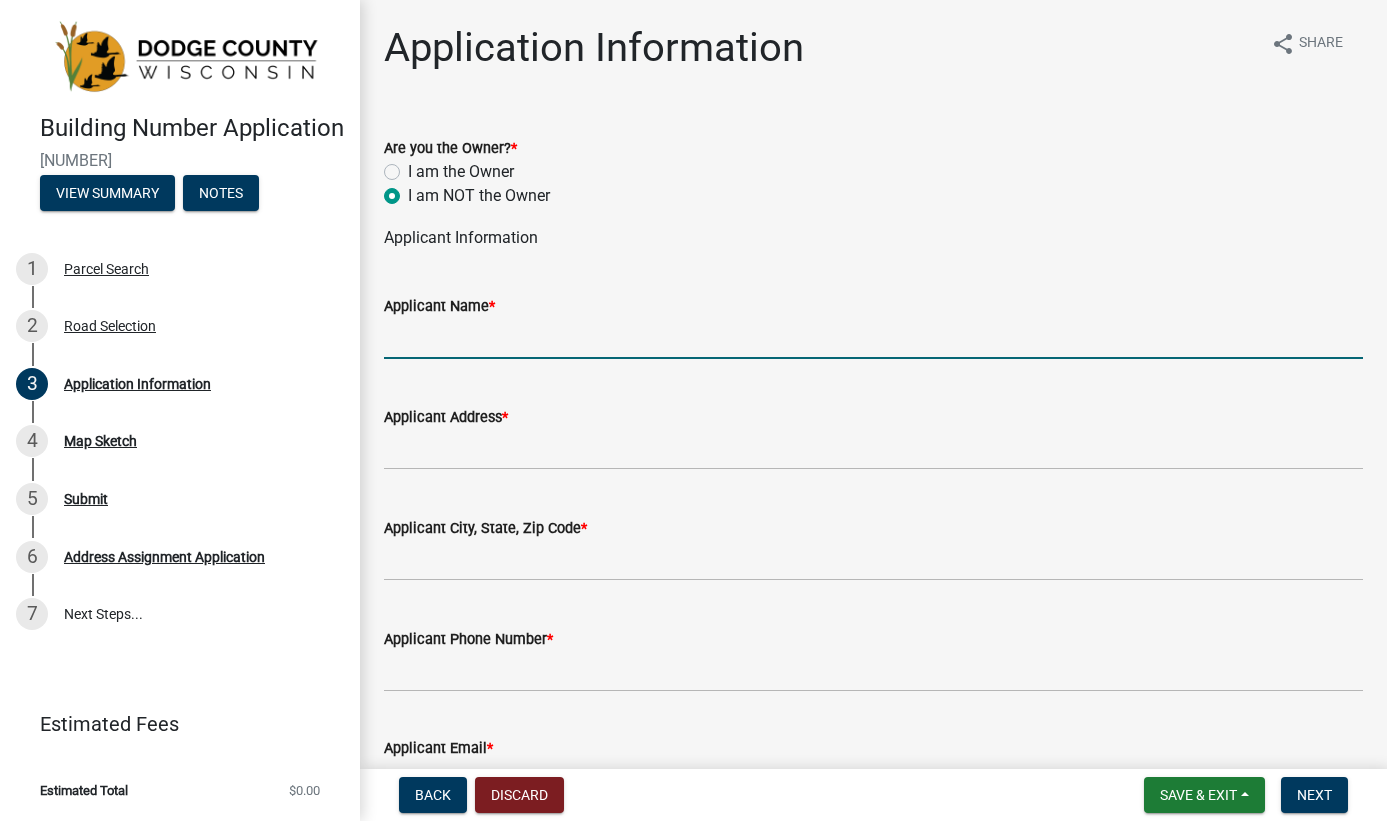 click on "Applicant Name  *" at bounding box center (873, 338) 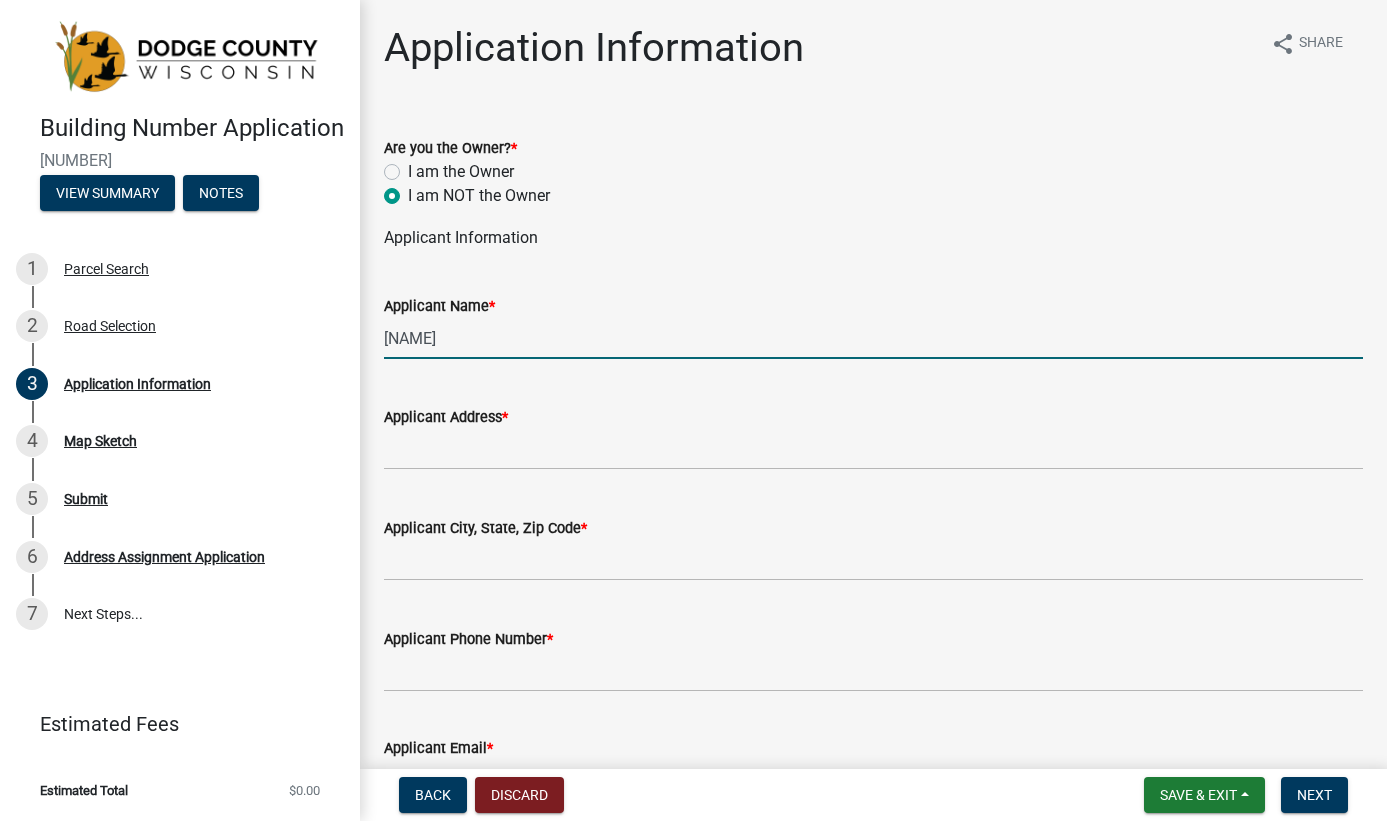 type on "[FIRST] [LAST]" 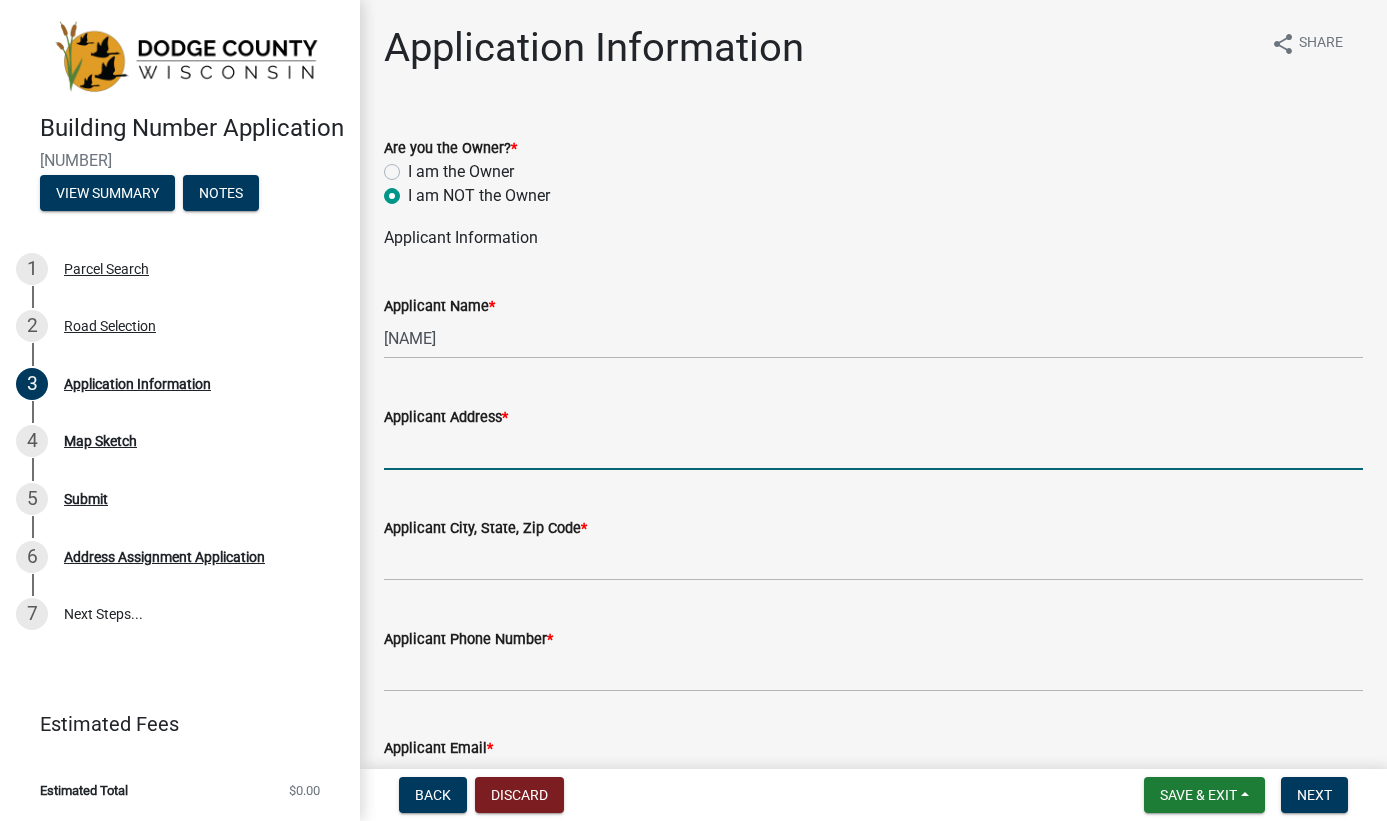 type on "[NUMBER] [STREET_NAME]" 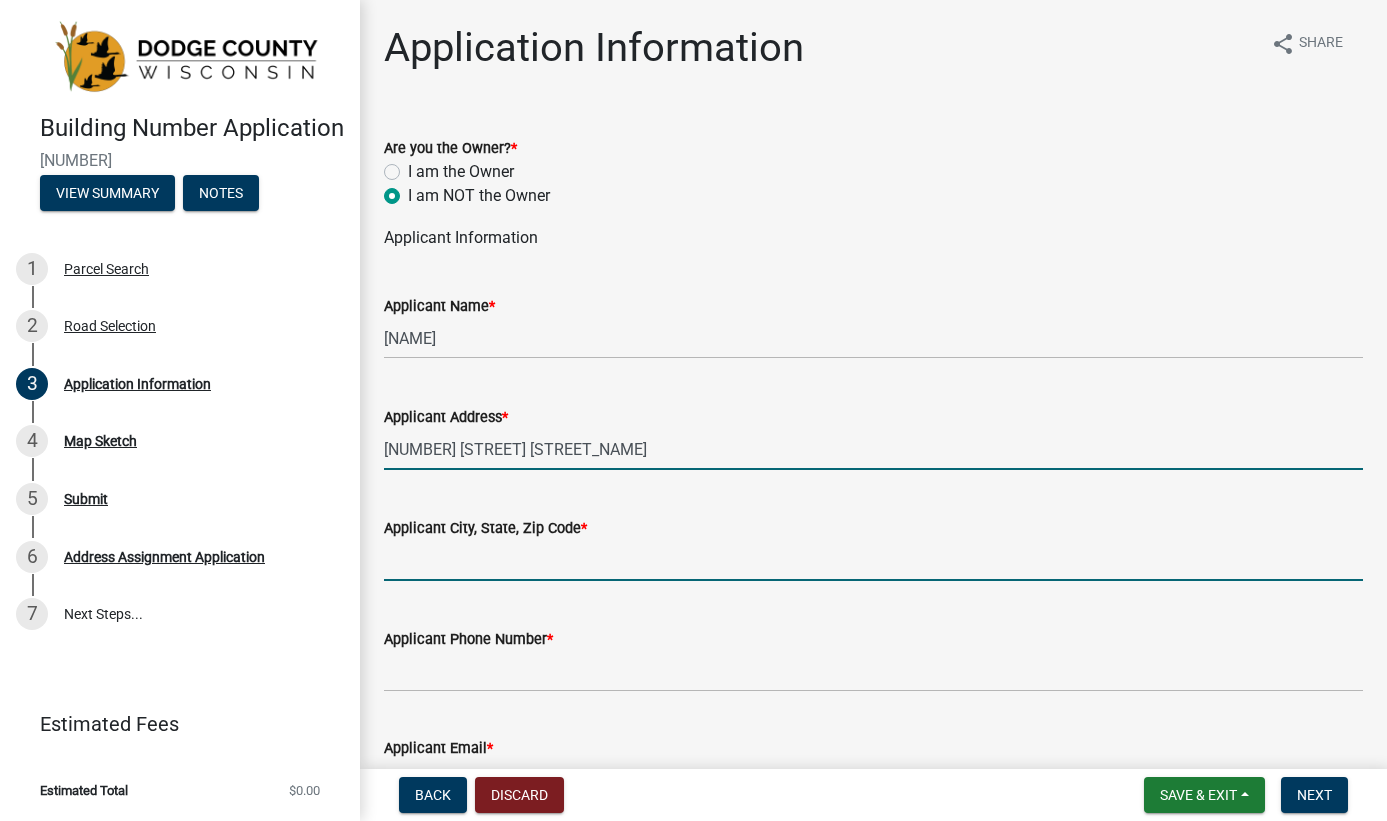 type on "[CITY]" 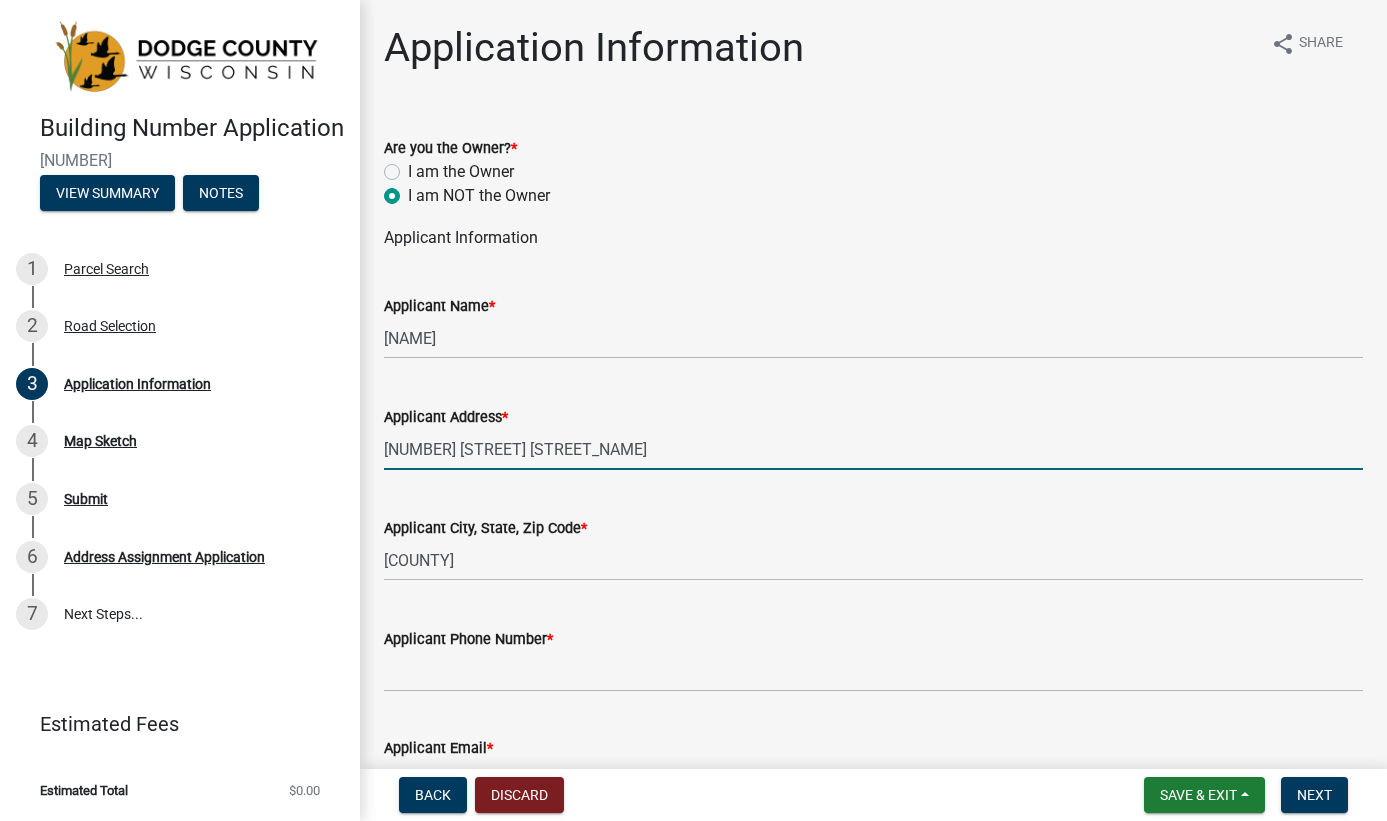 type on "[PHONE]" 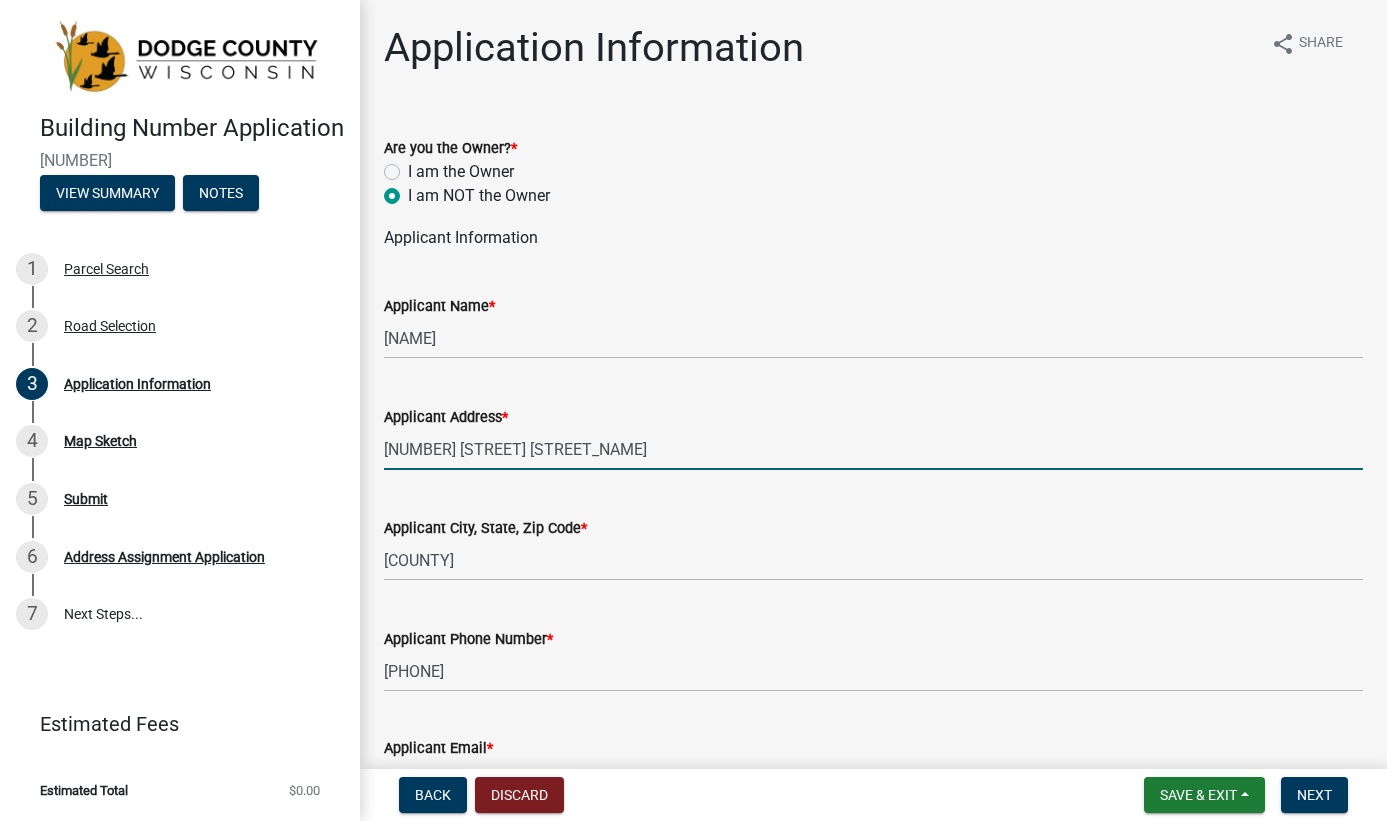 type on "[NAME]@[EXAMPLE.COM]" 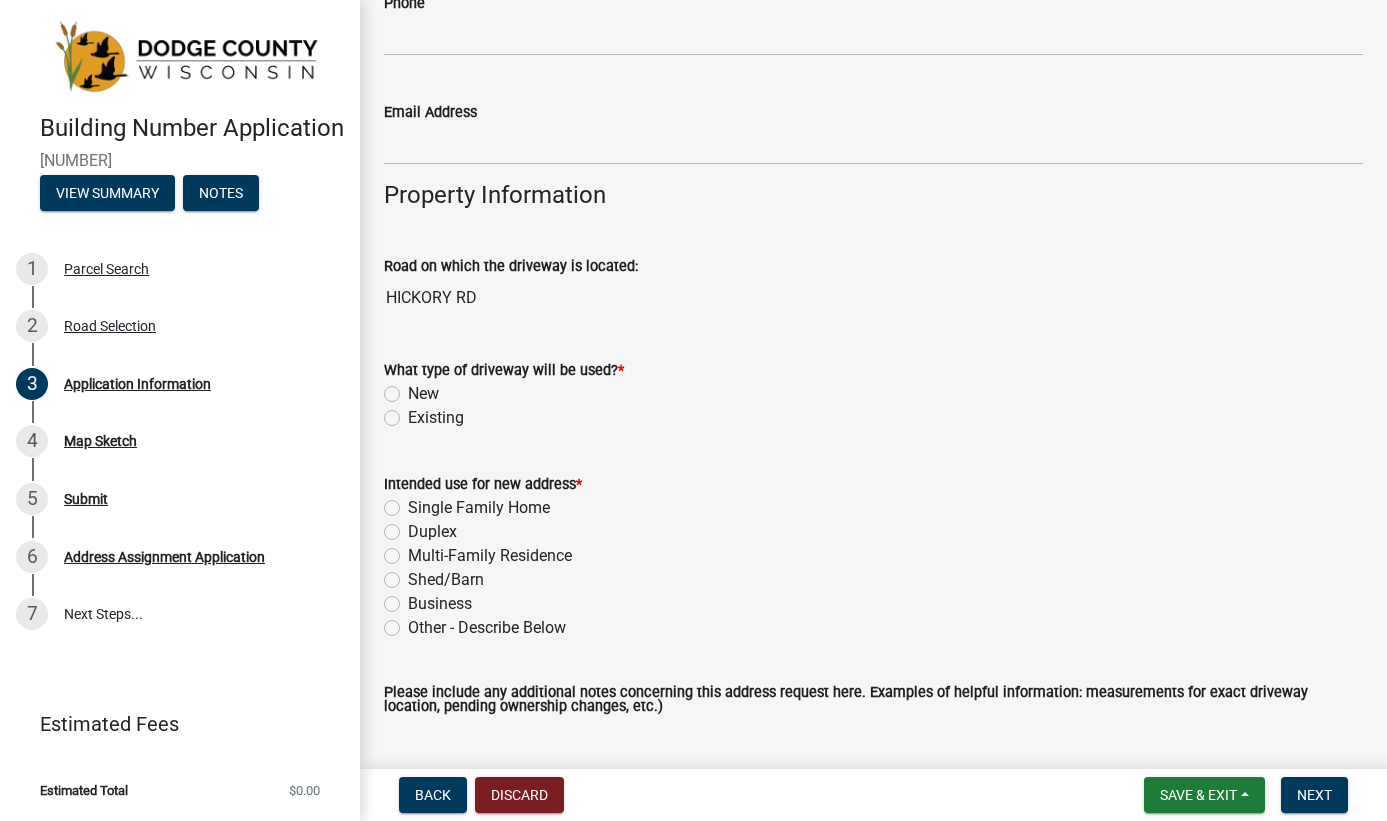 scroll, scrollTop: 1453, scrollLeft: 0, axis: vertical 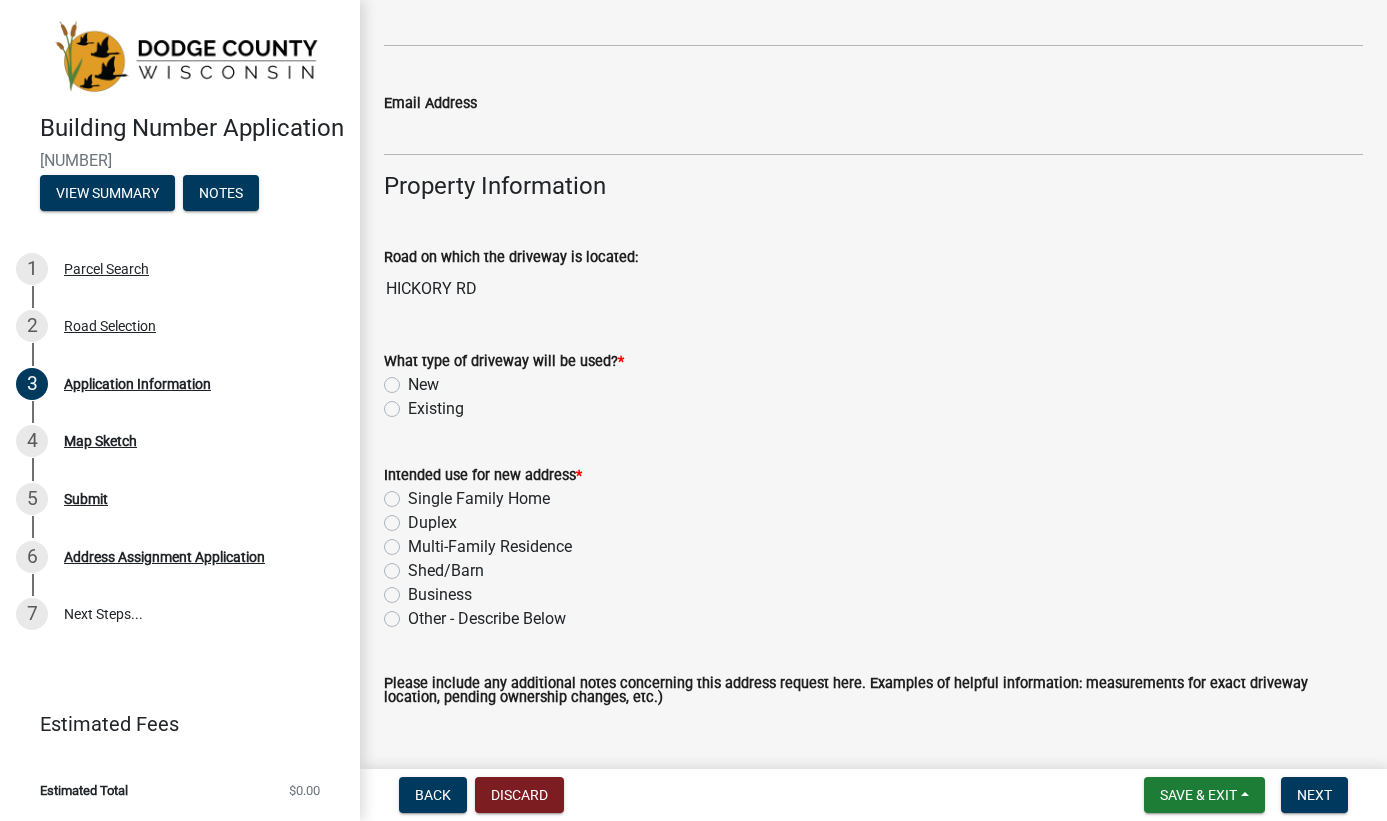 click on "New" 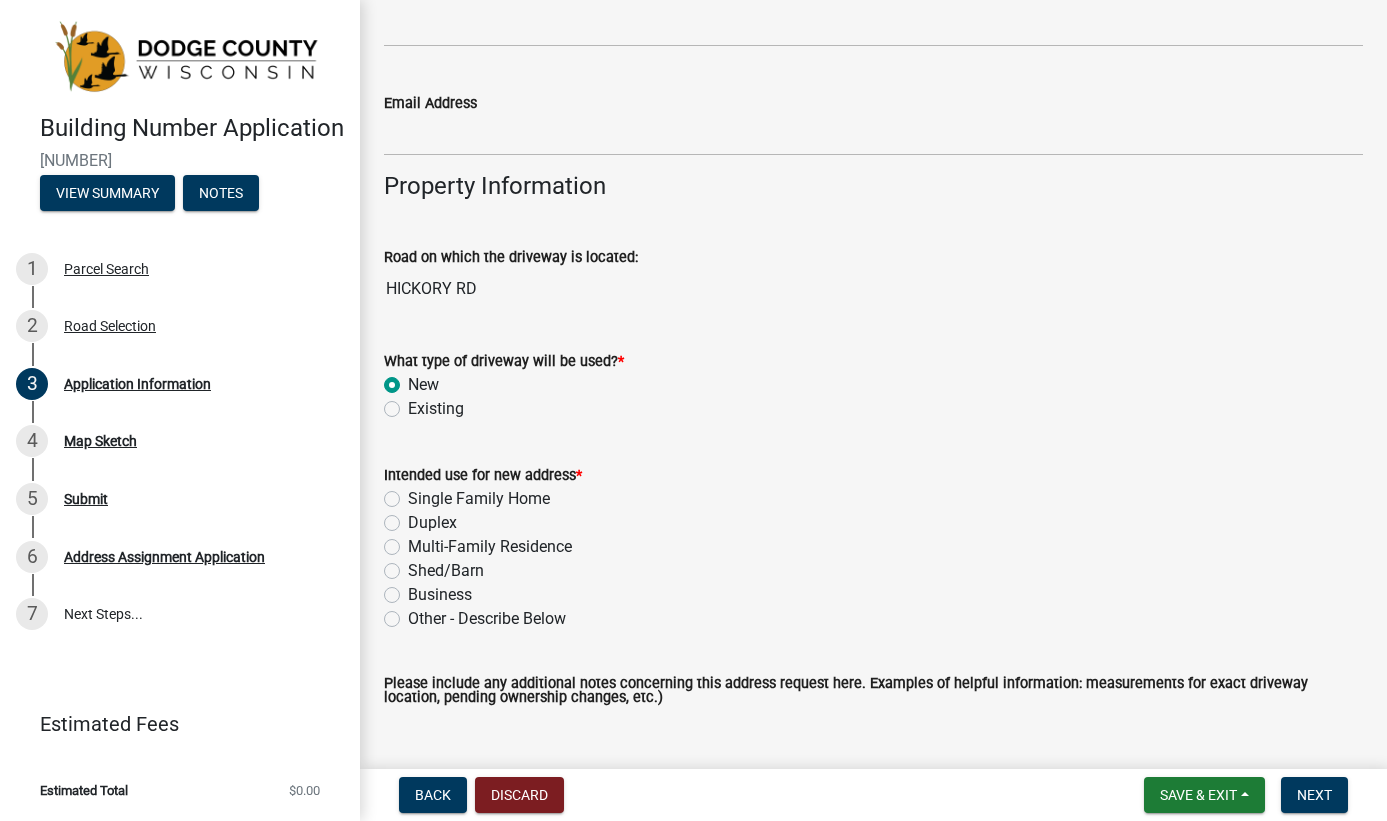 radio on "true" 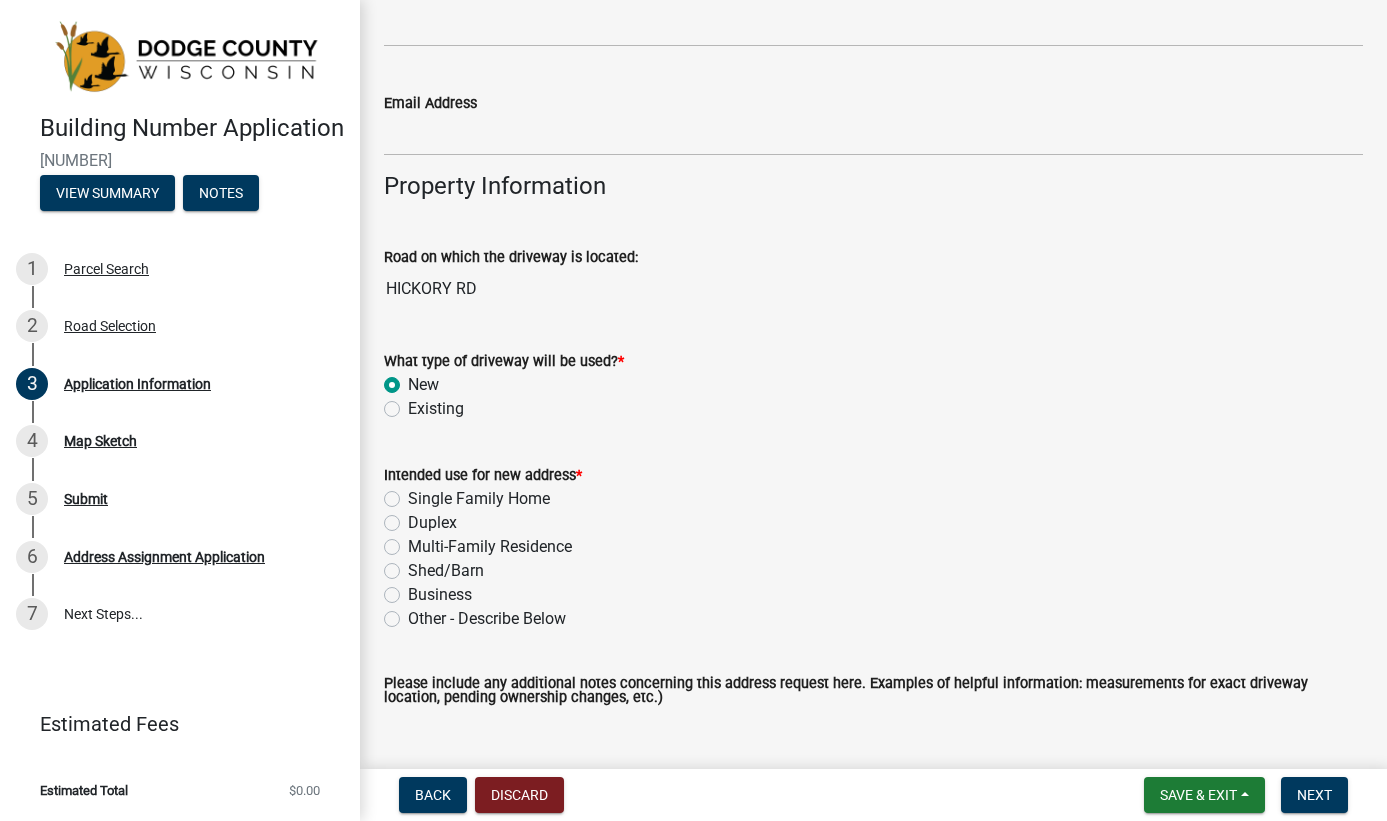 click on "Single Family Home" 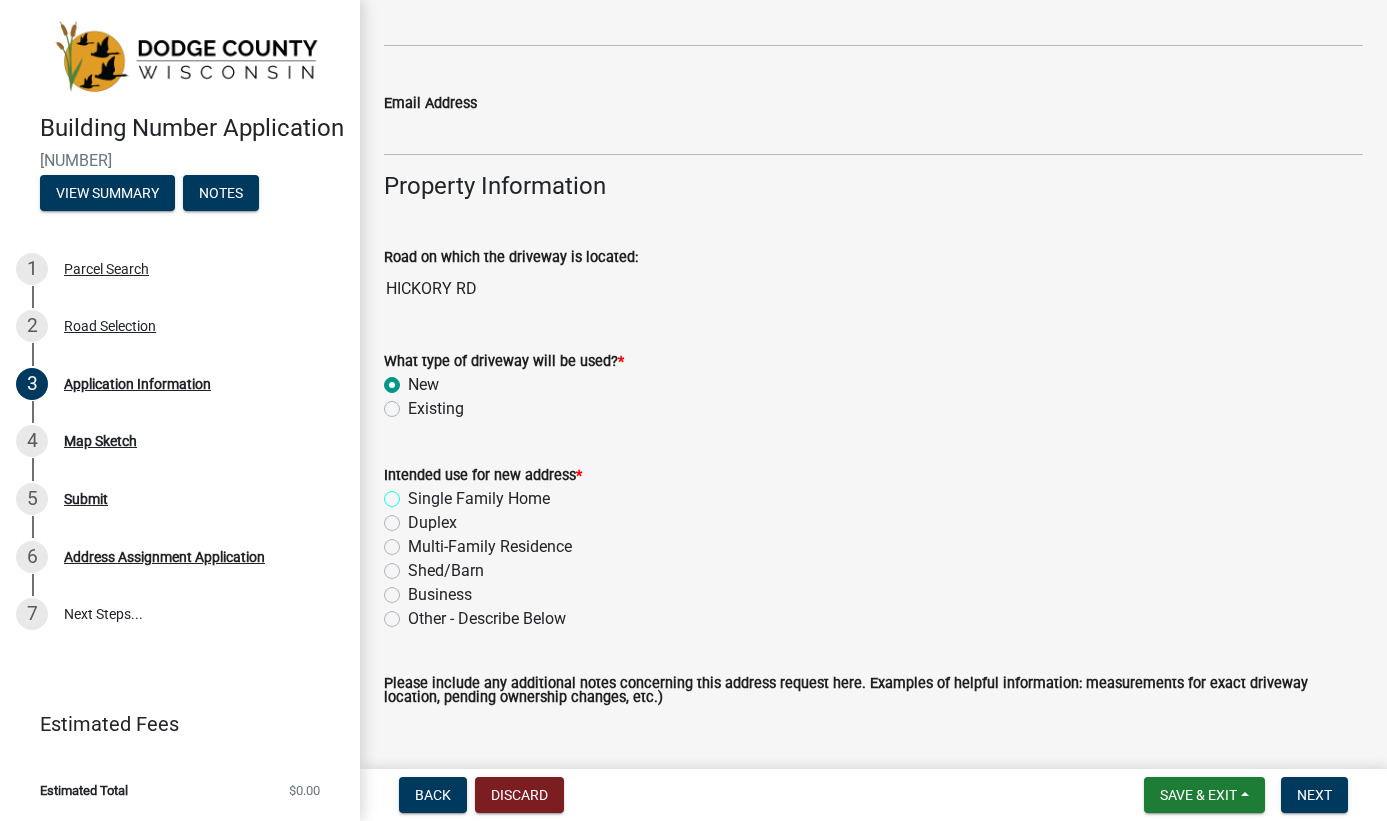 click on "Single Family Home" at bounding box center (414, 493) 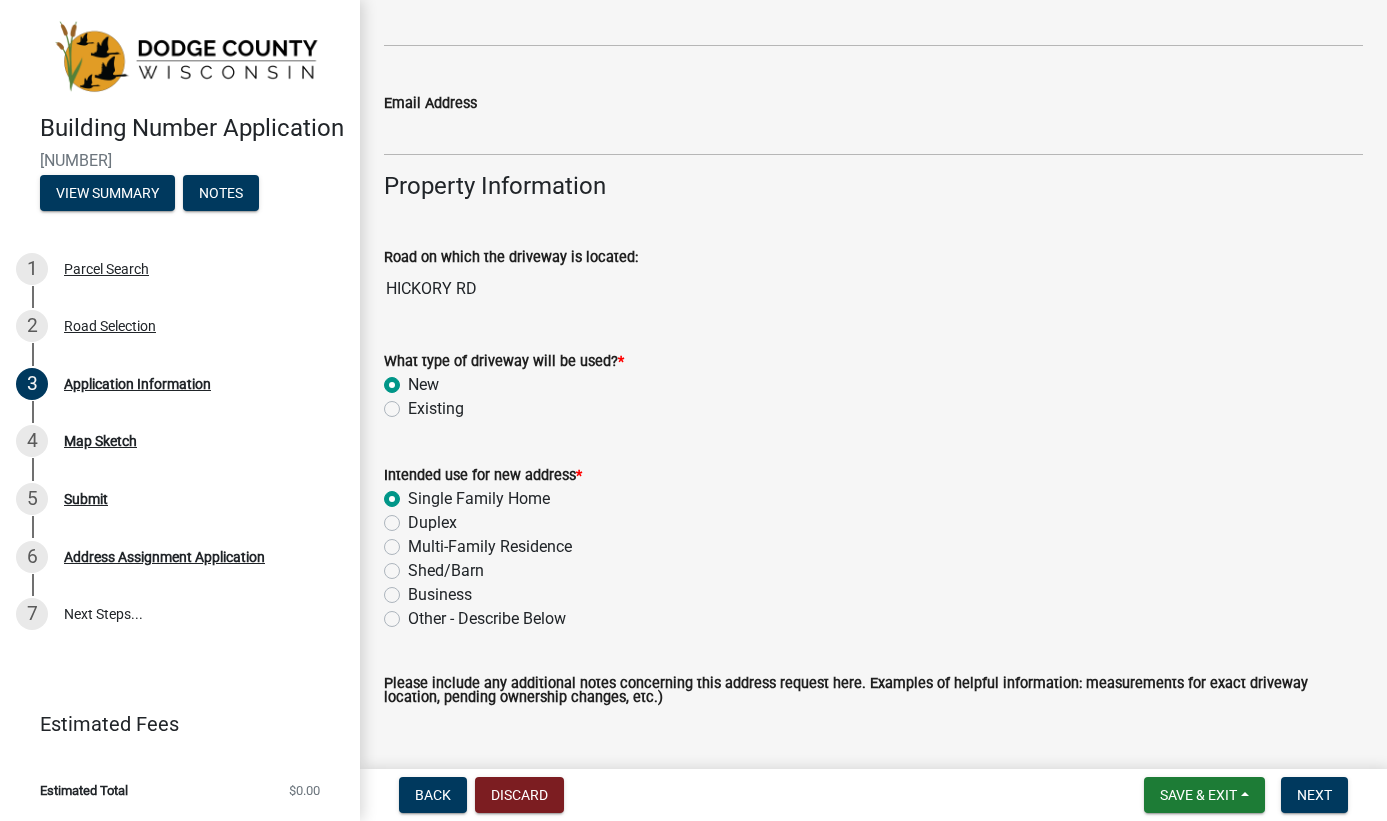 radio on "true" 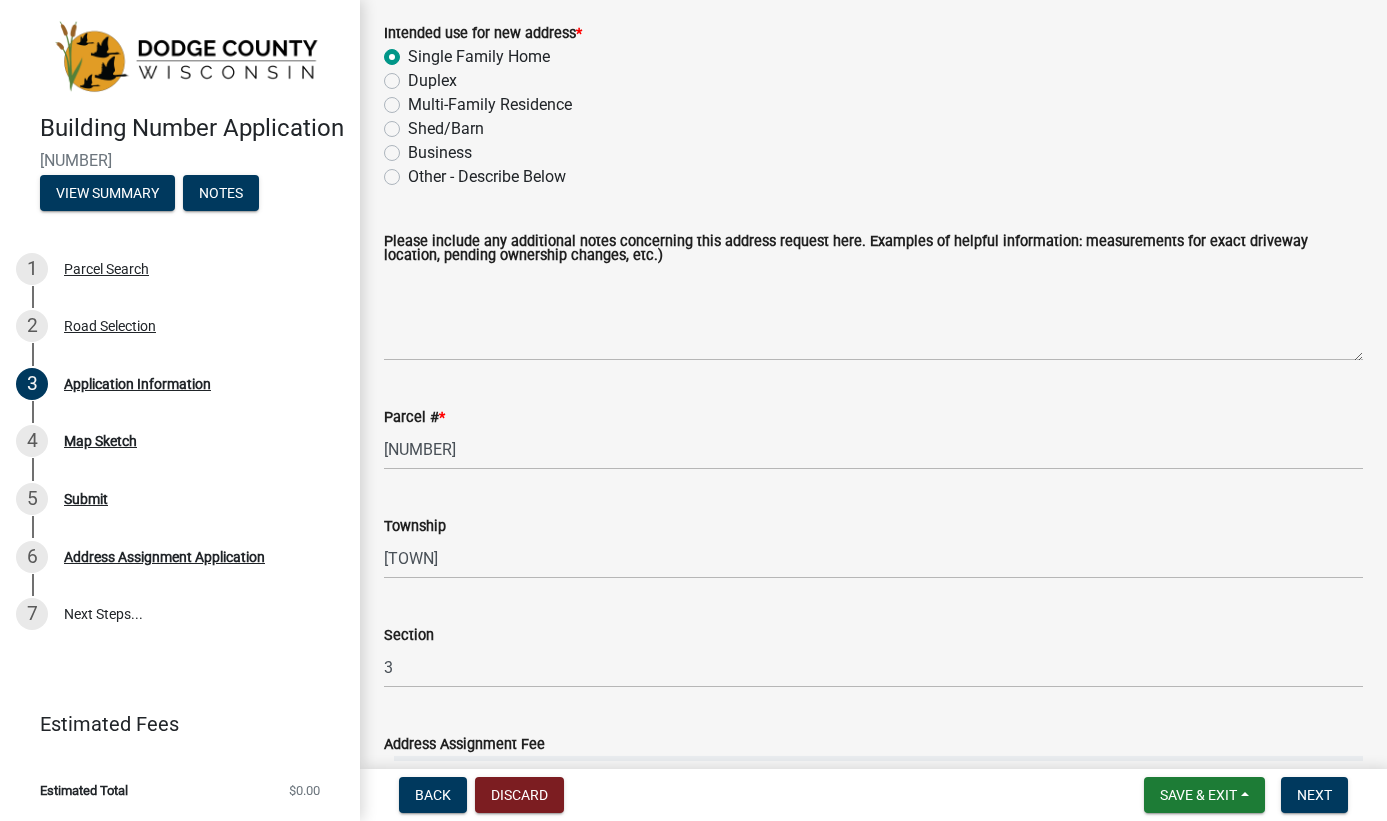 scroll, scrollTop: 1913, scrollLeft: 0, axis: vertical 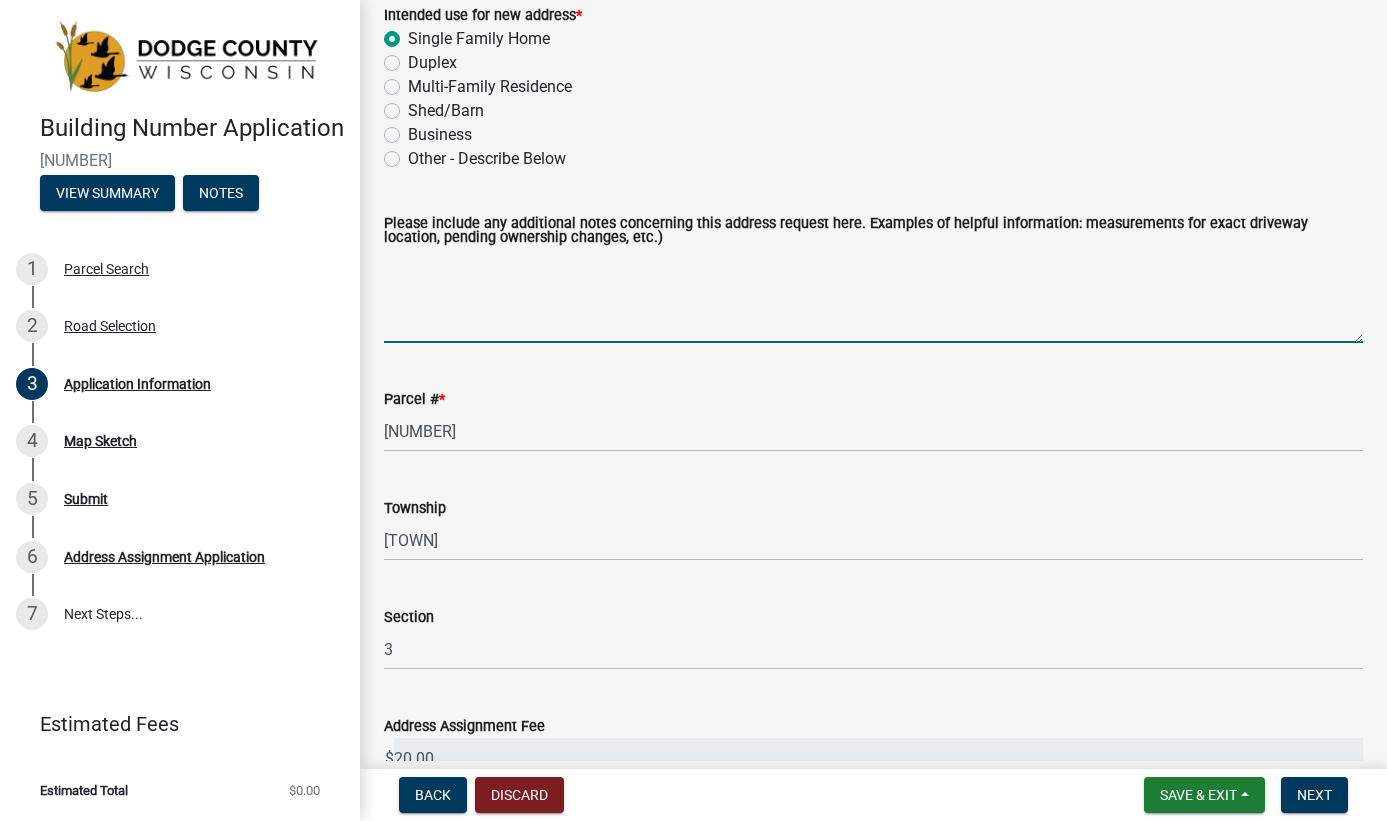 click on "Please include any additional notes concerning this address request here. Examples of helpful information: measurements for exact driveway location, pending ownership changes, etc.)" at bounding box center [873, 296] 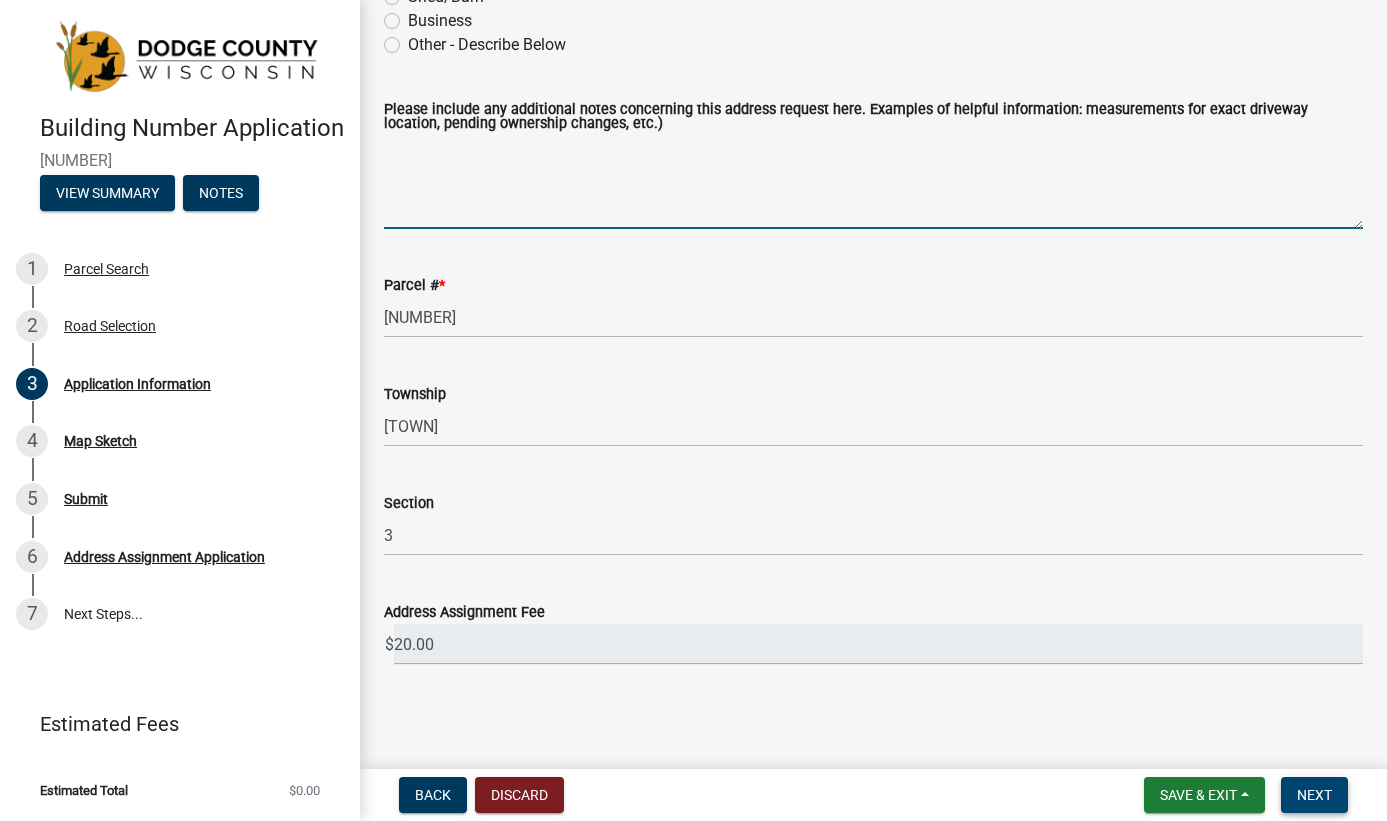 click on "Next" at bounding box center [1314, 795] 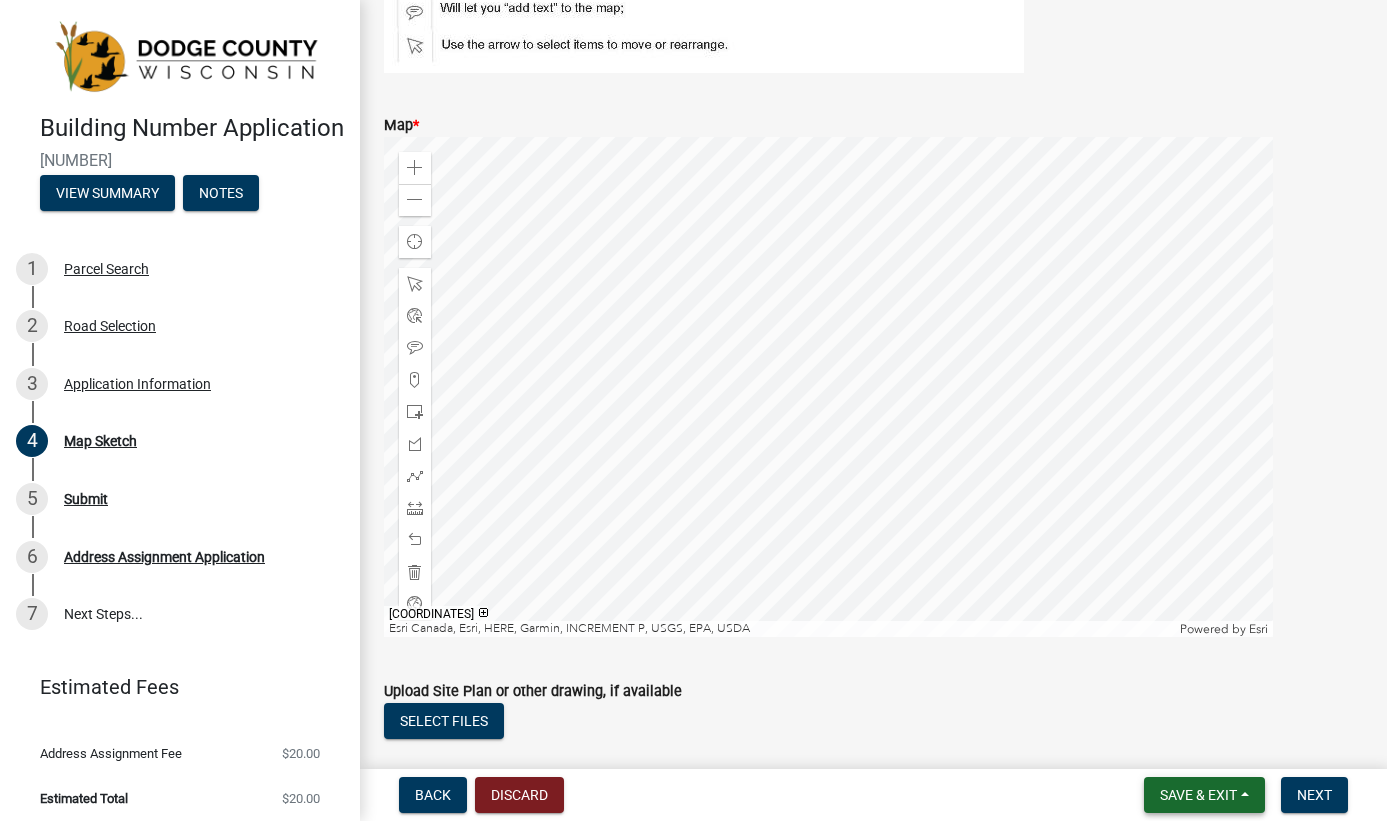 scroll, scrollTop: 361, scrollLeft: 0, axis: vertical 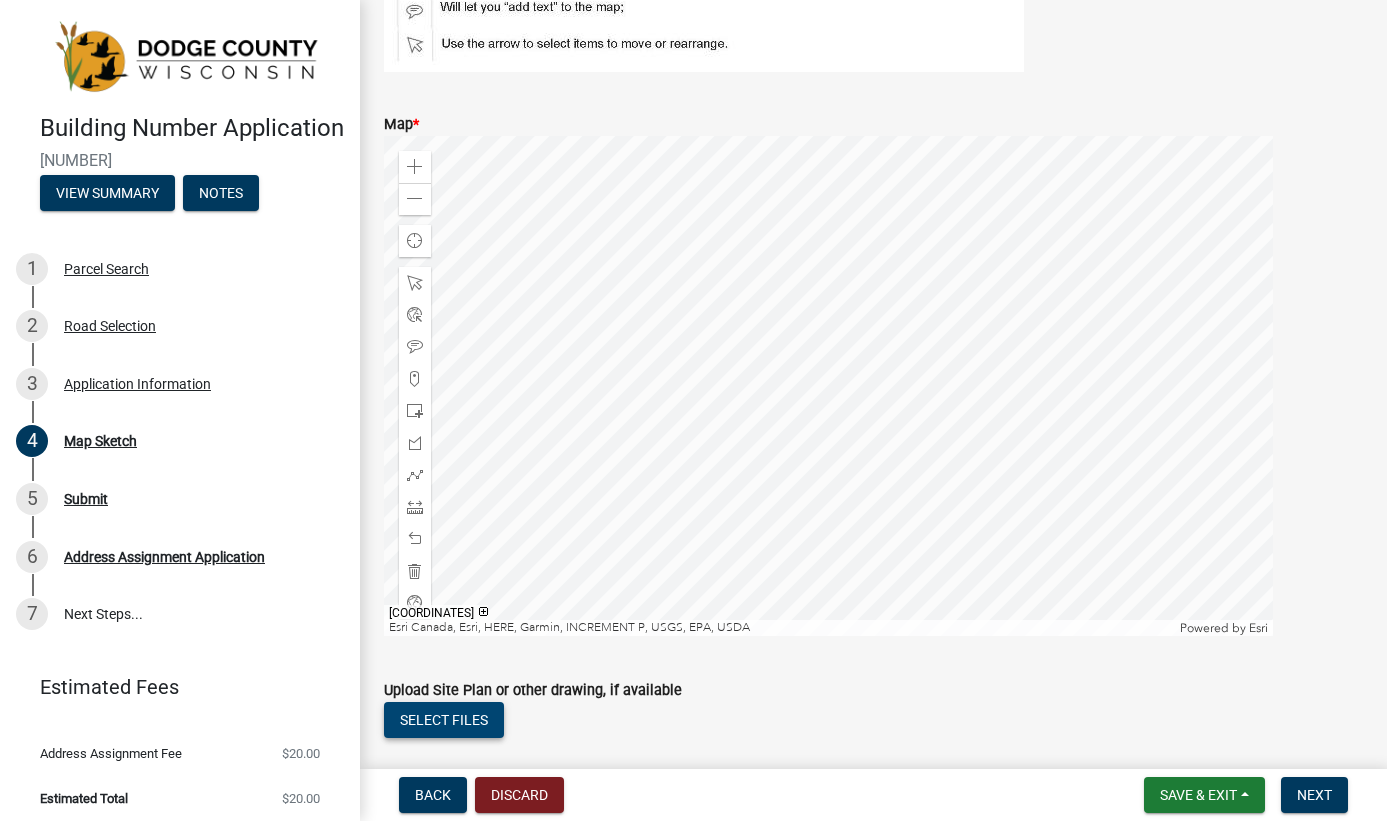 click on "Select files" 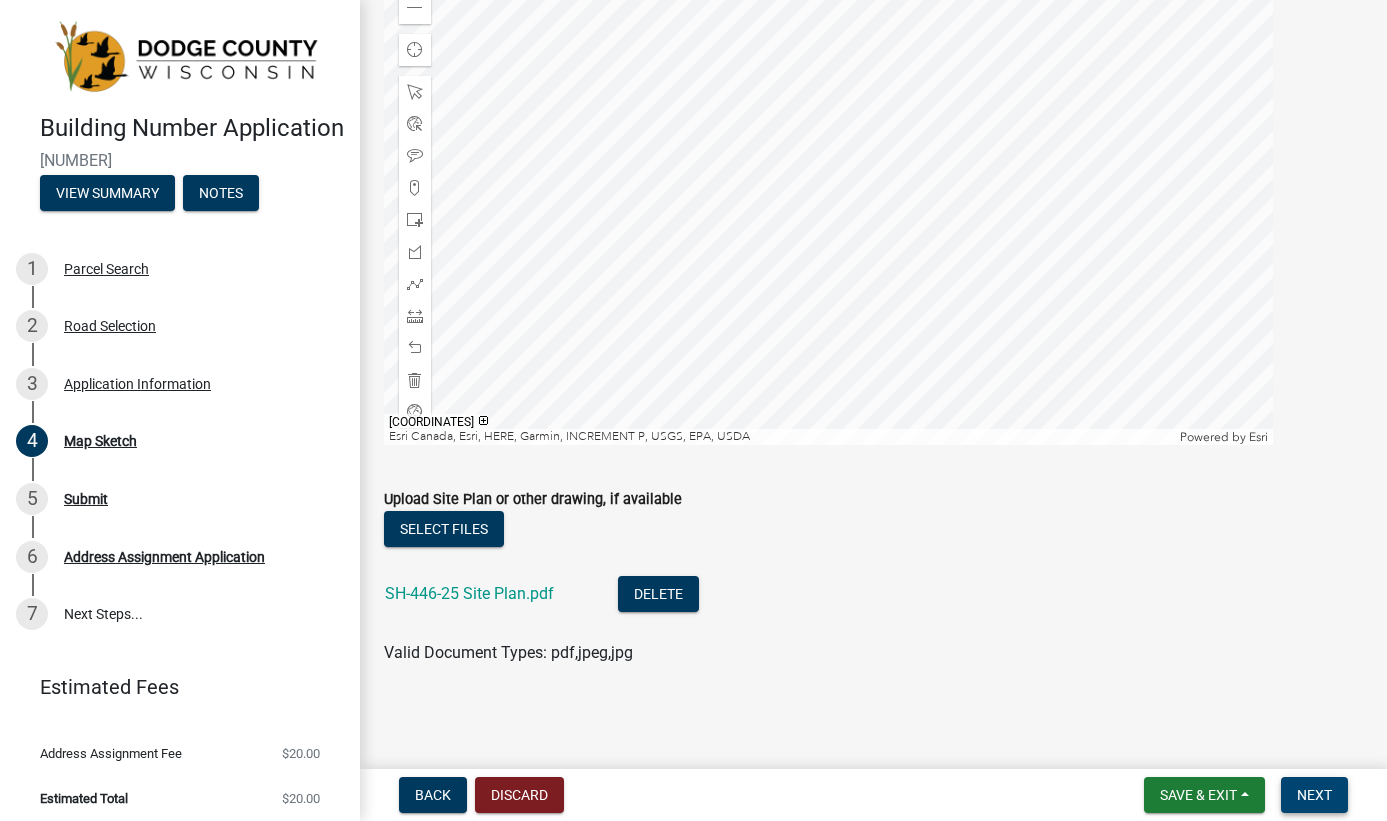click on "Next" at bounding box center [1314, 795] 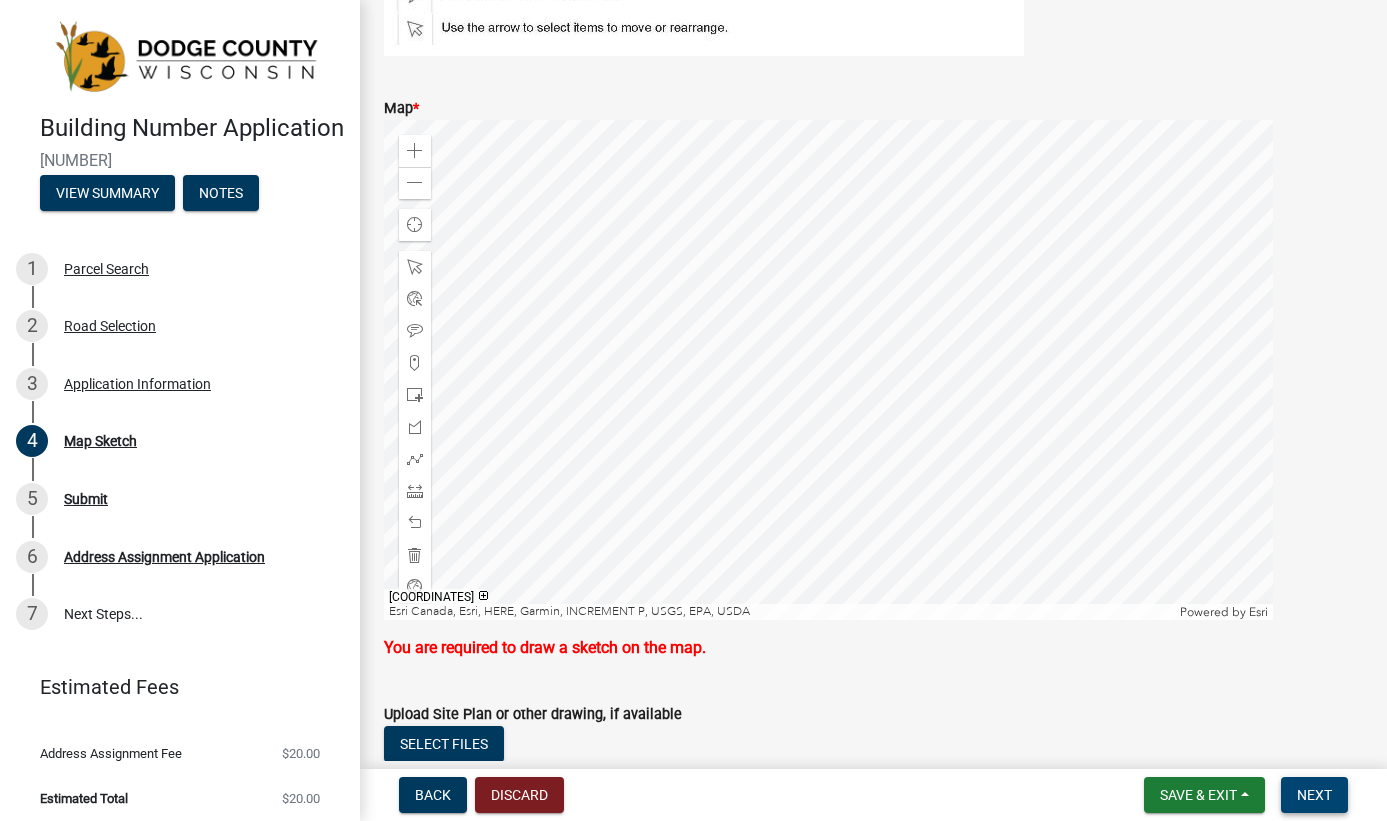 scroll, scrollTop: 381, scrollLeft: 0, axis: vertical 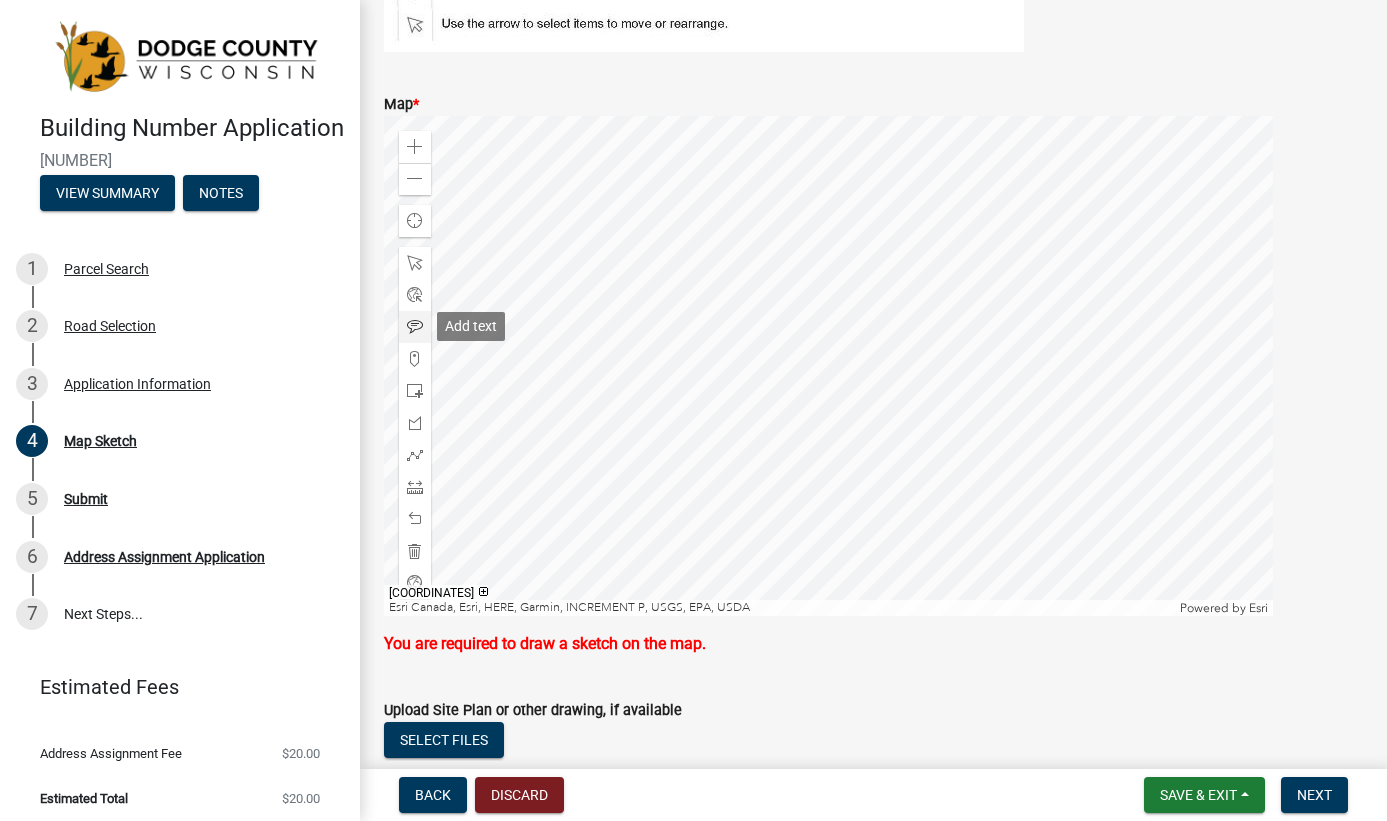 click 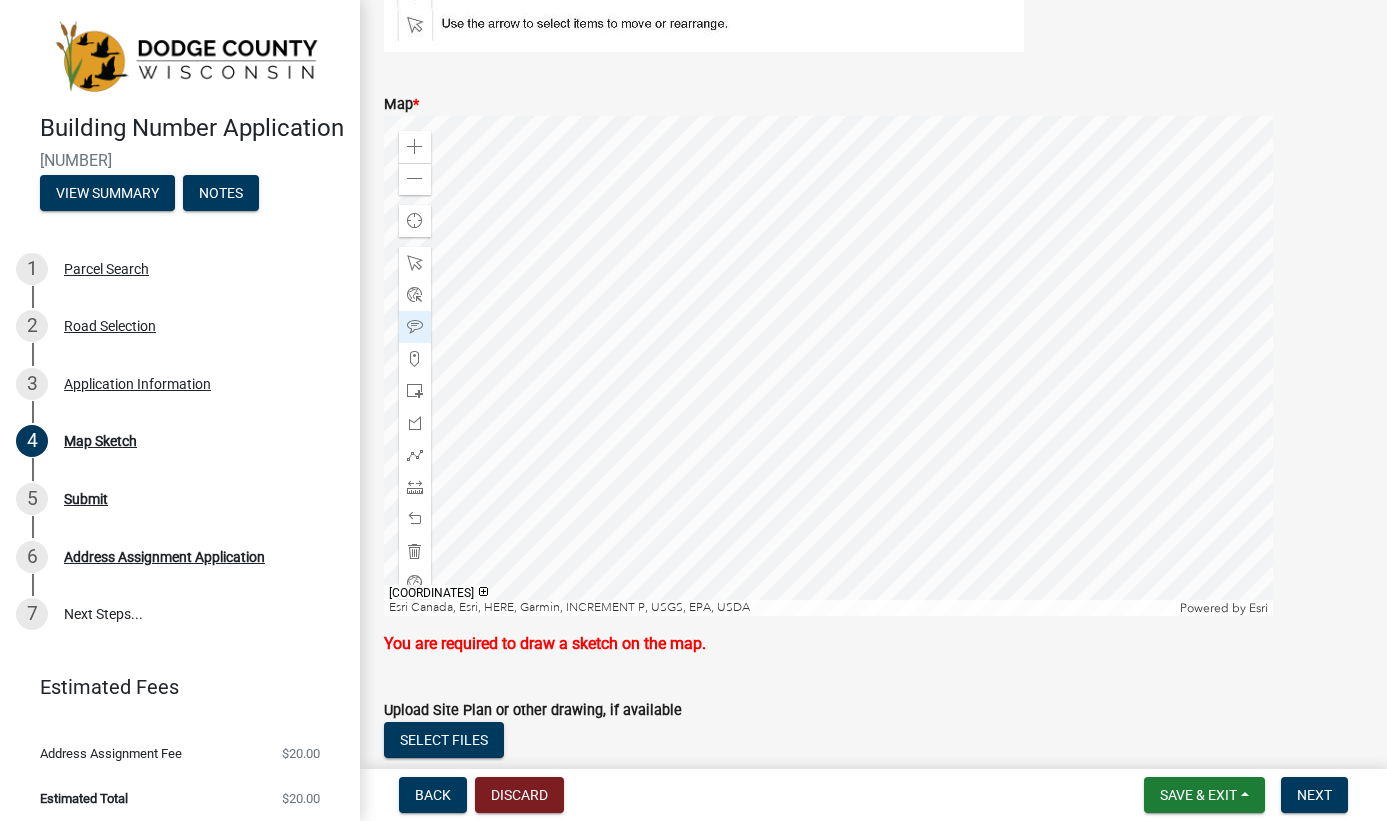 click 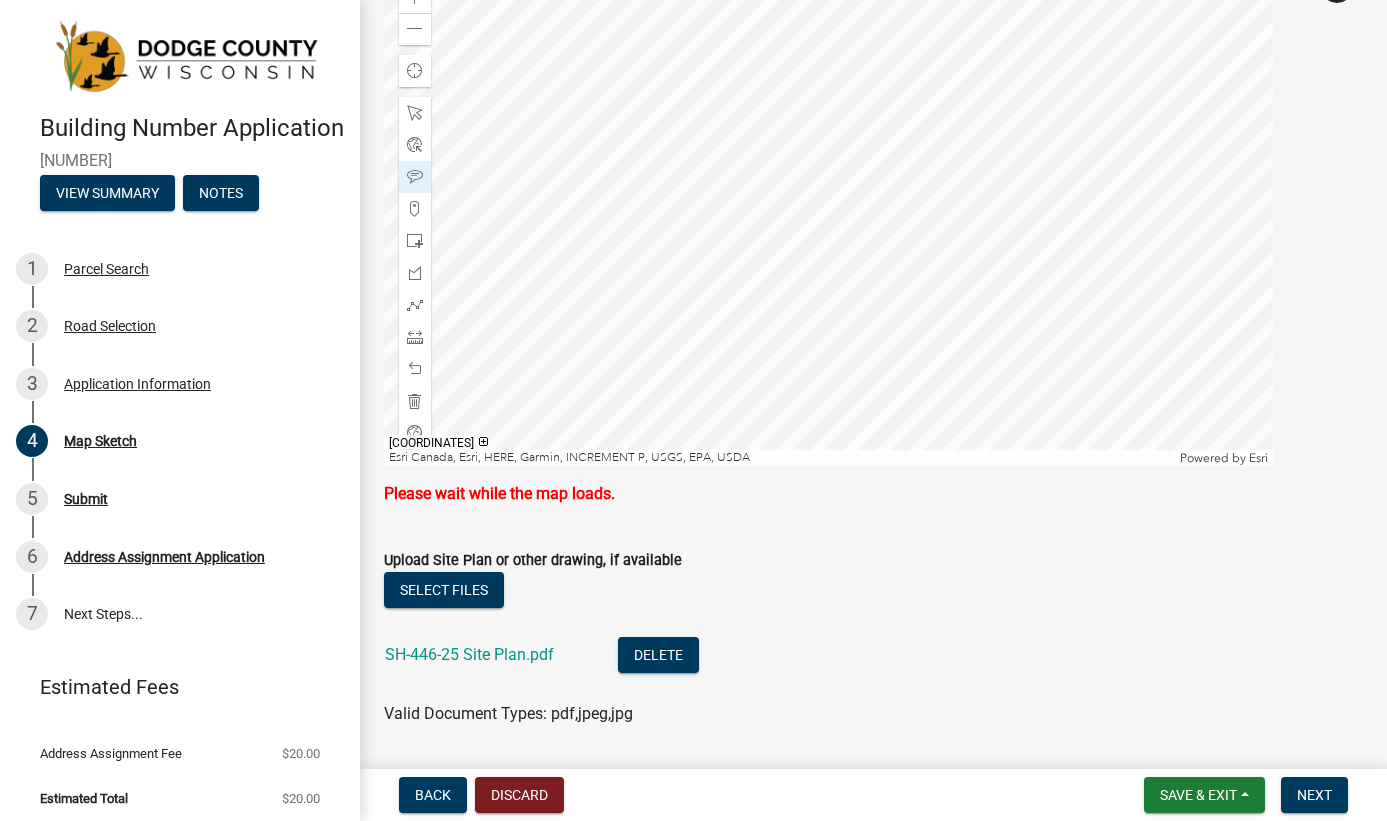scroll, scrollTop: 592, scrollLeft: 0, axis: vertical 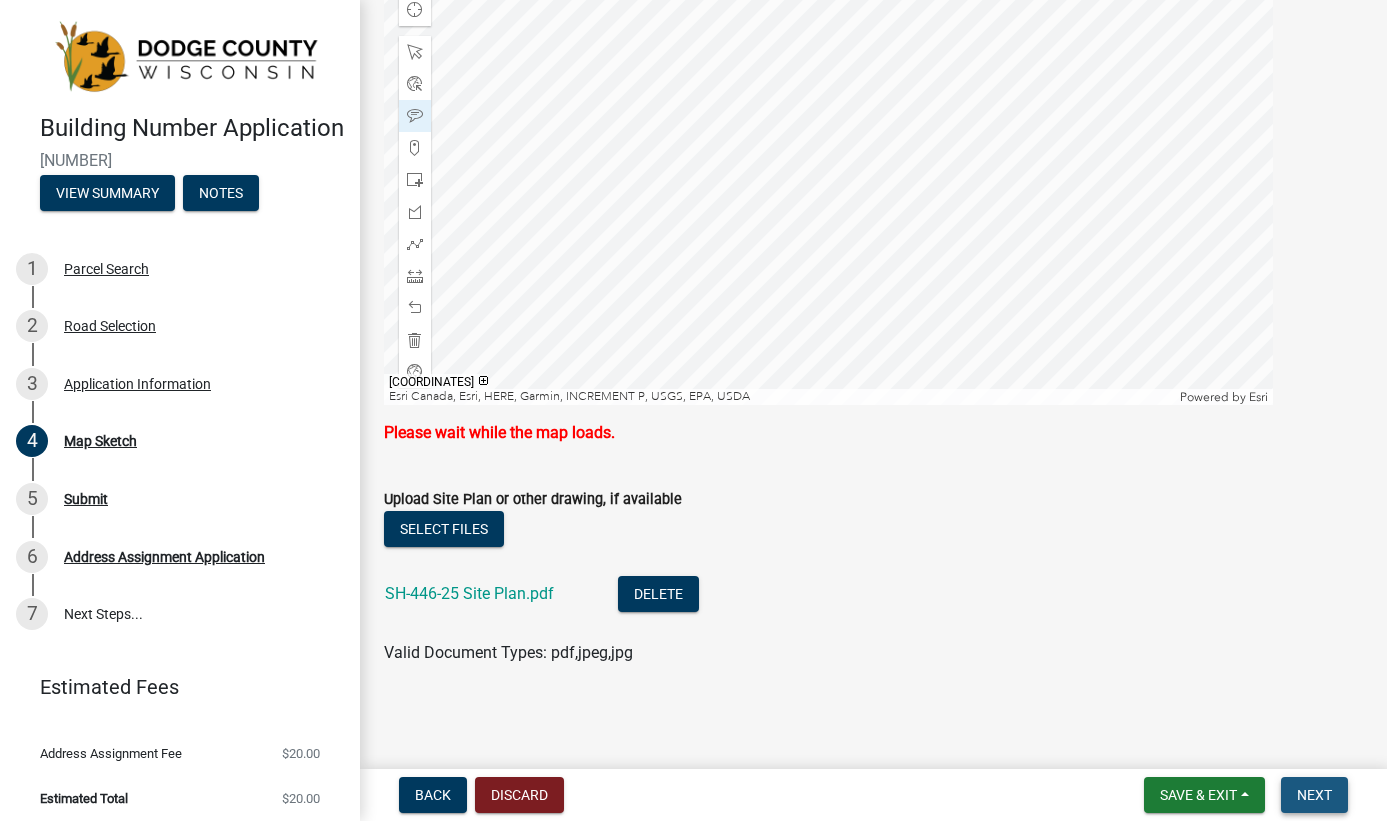 click on "Next" at bounding box center (1314, 795) 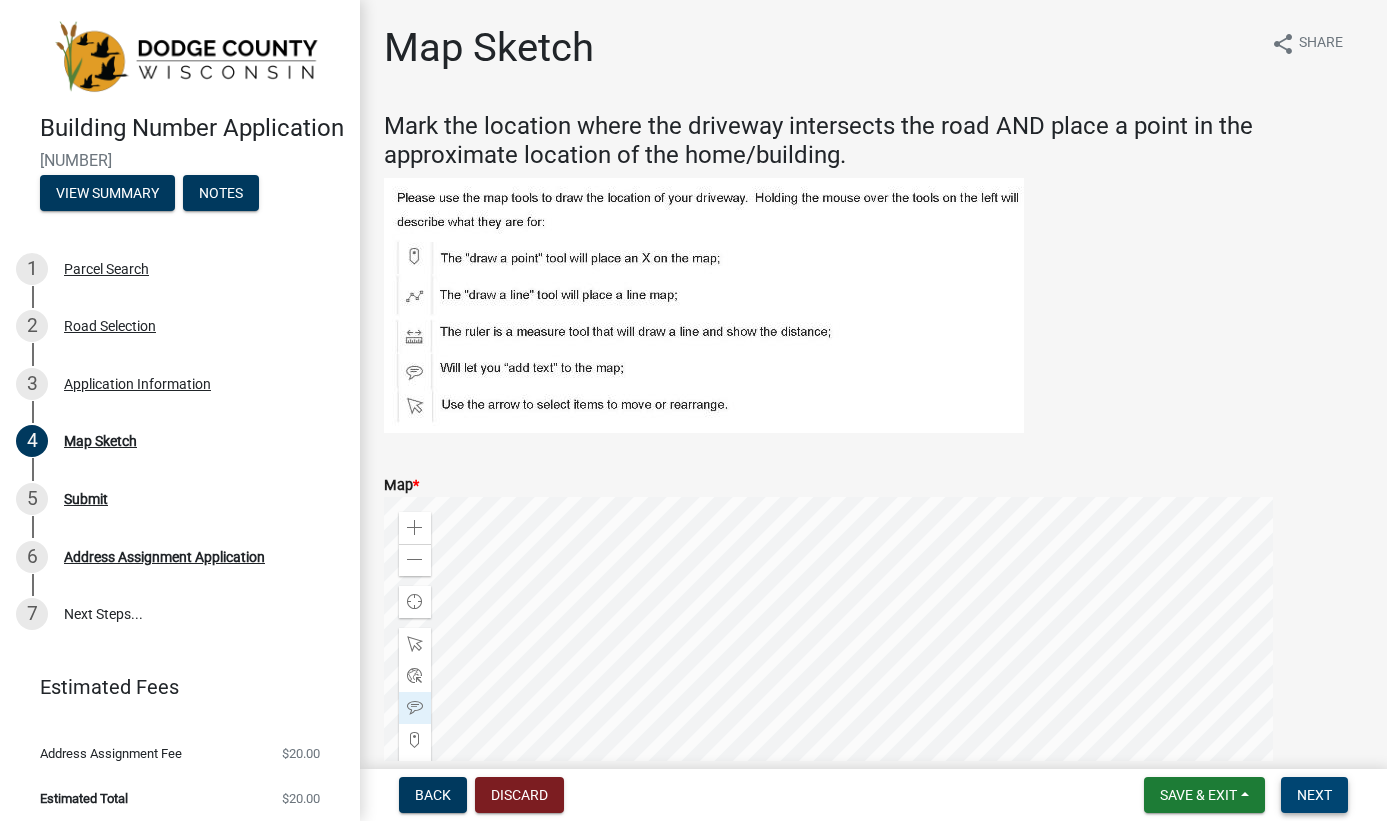scroll, scrollTop: 552, scrollLeft: 0, axis: vertical 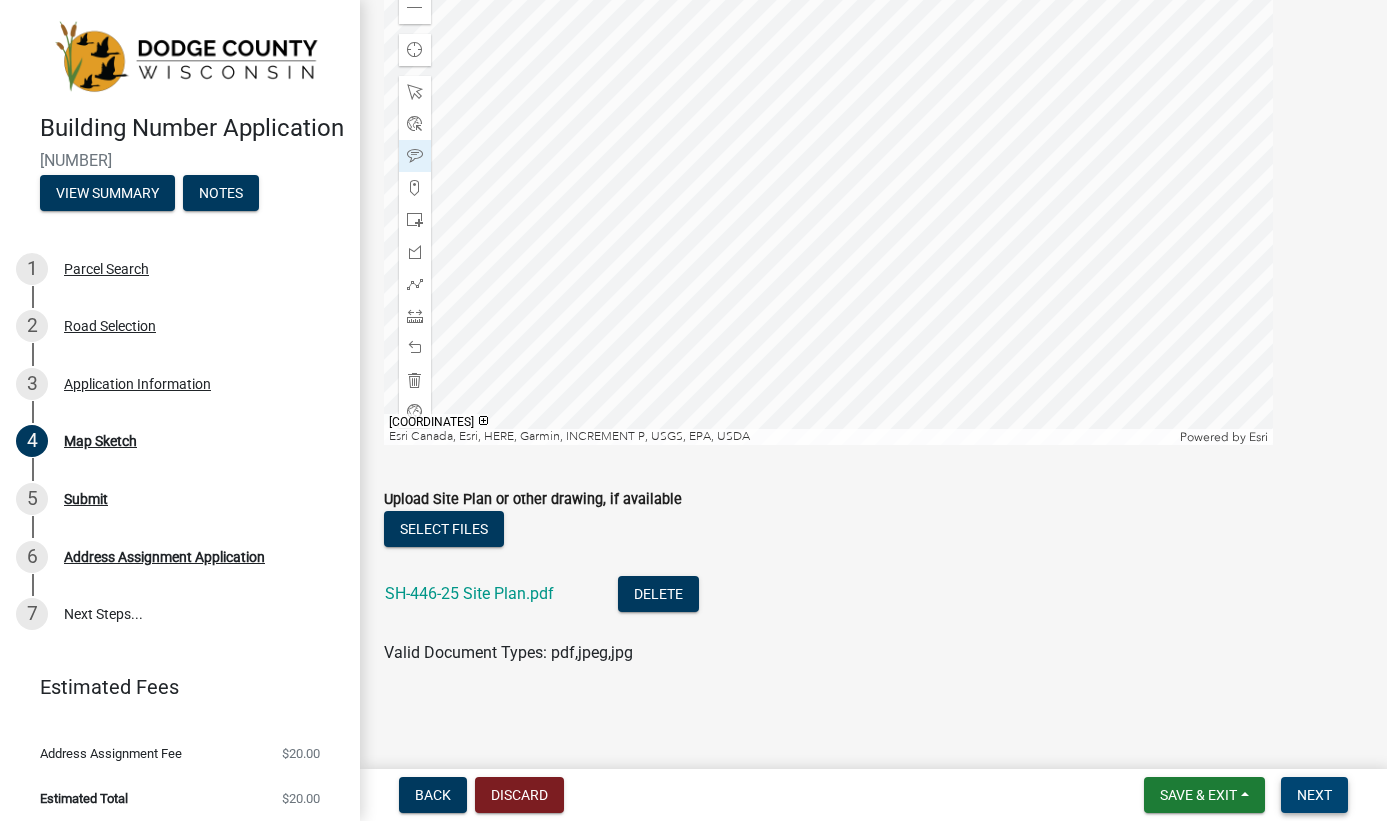 click on "Next" at bounding box center (1314, 795) 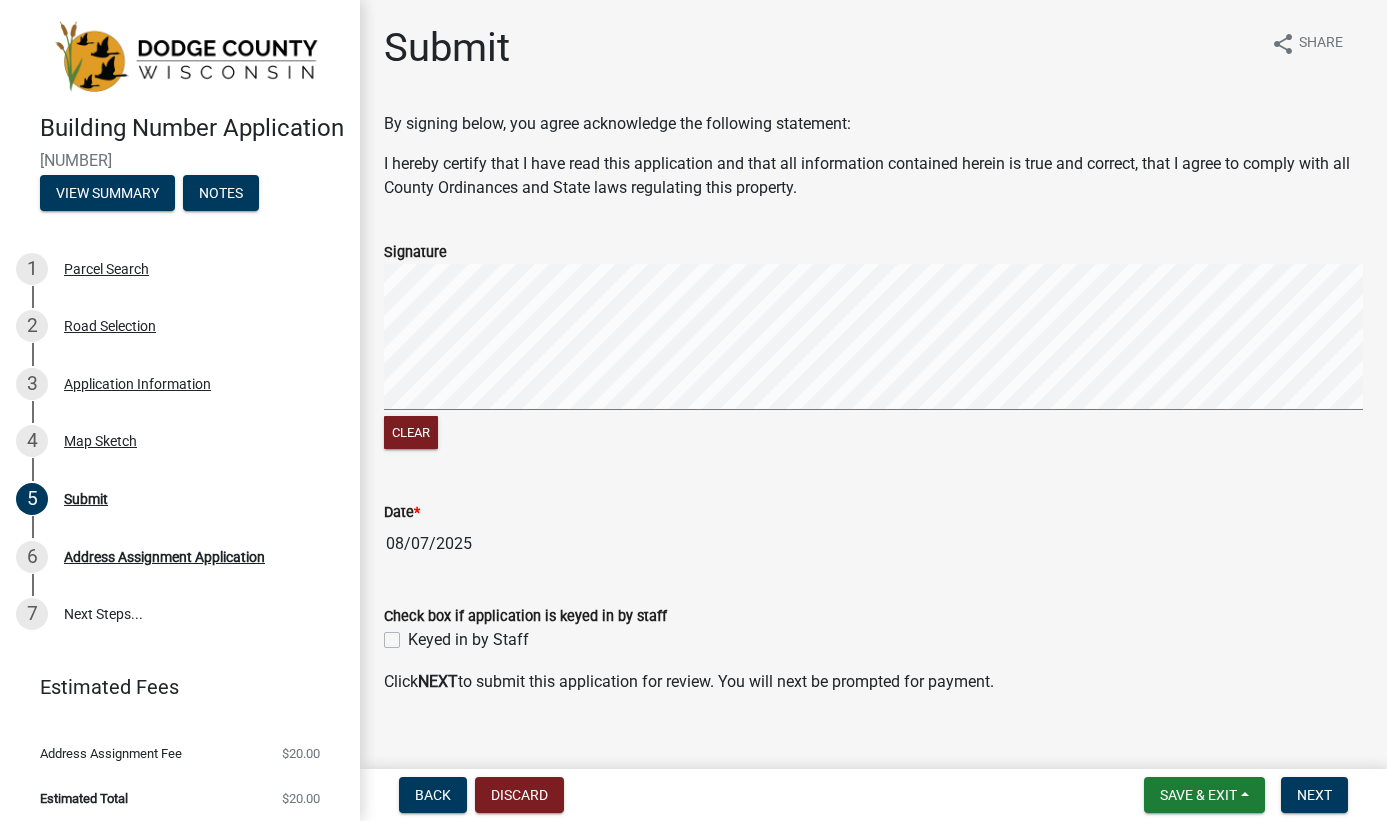 scroll, scrollTop: 27, scrollLeft: 0, axis: vertical 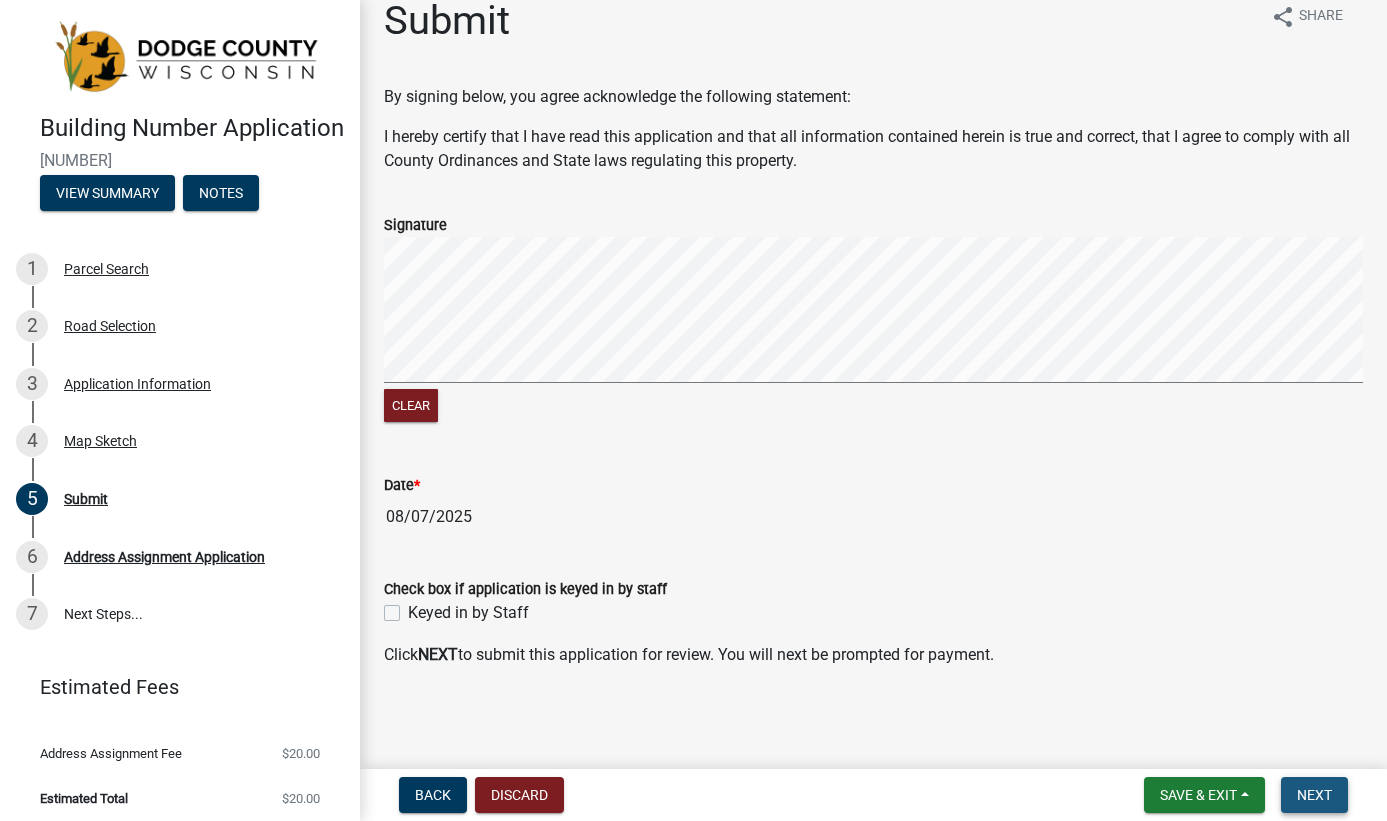 click on "Next" at bounding box center (1314, 795) 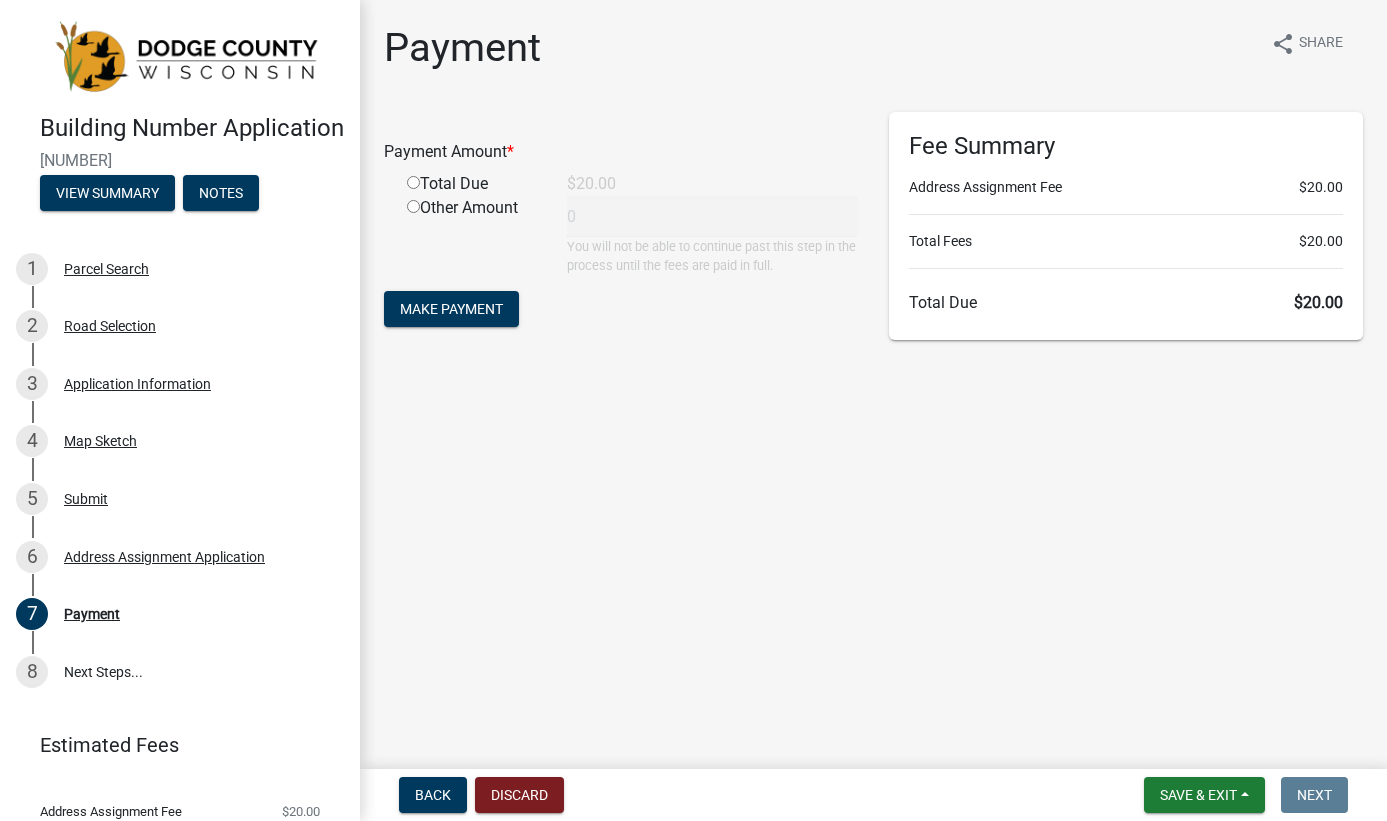 click on "Total Due" 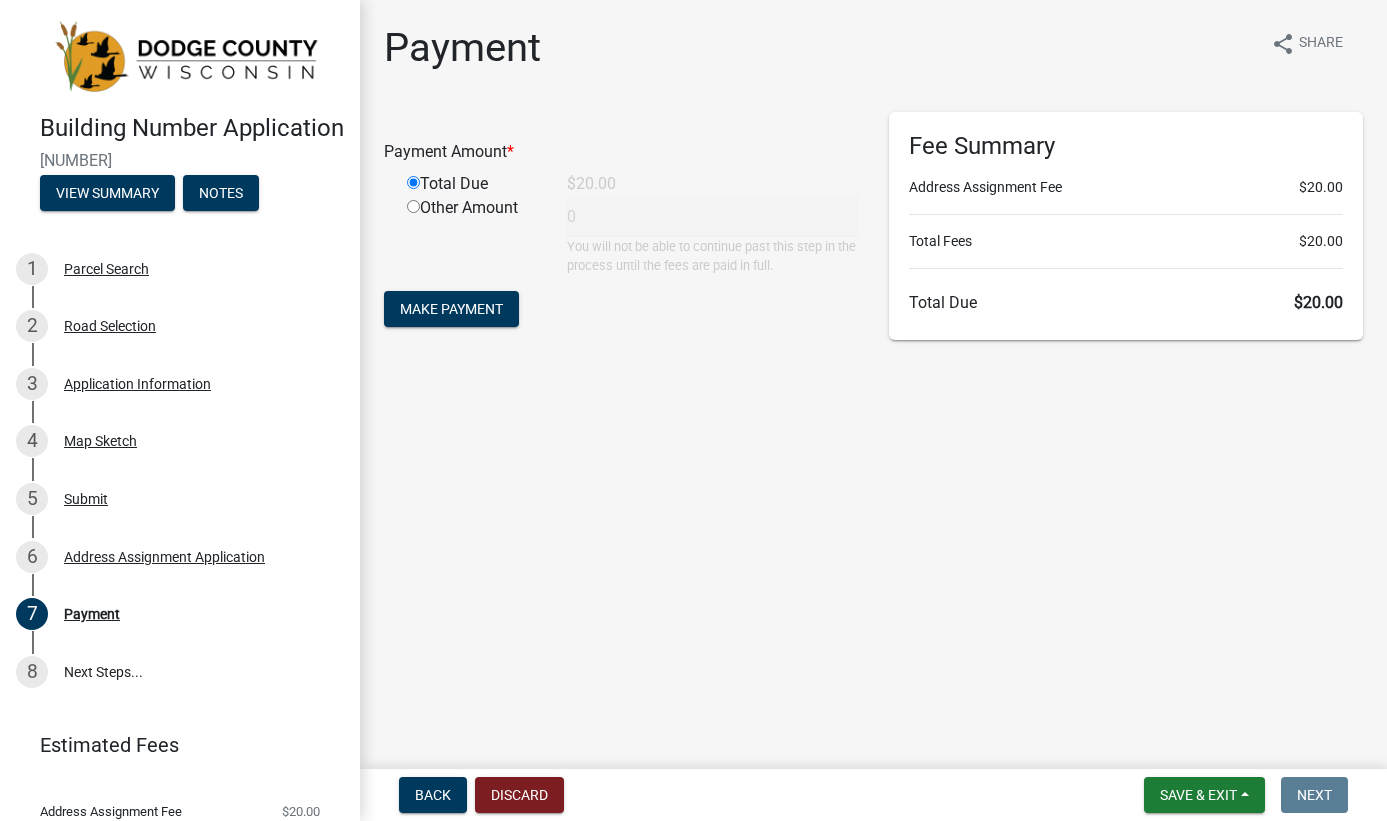 type on "20" 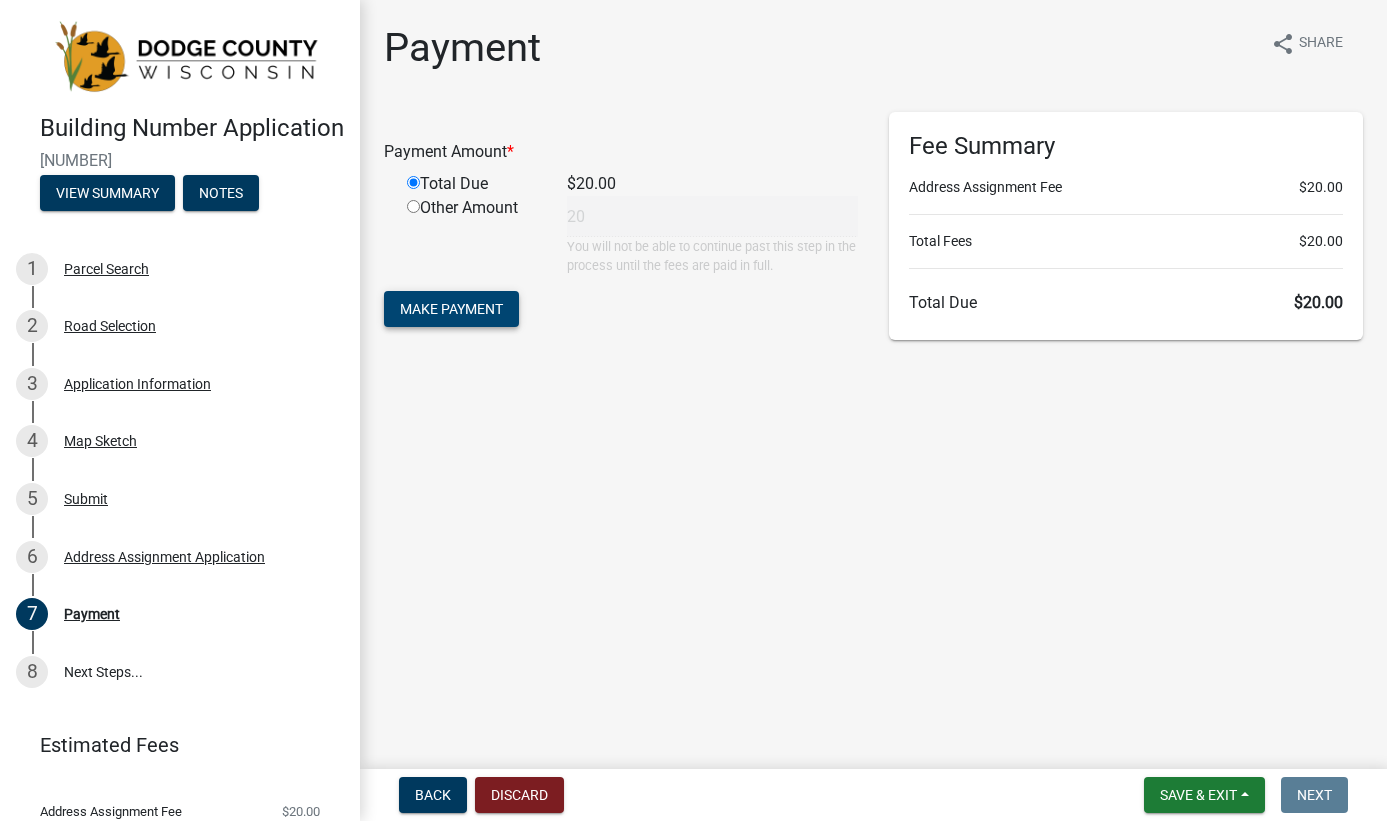 click on "Make Payment" 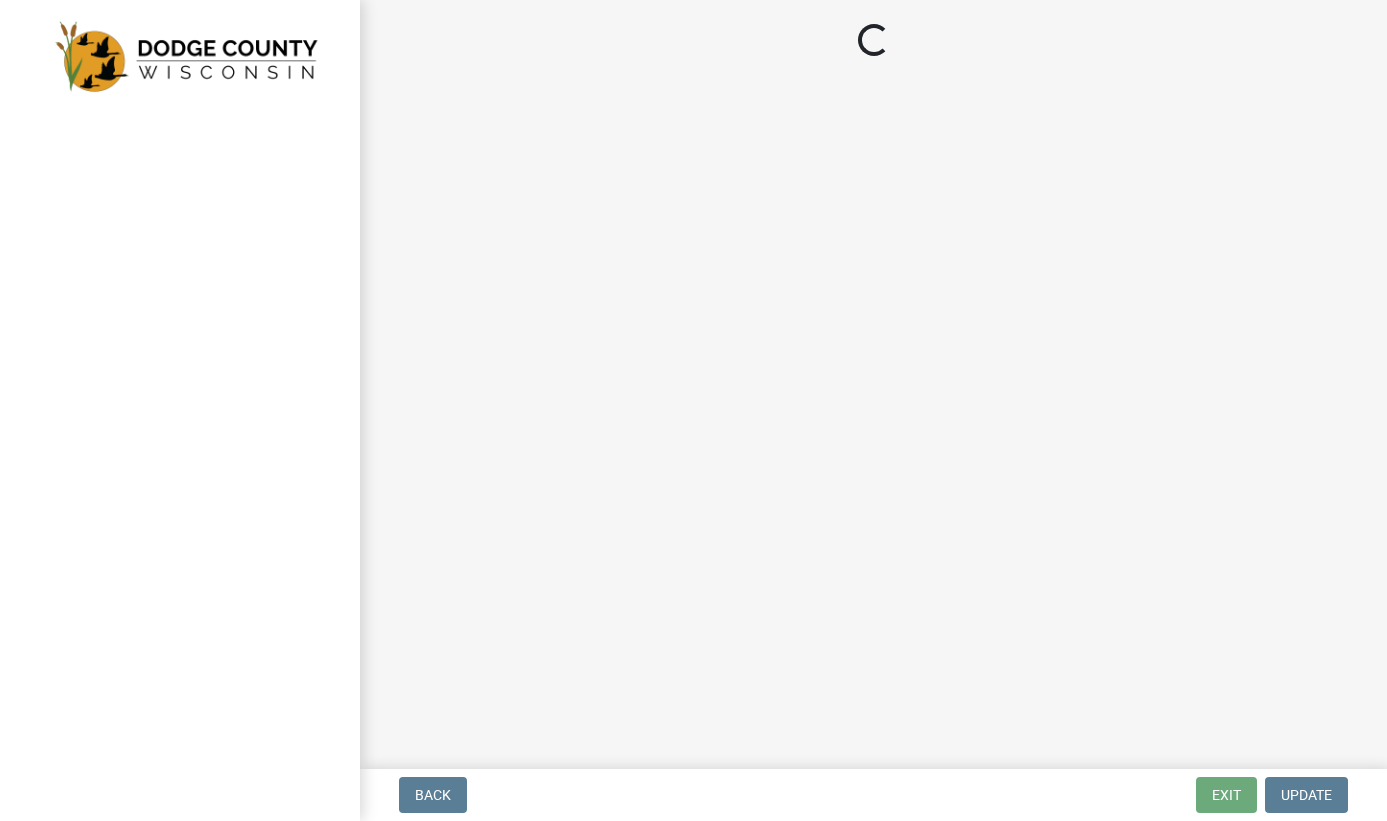 scroll, scrollTop: 0, scrollLeft: 0, axis: both 